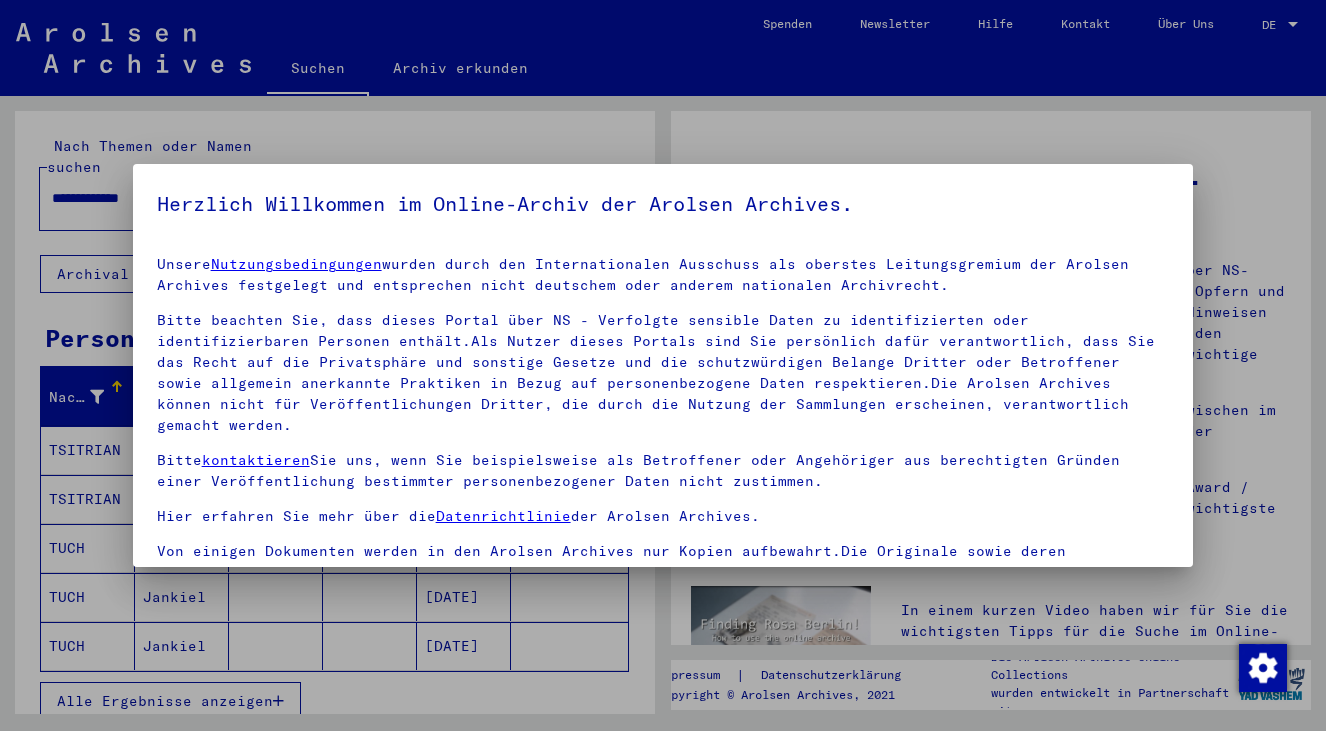 scroll, scrollTop: 0, scrollLeft: 0, axis: both 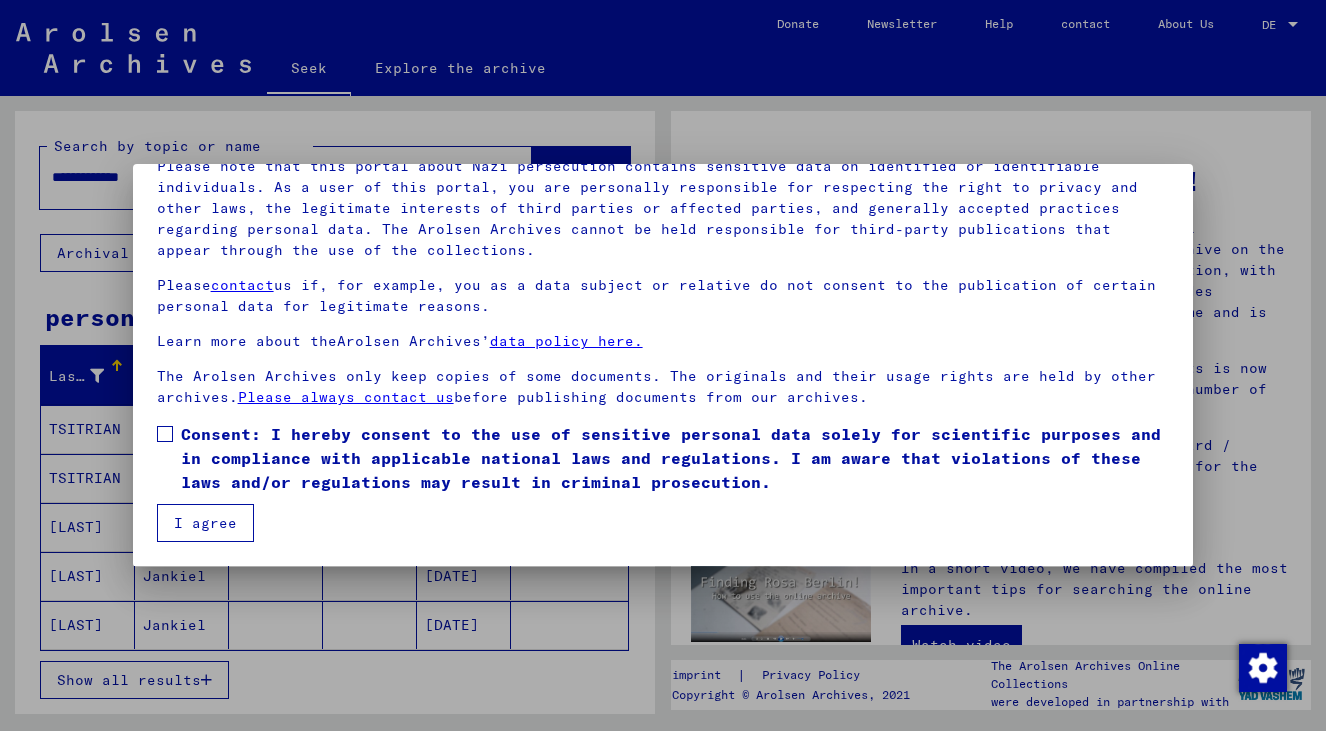 click at bounding box center (165, 434) 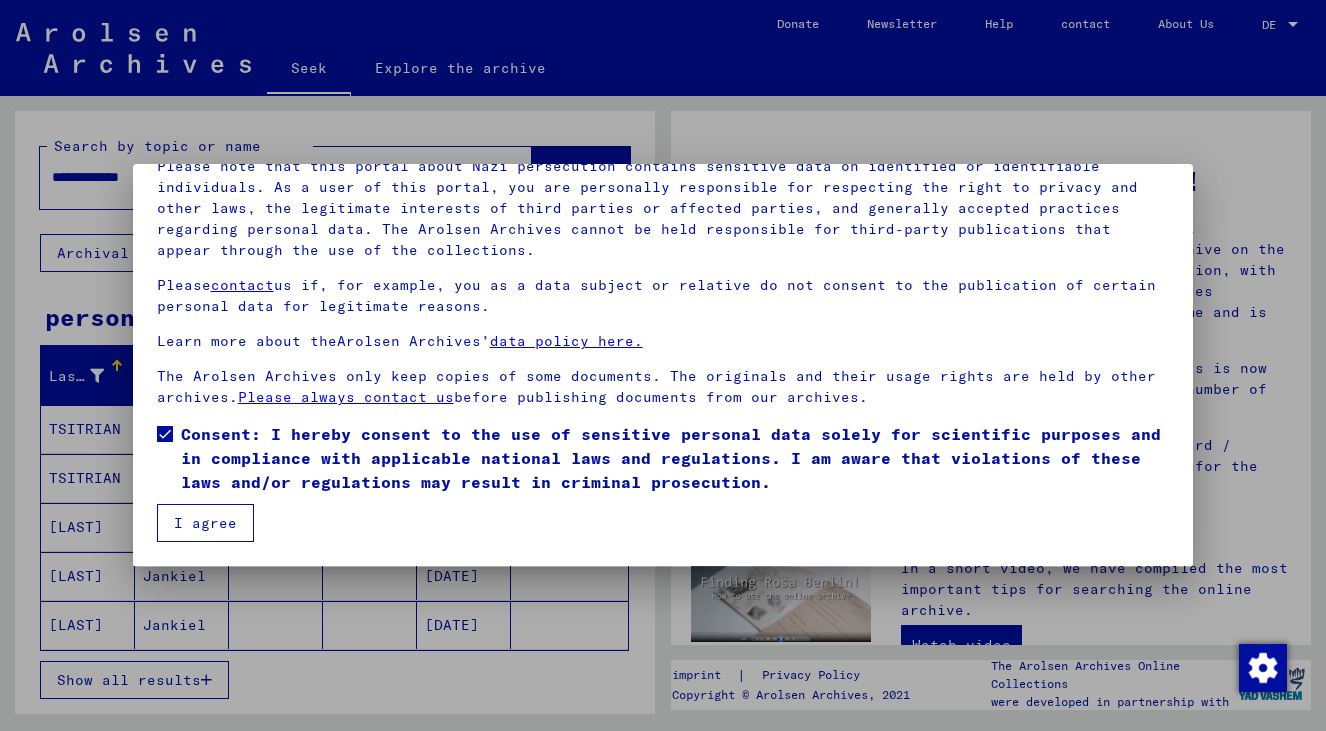 click on "I agree" at bounding box center [205, 523] 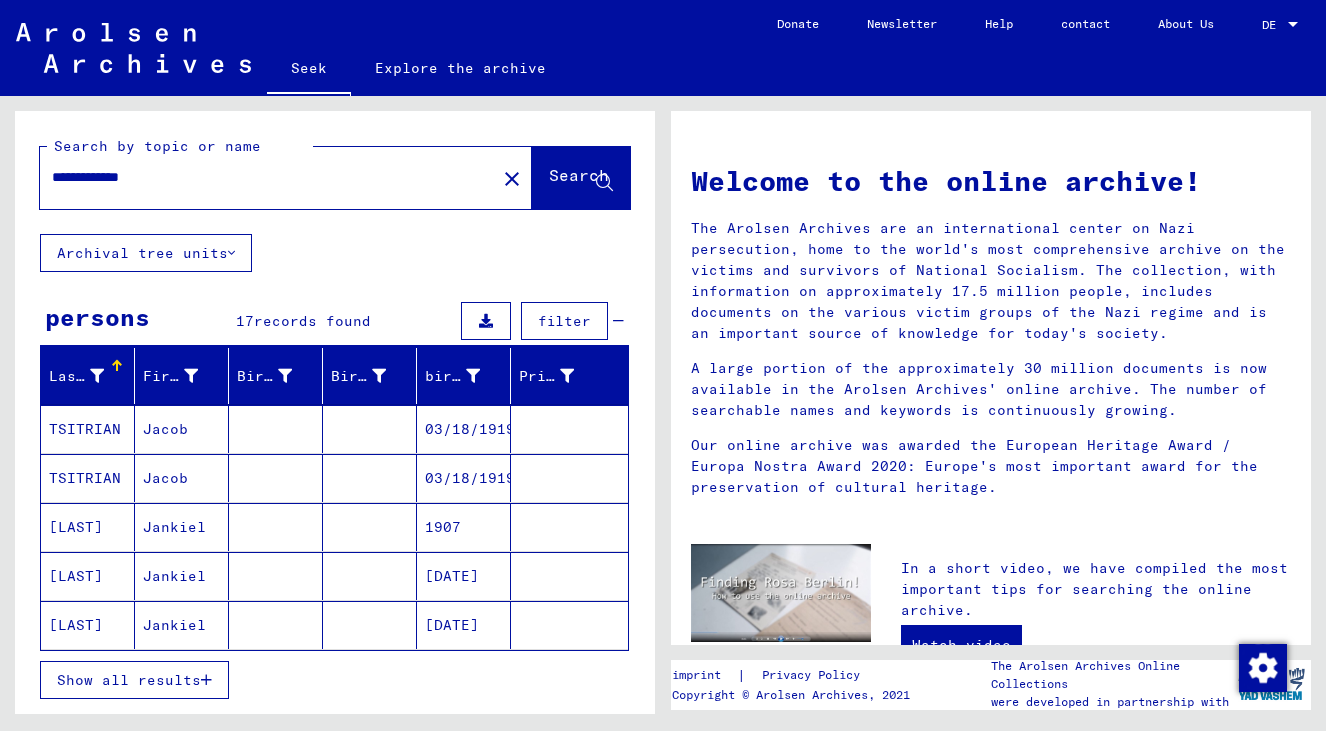 click at bounding box center [206, 680] 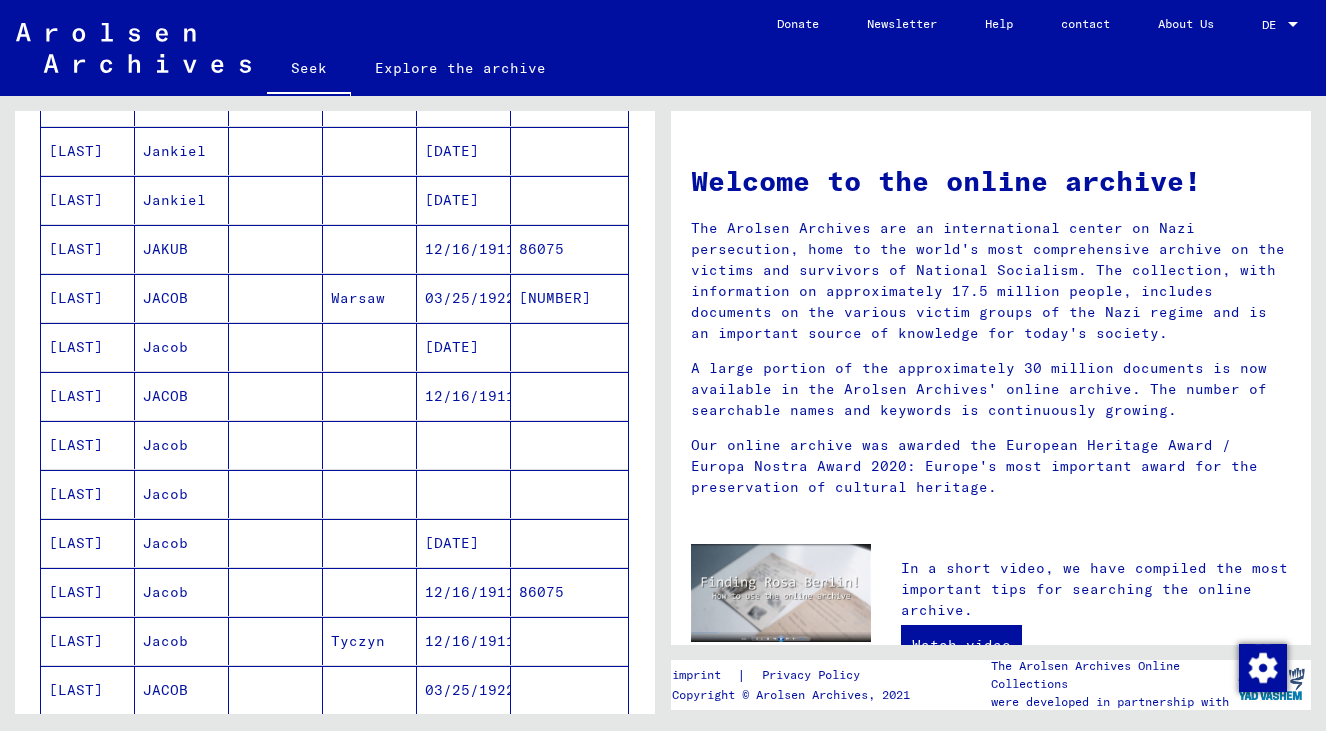 scroll, scrollTop: 429, scrollLeft: 0, axis: vertical 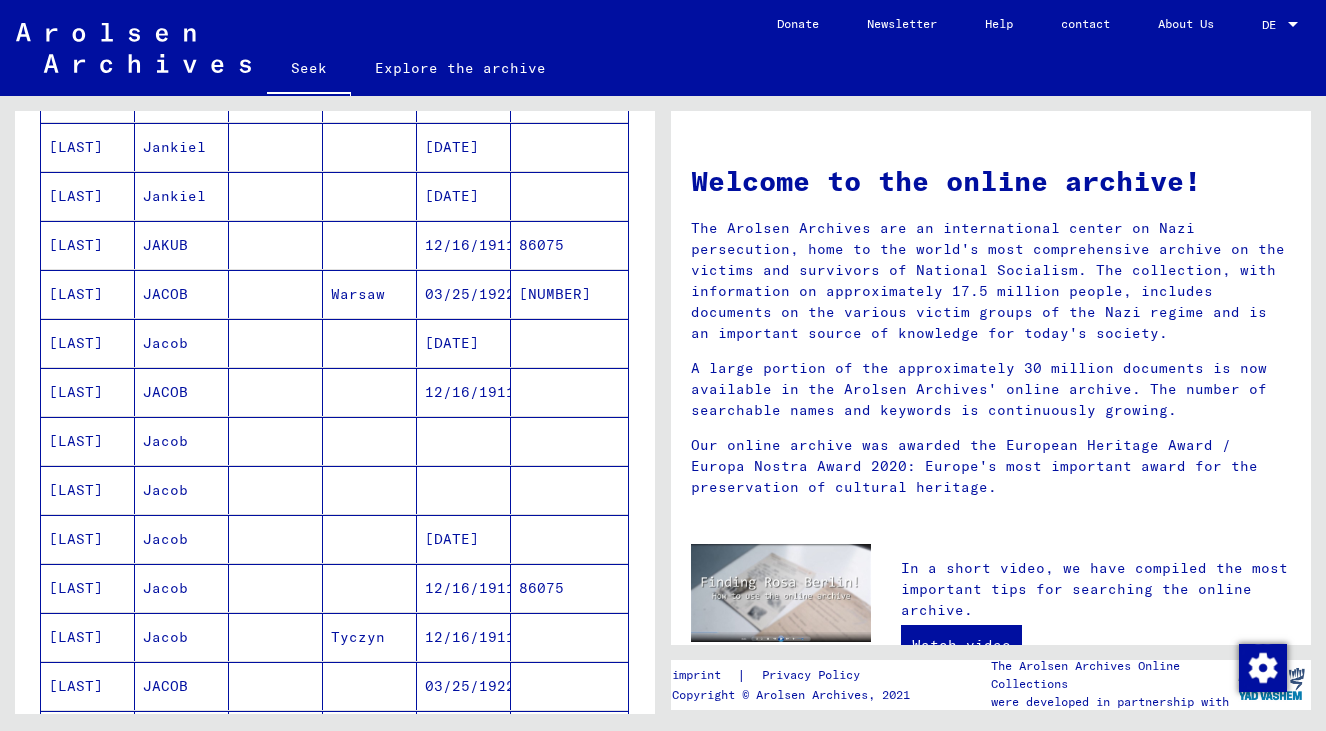 click at bounding box center (464, 490) 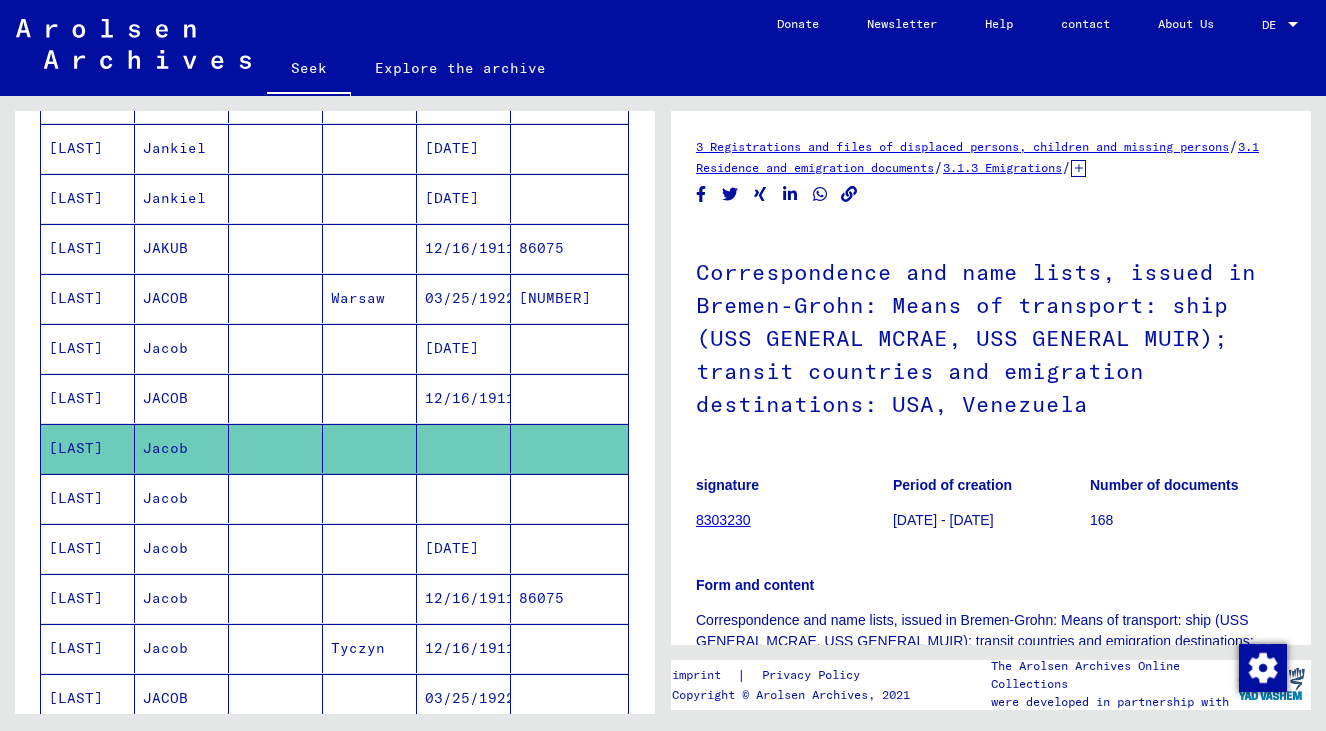 scroll, scrollTop: 0, scrollLeft: 0, axis: both 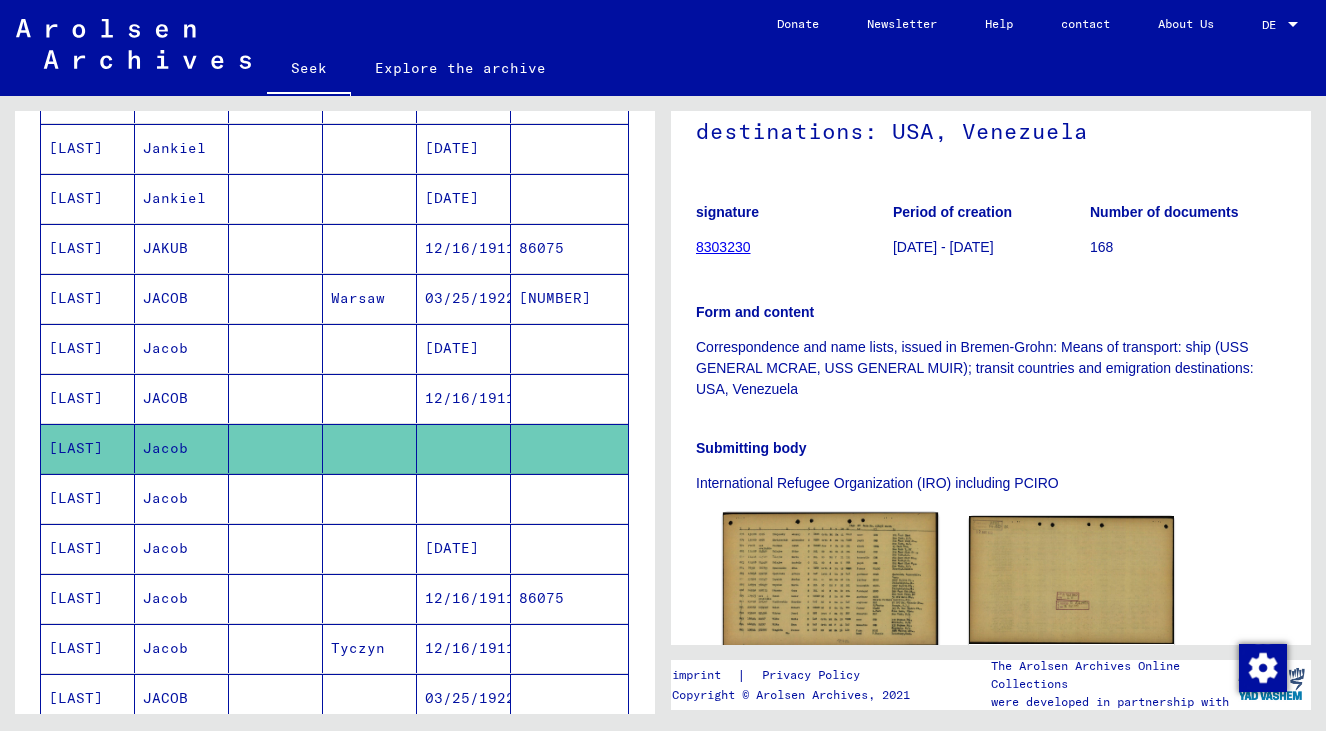 click 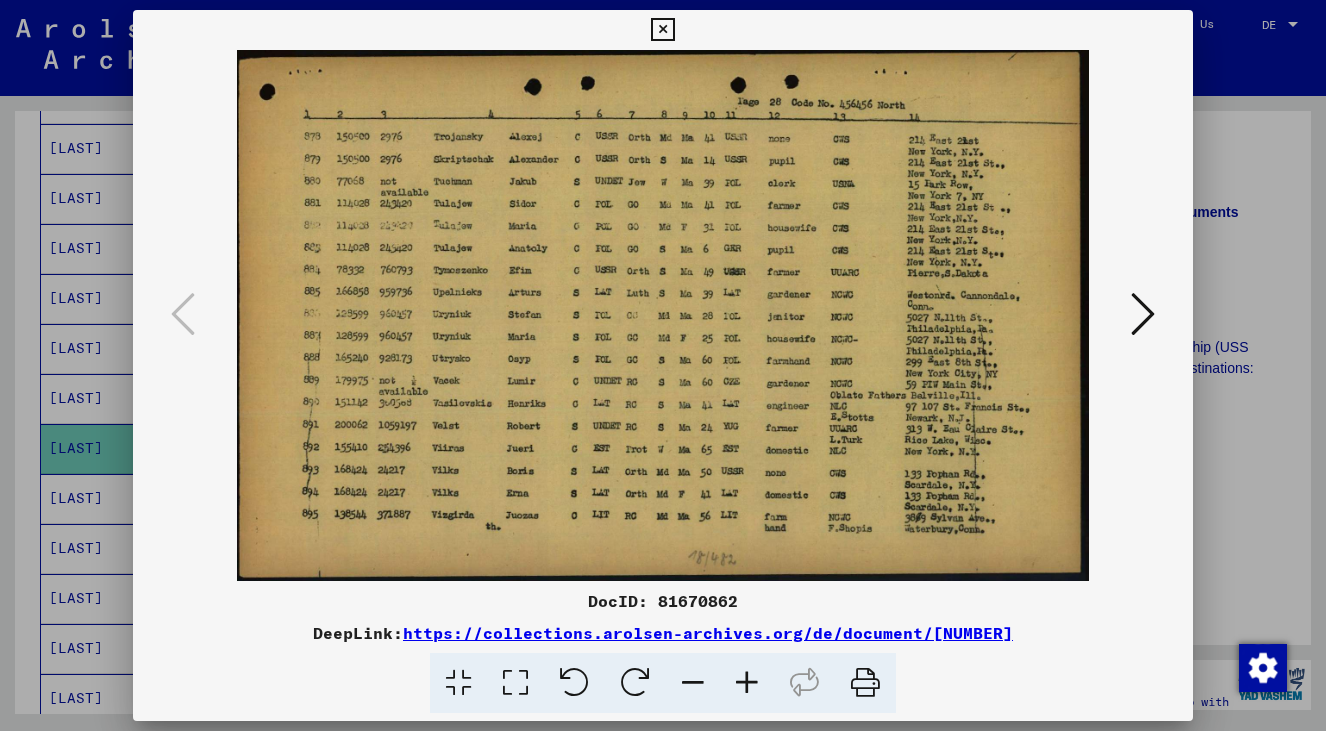 click at bounding box center [663, 365] 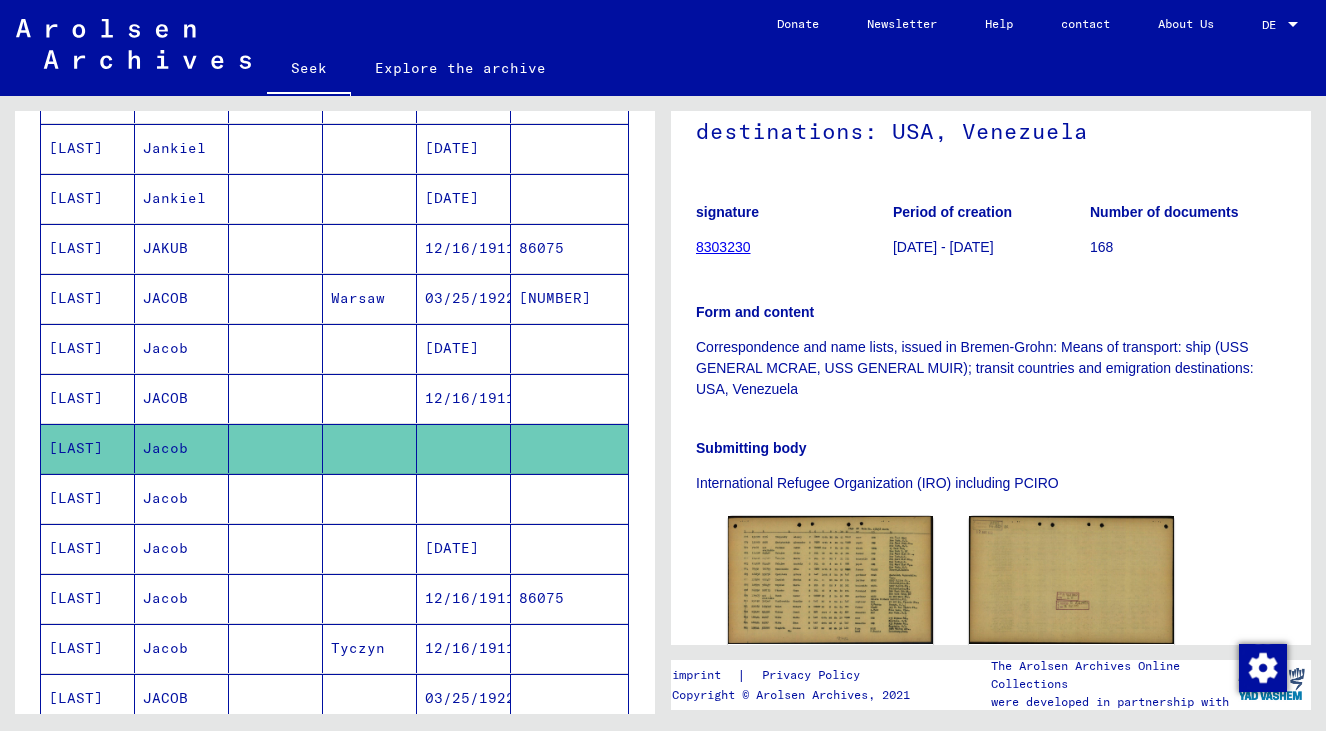 click at bounding box center (370, 548) 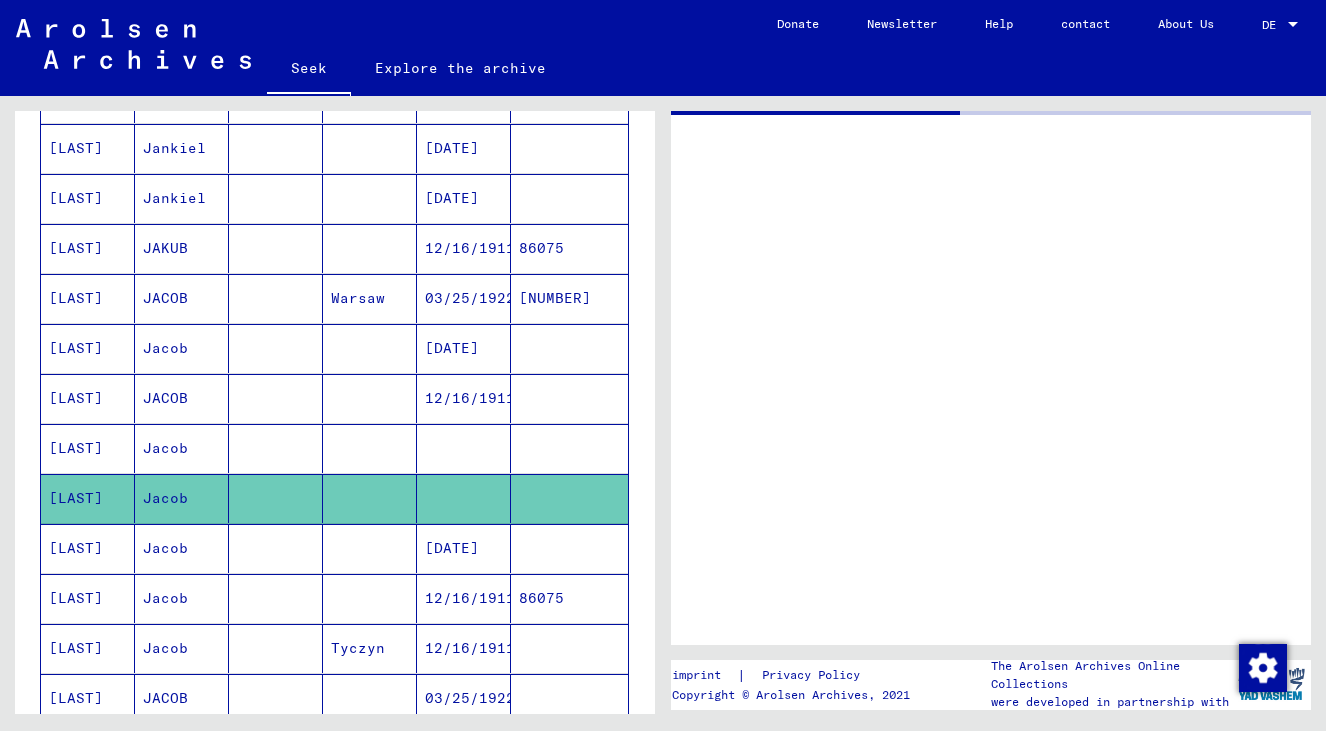 scroll, scrollTop: 0, scrollLeft: 0, axis: both 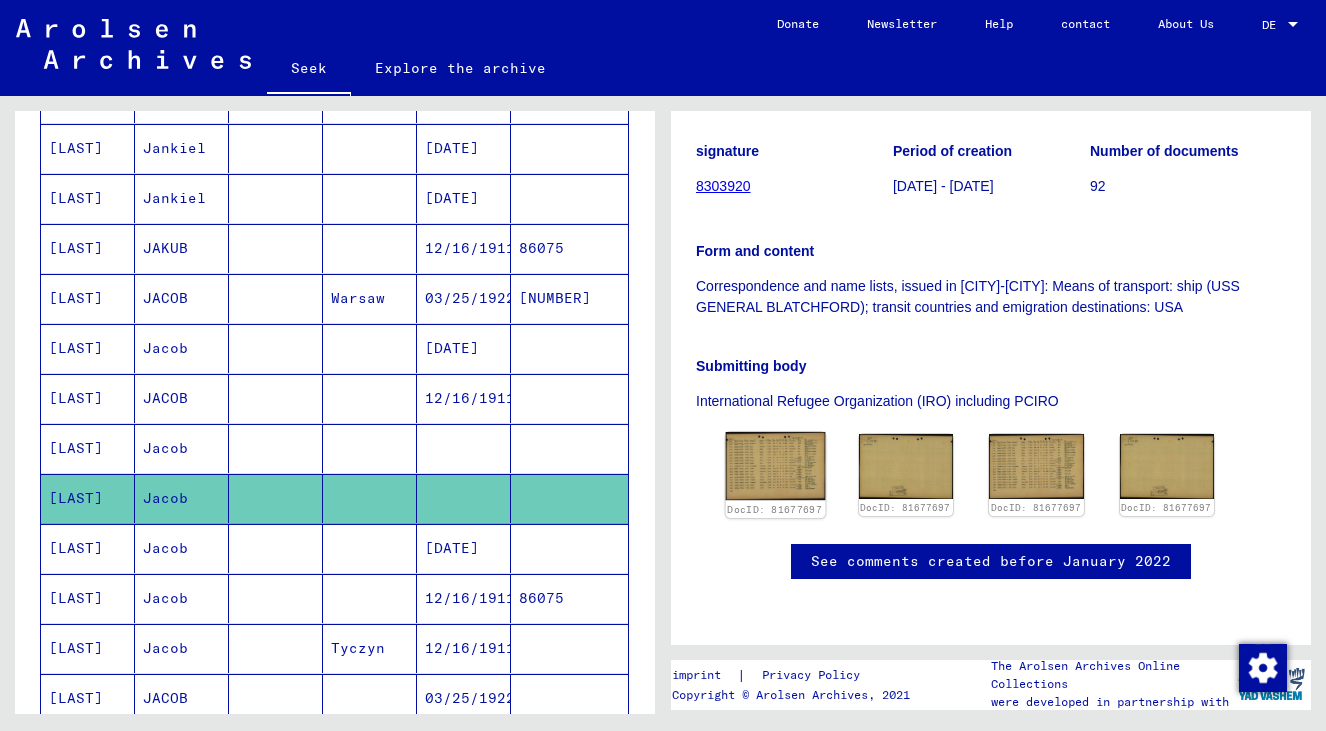 click 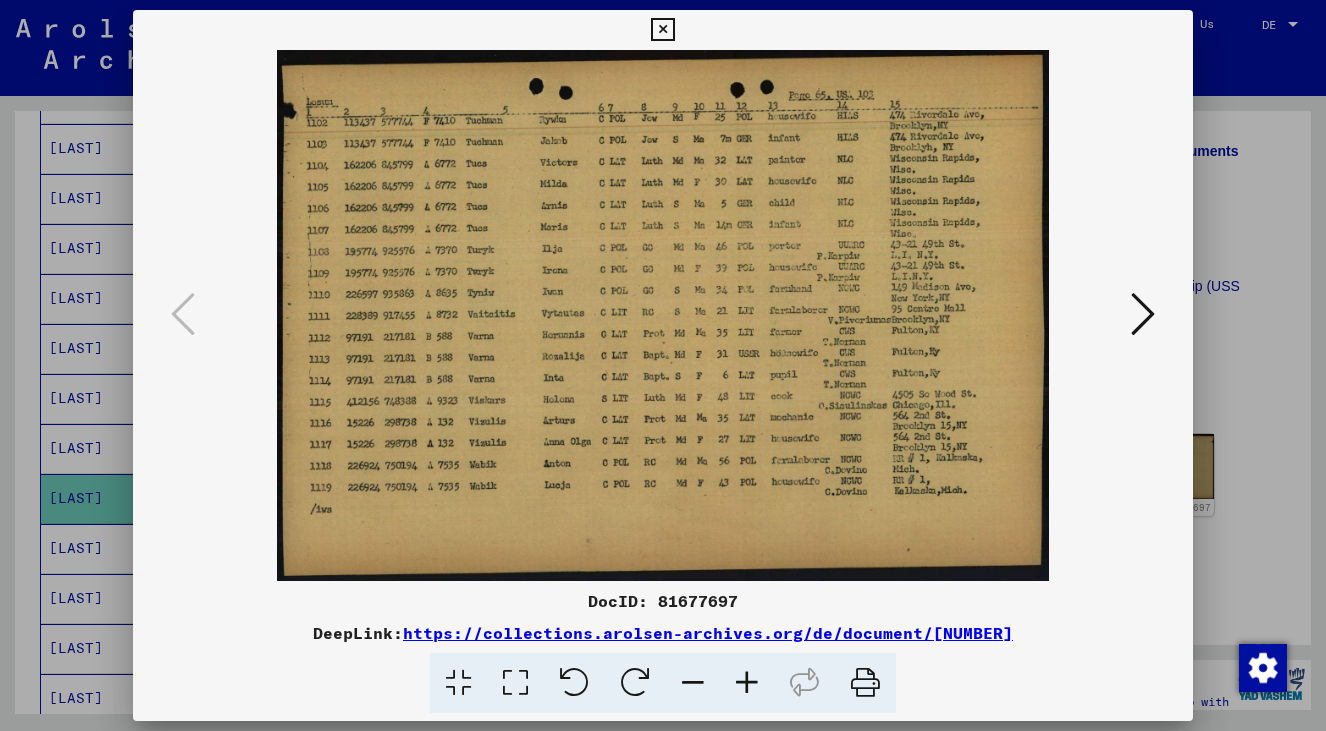 click at bounding box center [663, 365] 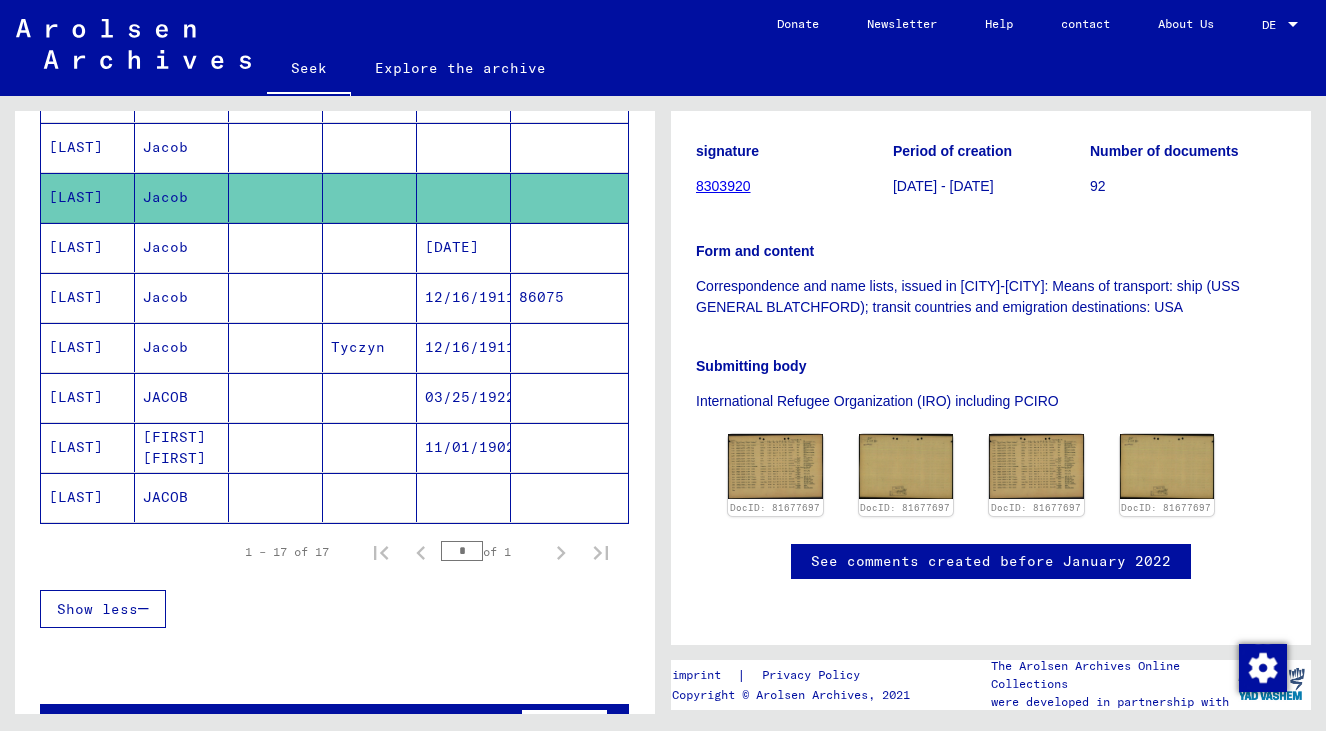 scroll, scrollTop: 736, scrollLeft: 0, axis: vertical 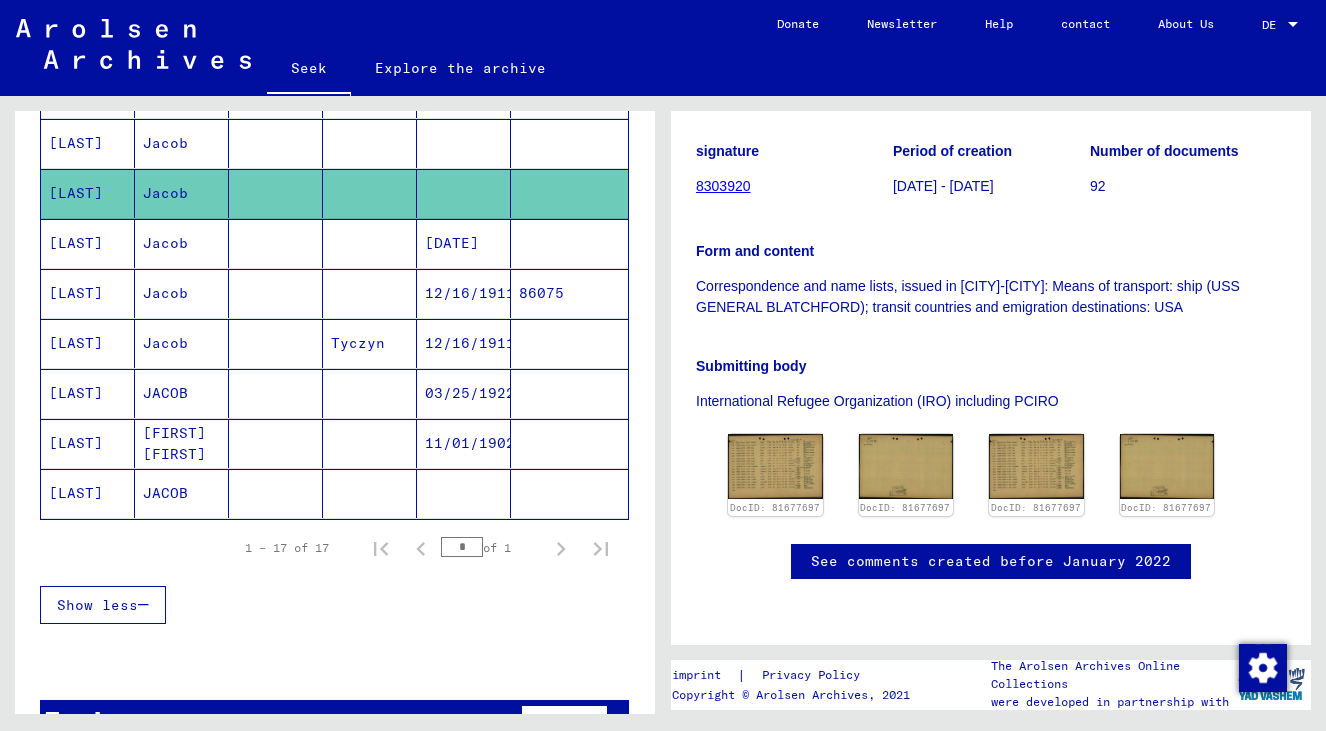 click on "[DATE]" at bounding box center [470, 293] 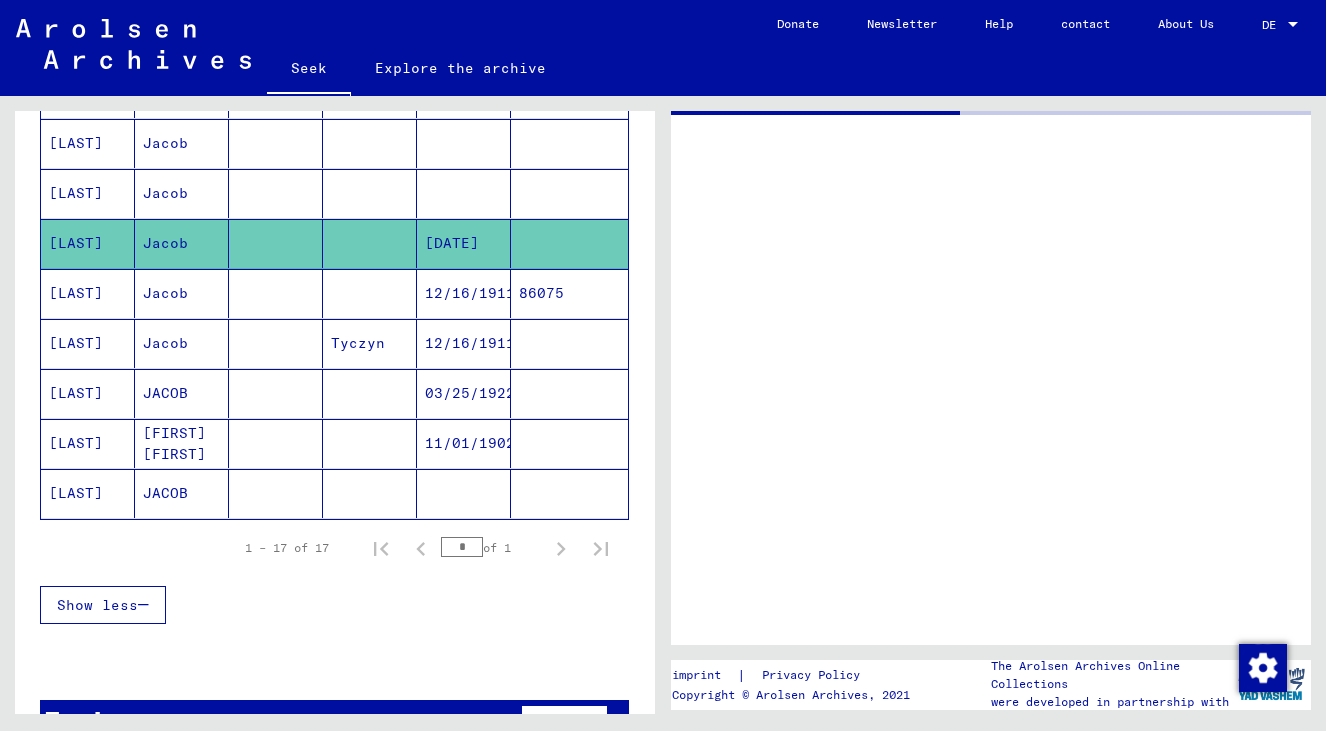 scroll, scrollTop: 0, scrollLeft: 0, axis: both 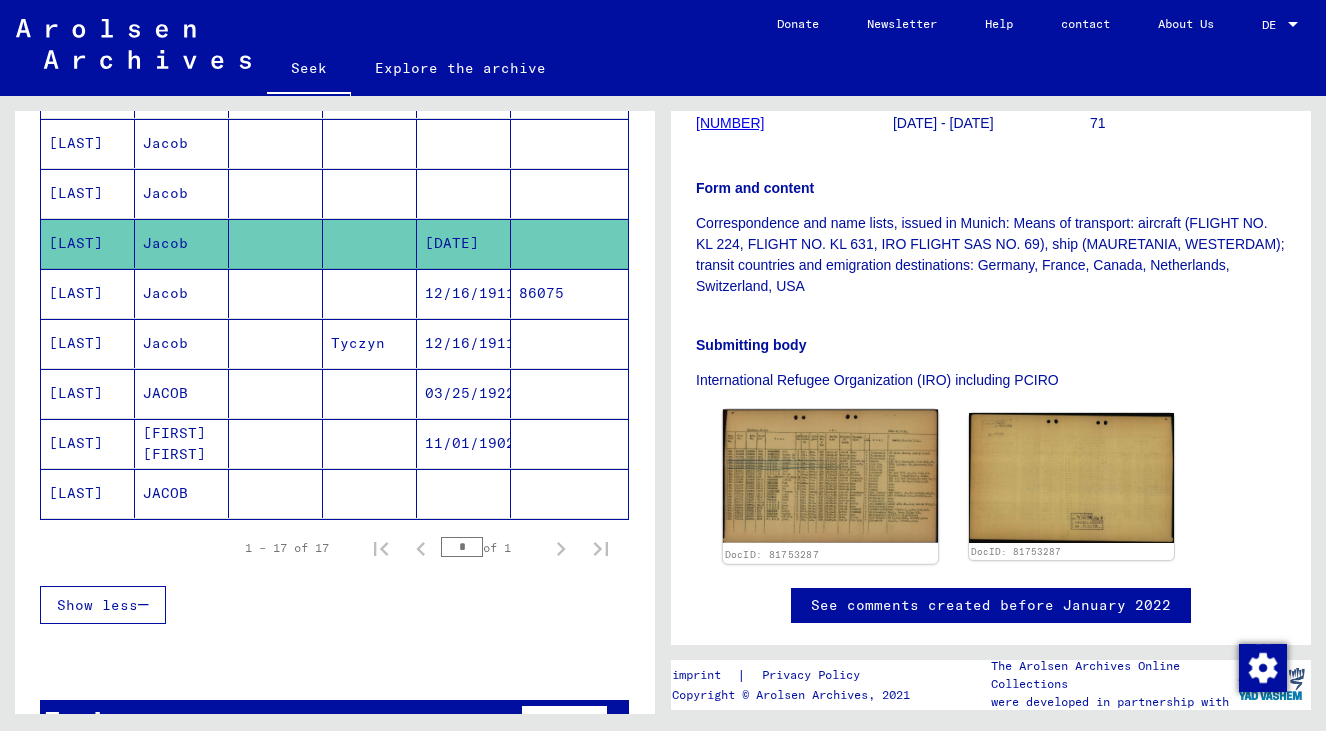 click 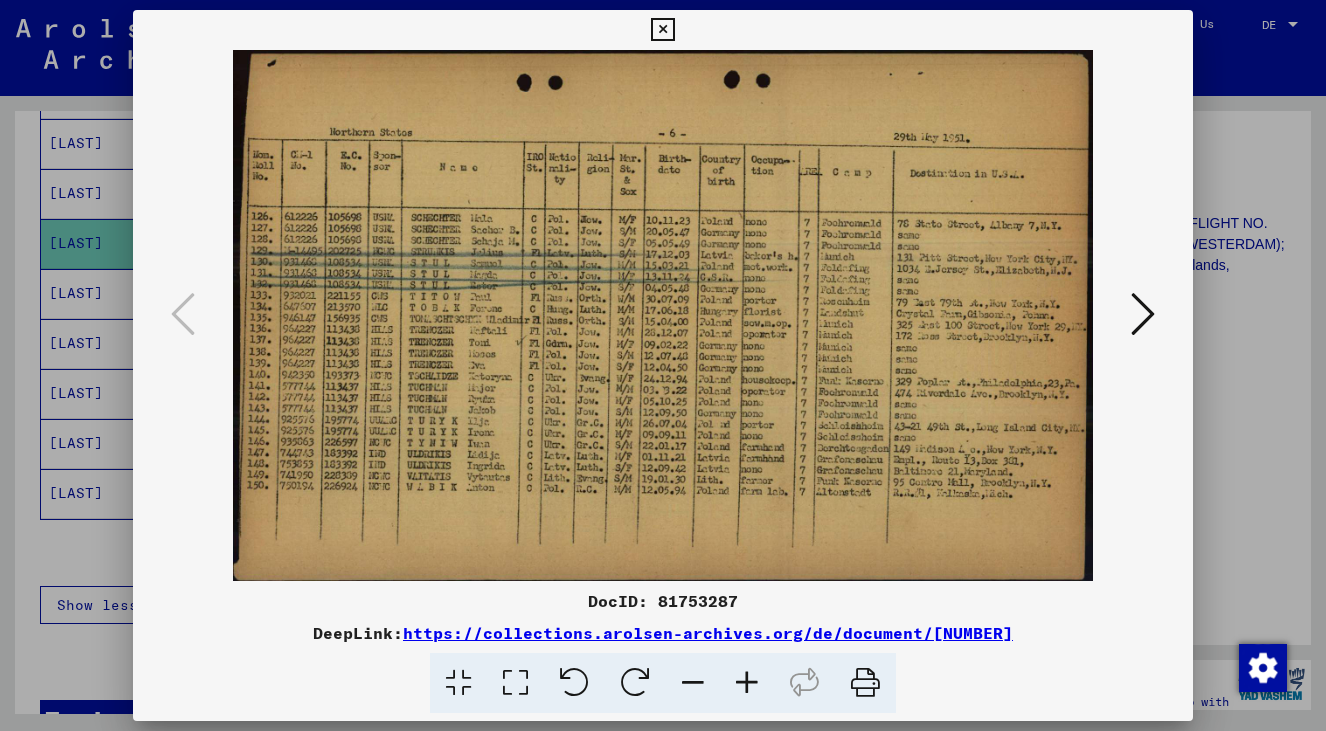 click at bounding box center (663, 365) 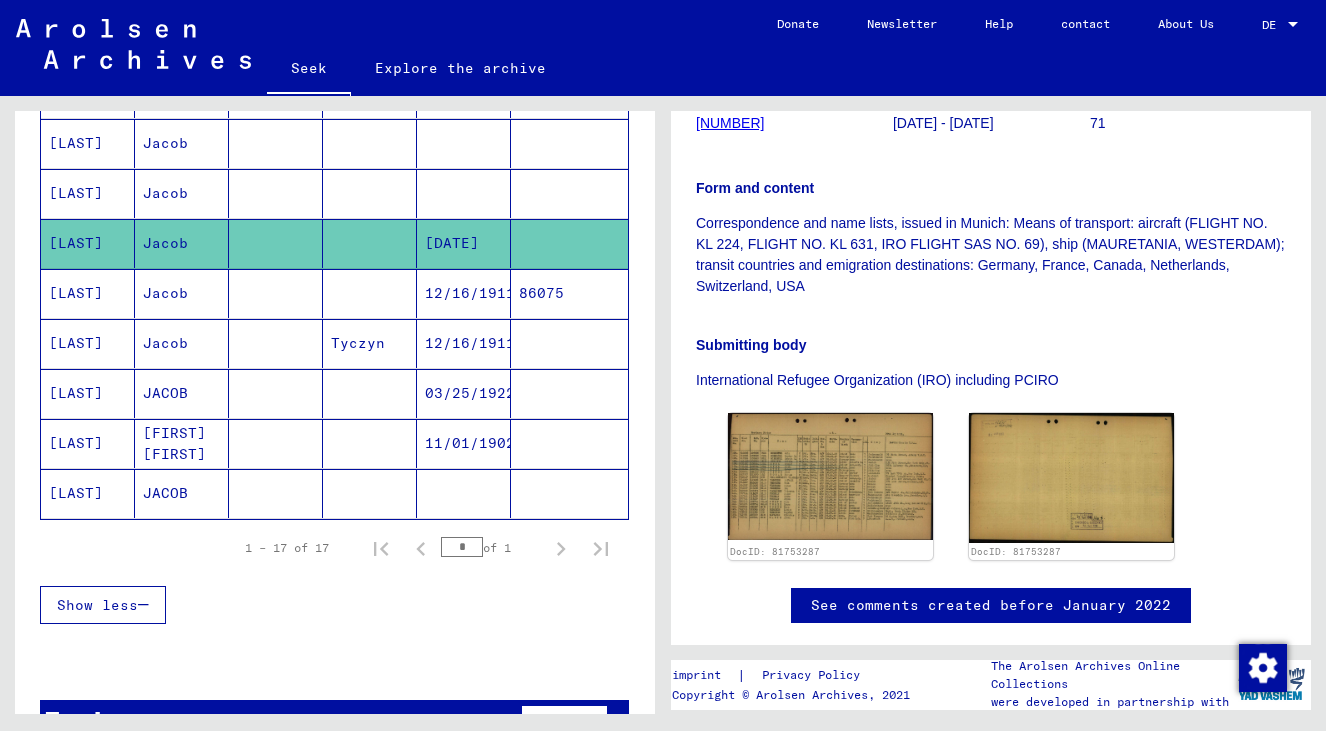 click 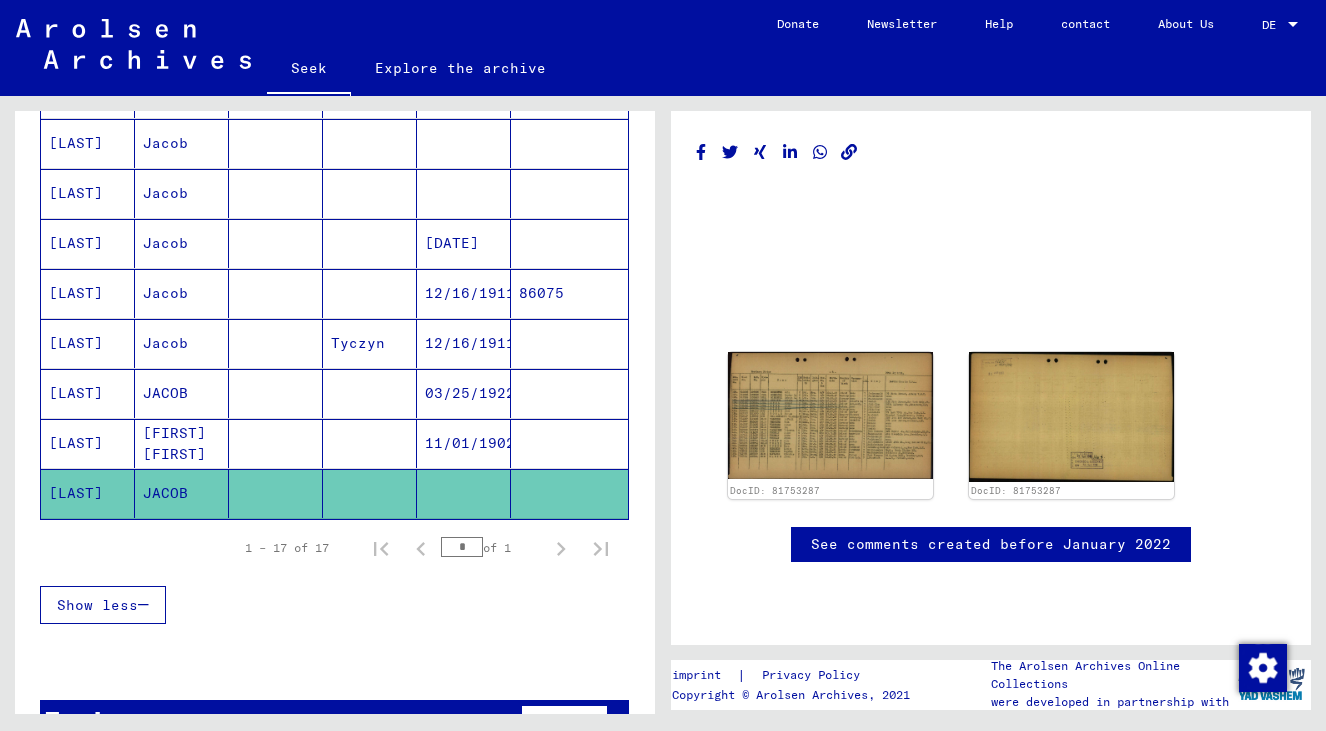 scroll, scrollTop: 190, scrollLeft: 0, axis: vertical 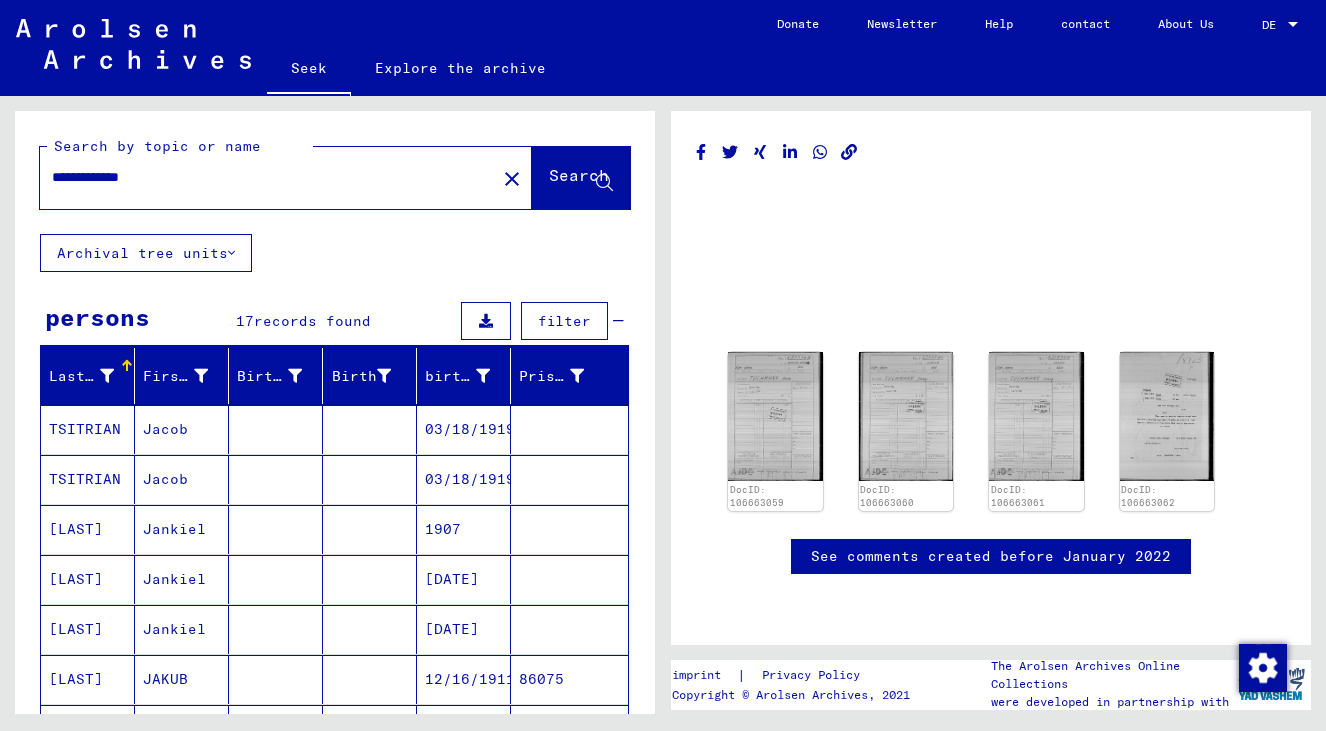 drag, startPoint x: 96, startPoint y: 180, endPoint x: 47, endPoint y: 176, distance: 49.162994 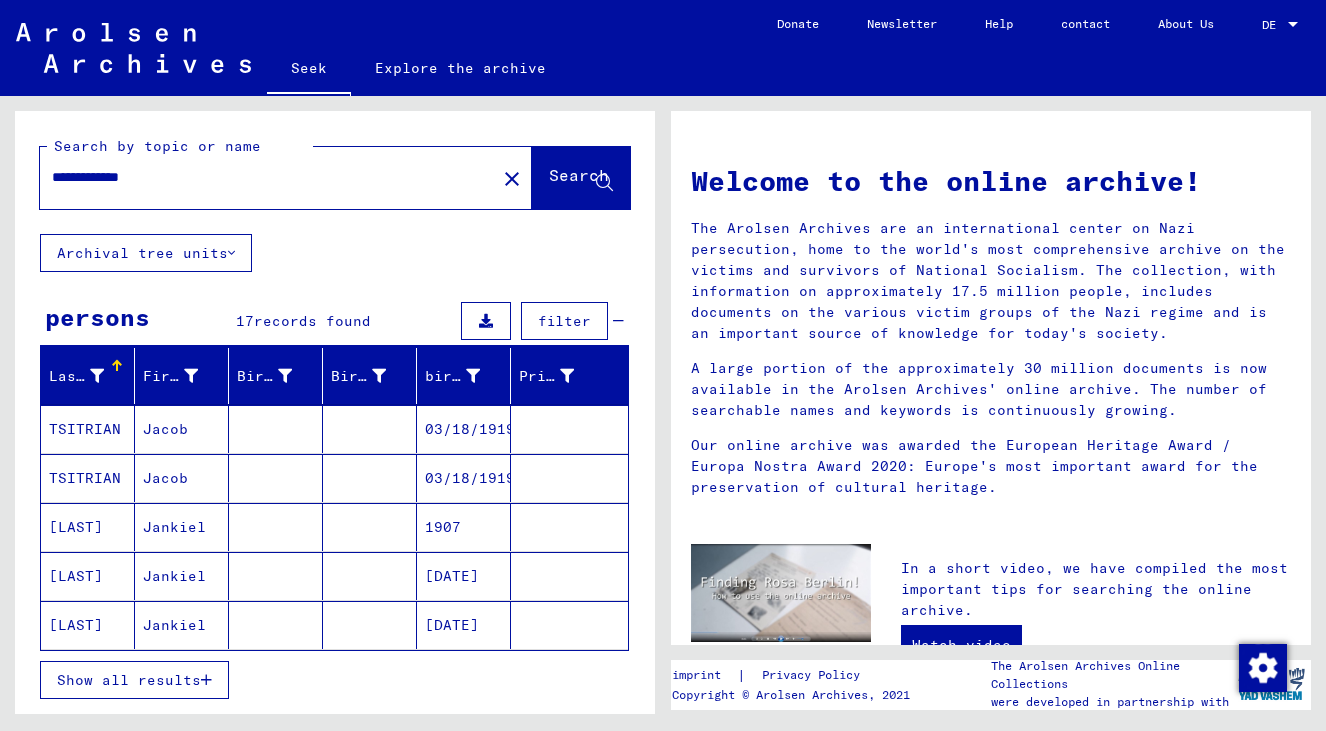 click on "Show all results" at bounding box center [134, 680] 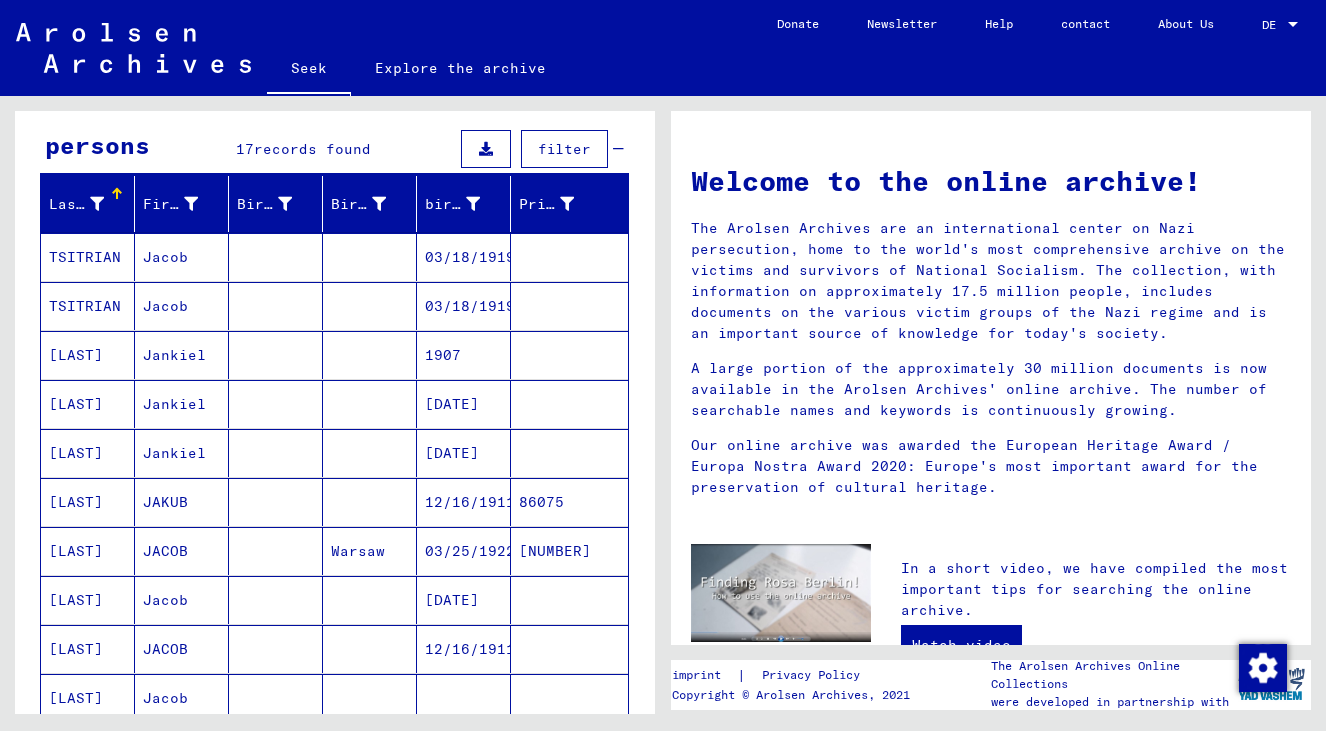 scroll, scrollTop: 0, scrollLeft: 0, axis: both 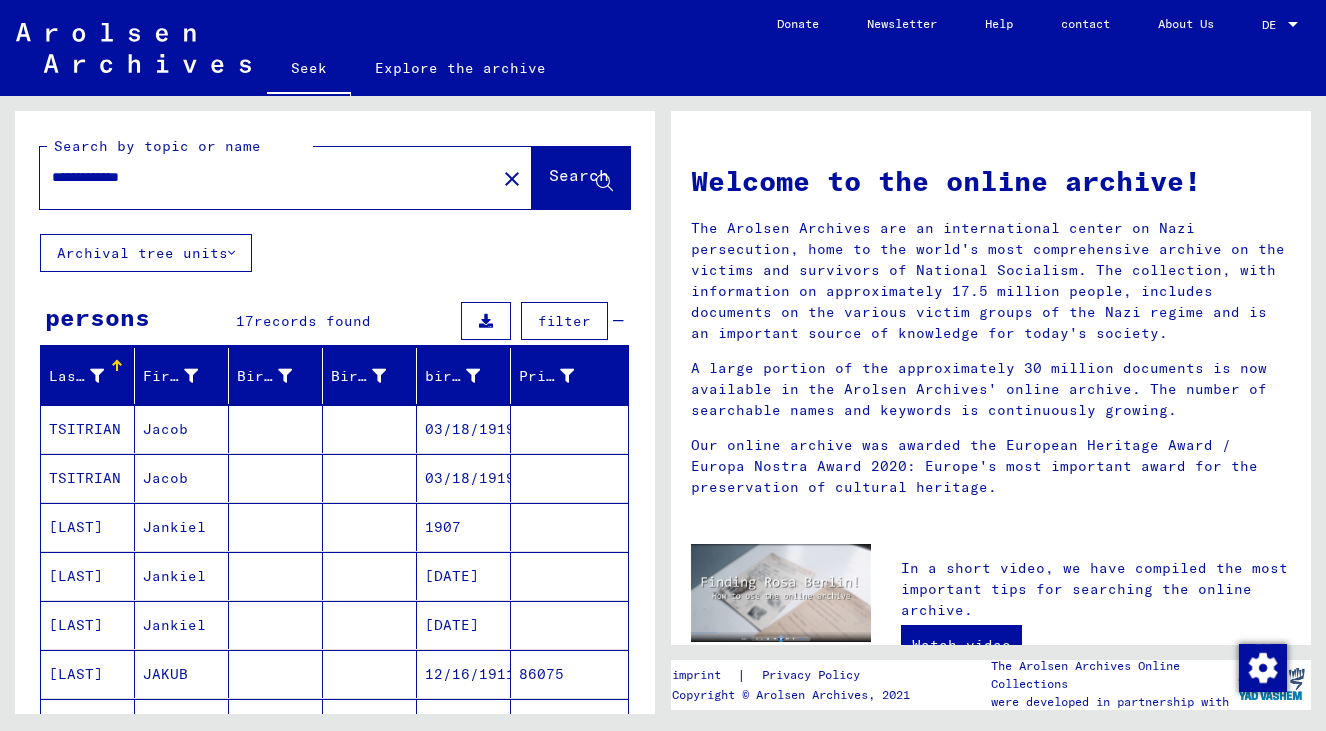 click on "**********" at bounding box center (262, 177) 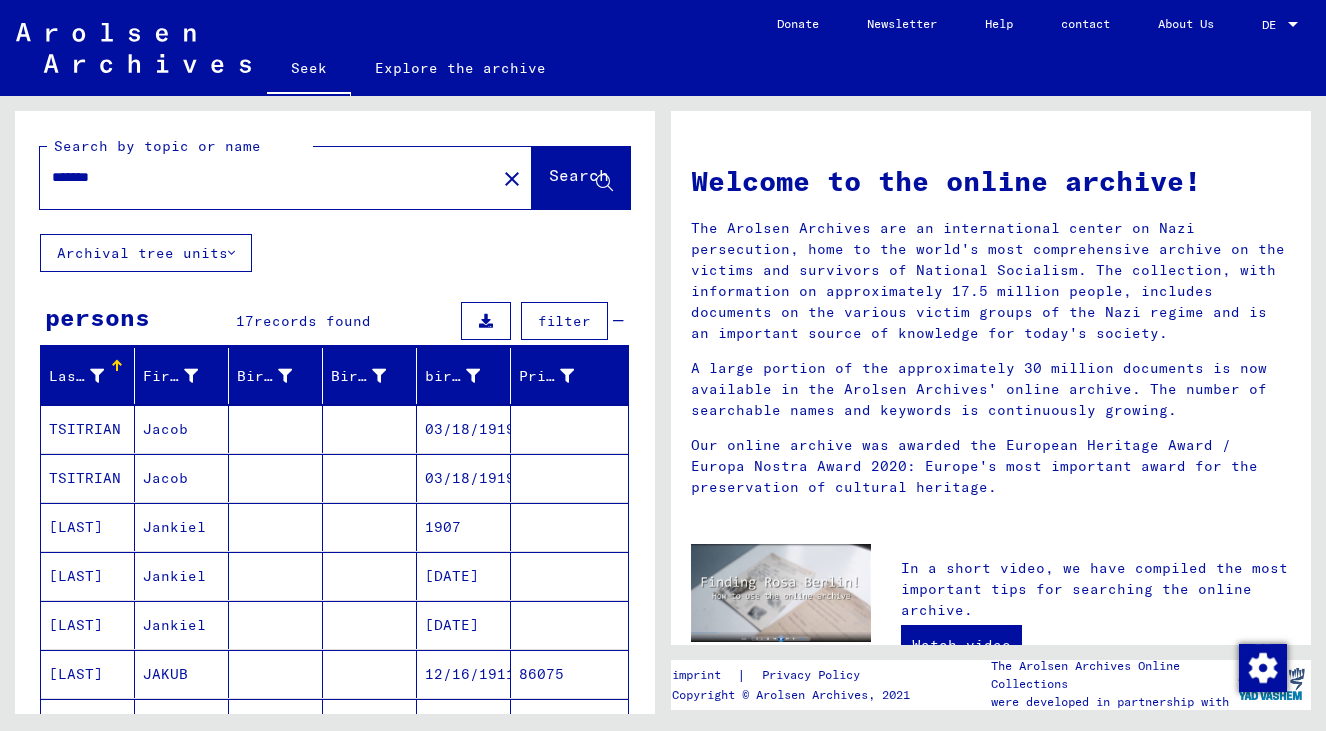 type on "*******" 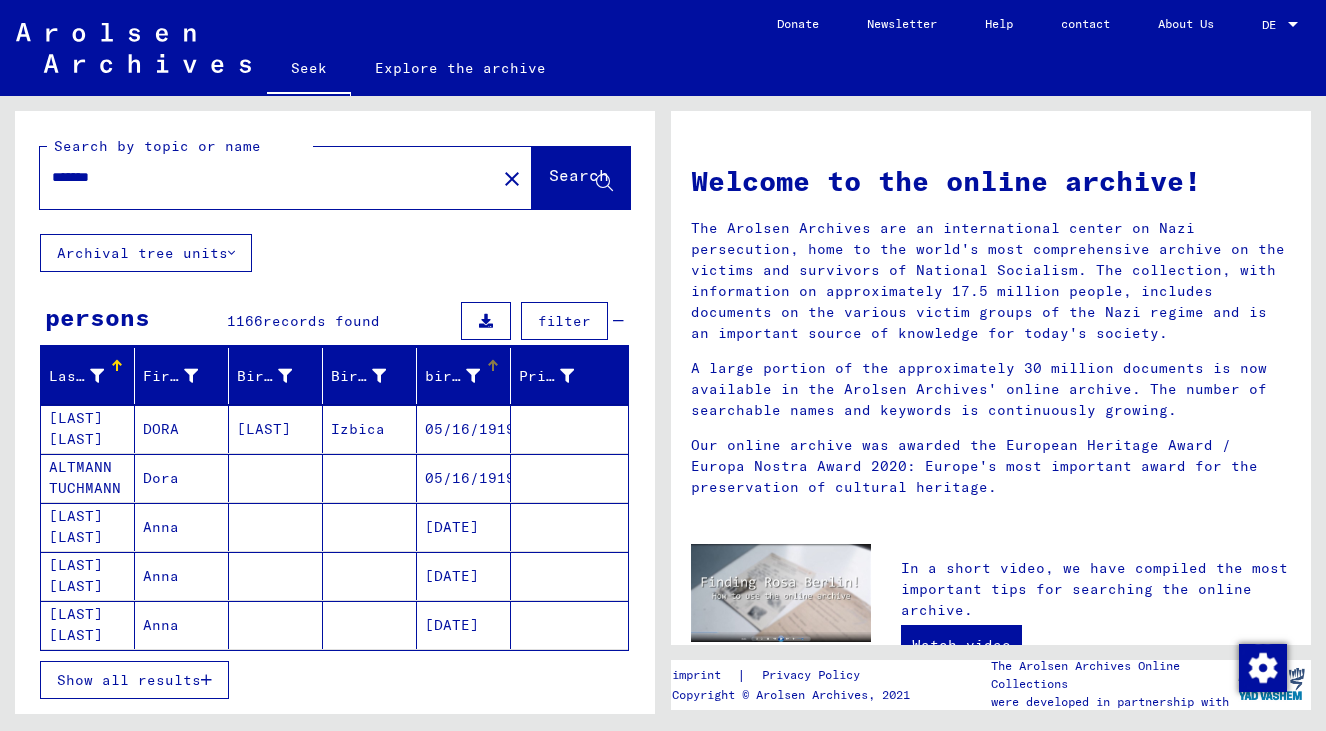 click on "birth date" at bounding box center [467, 376] 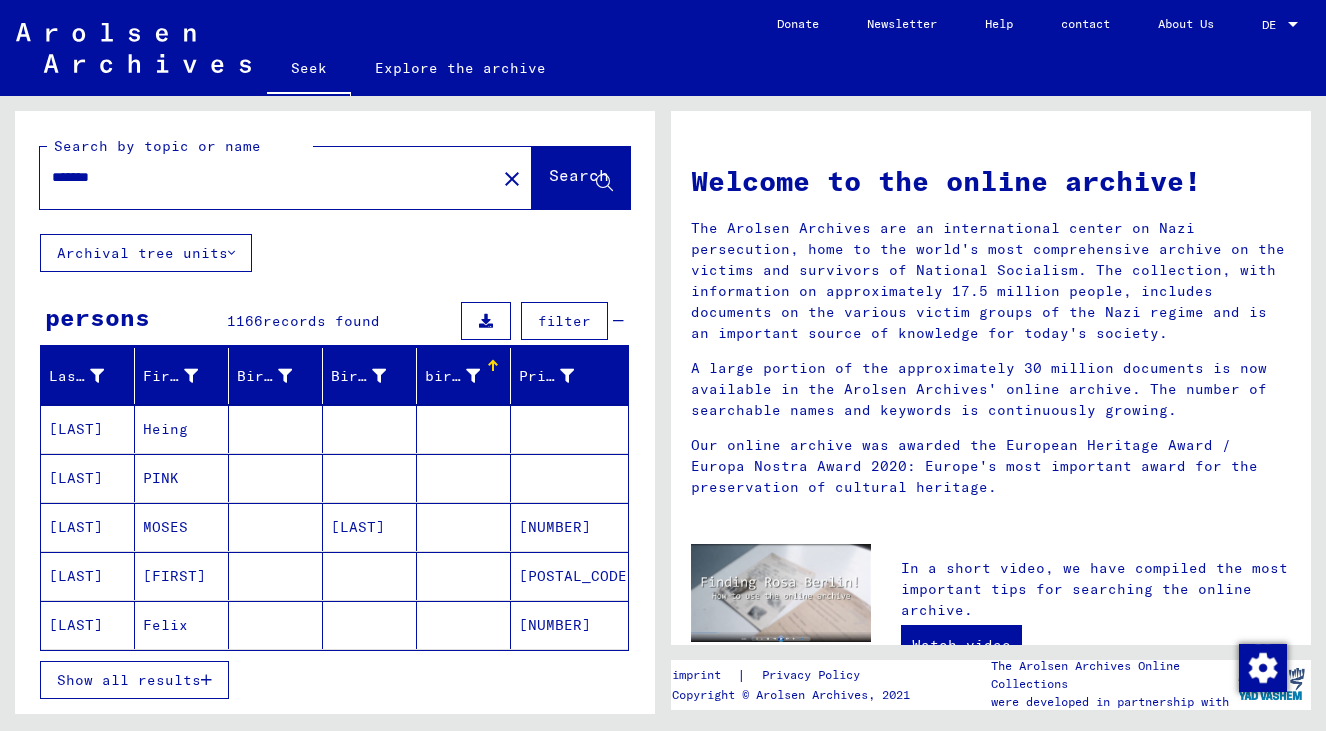 click at bounding box center [206, 680] 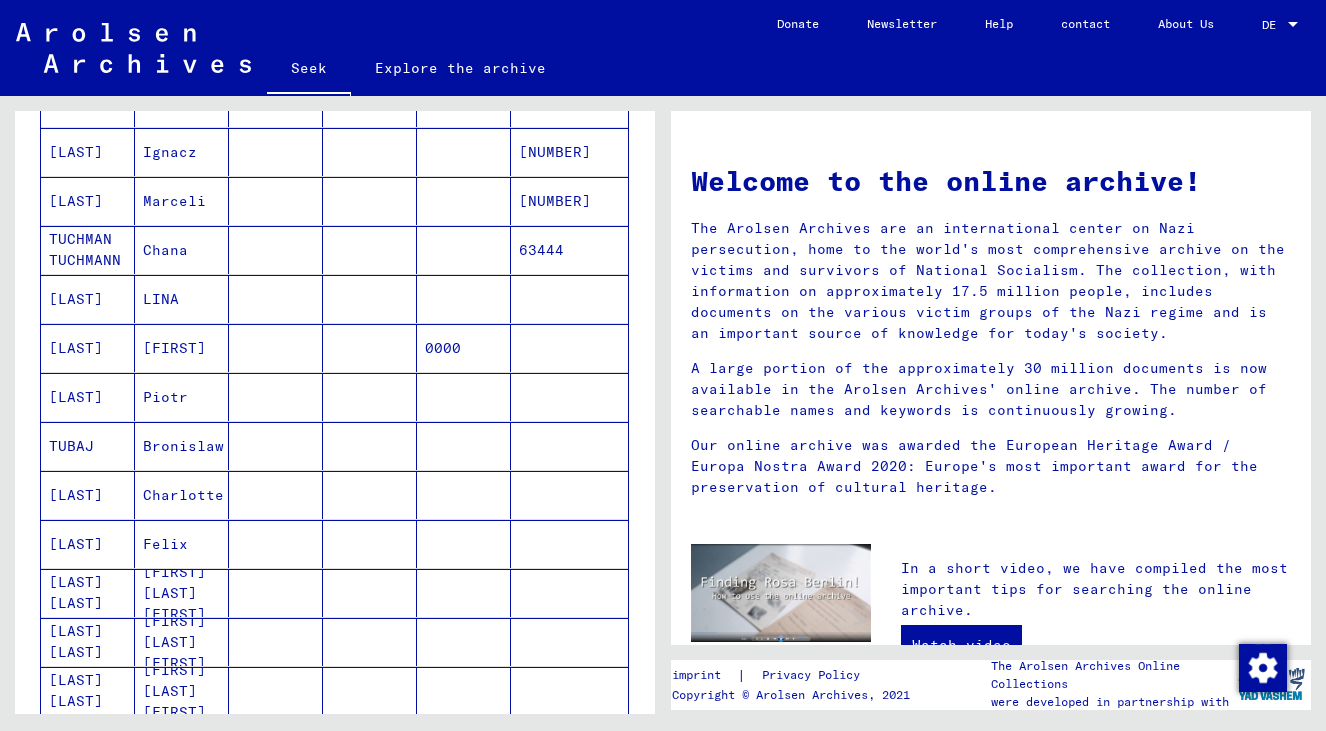 click at bounding box center (464, 299) 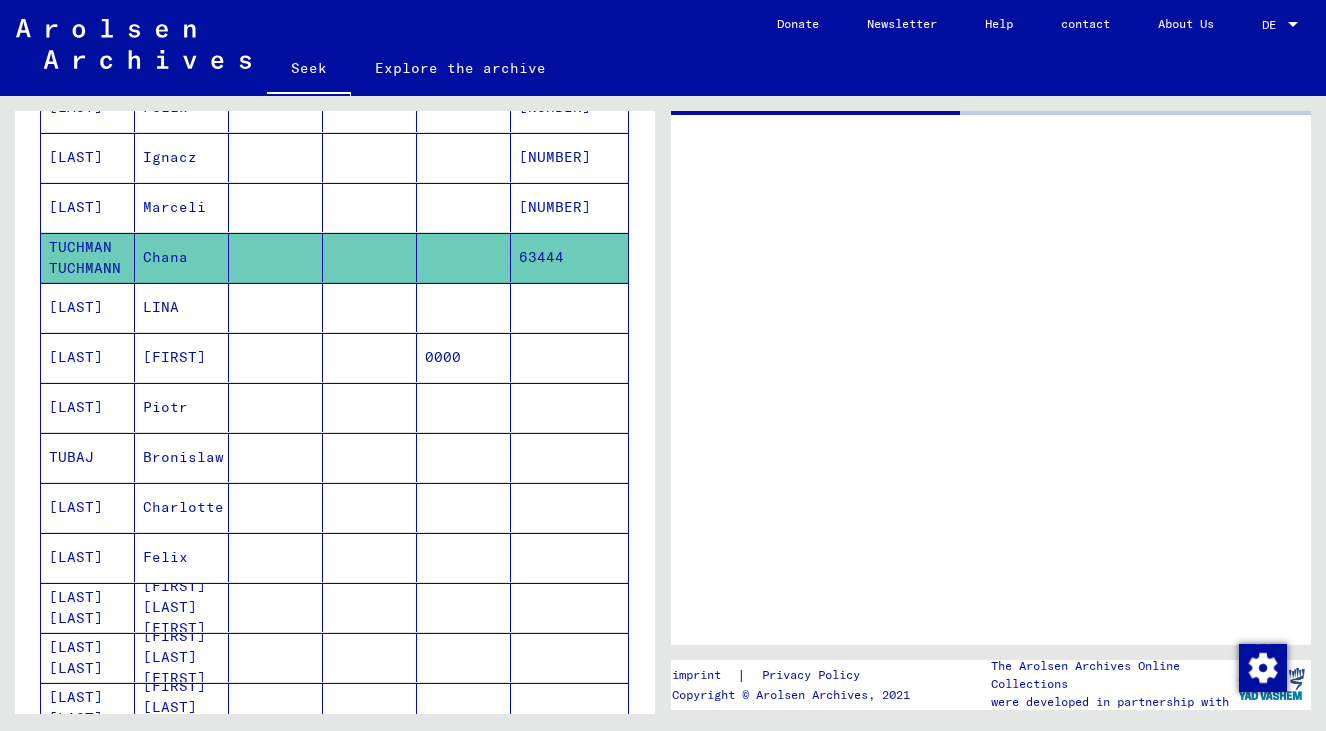 scroll, scrollTop: 526, scrollLeft: 0, axis: vertical 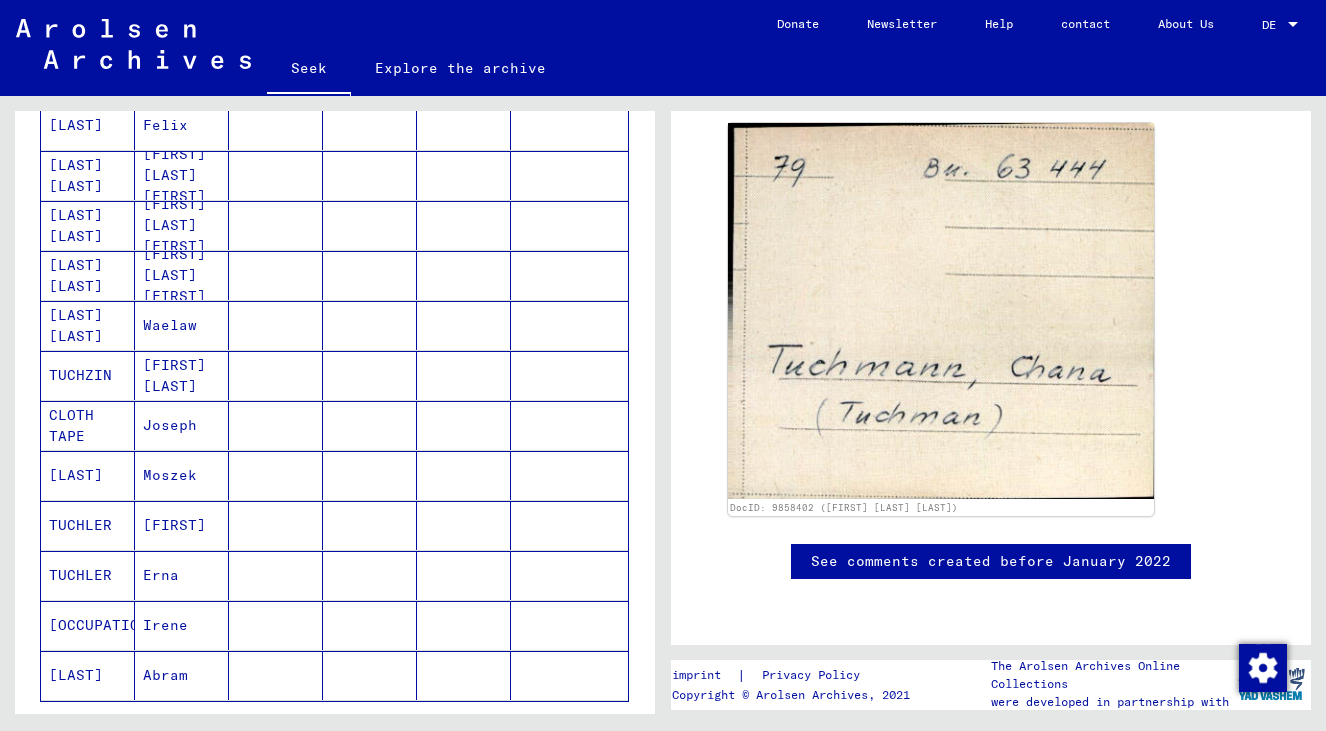 click at bounding box center [464, 525] 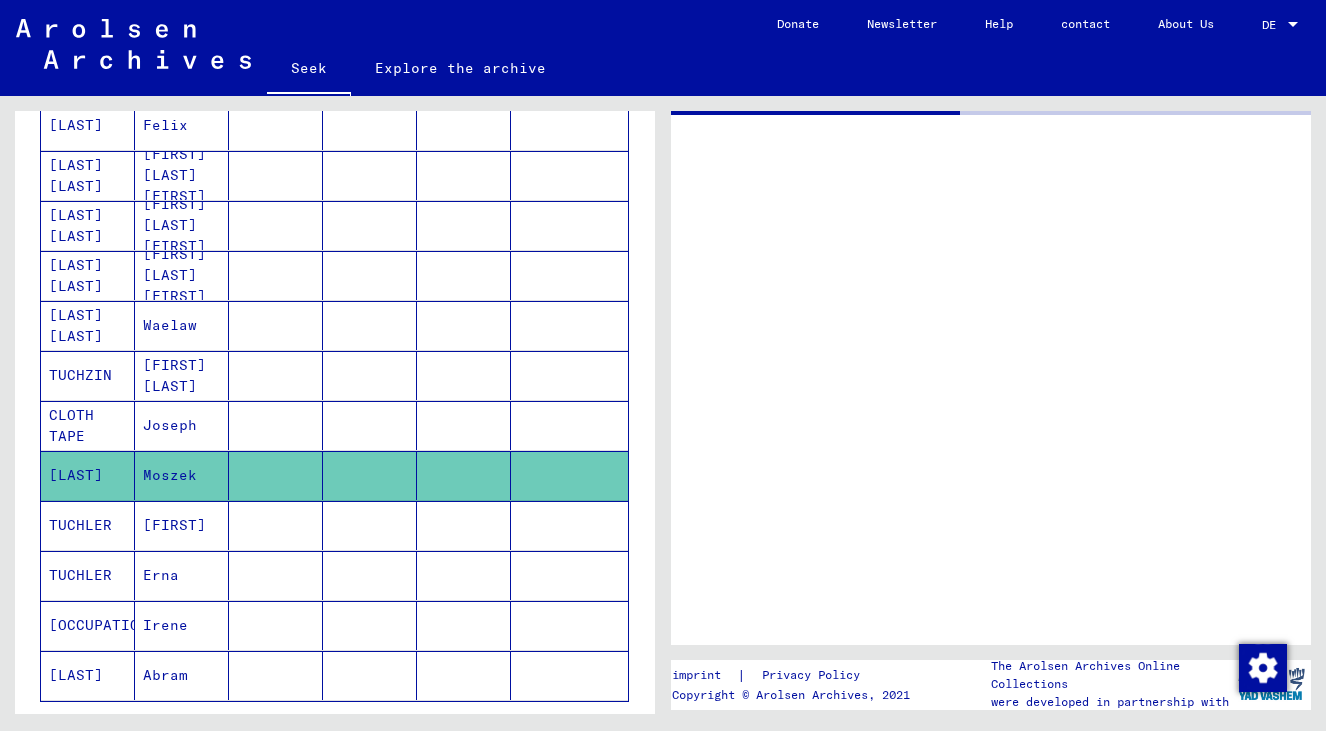 scroll, scrollTop: 0, scrollLeft: 0, axis: both 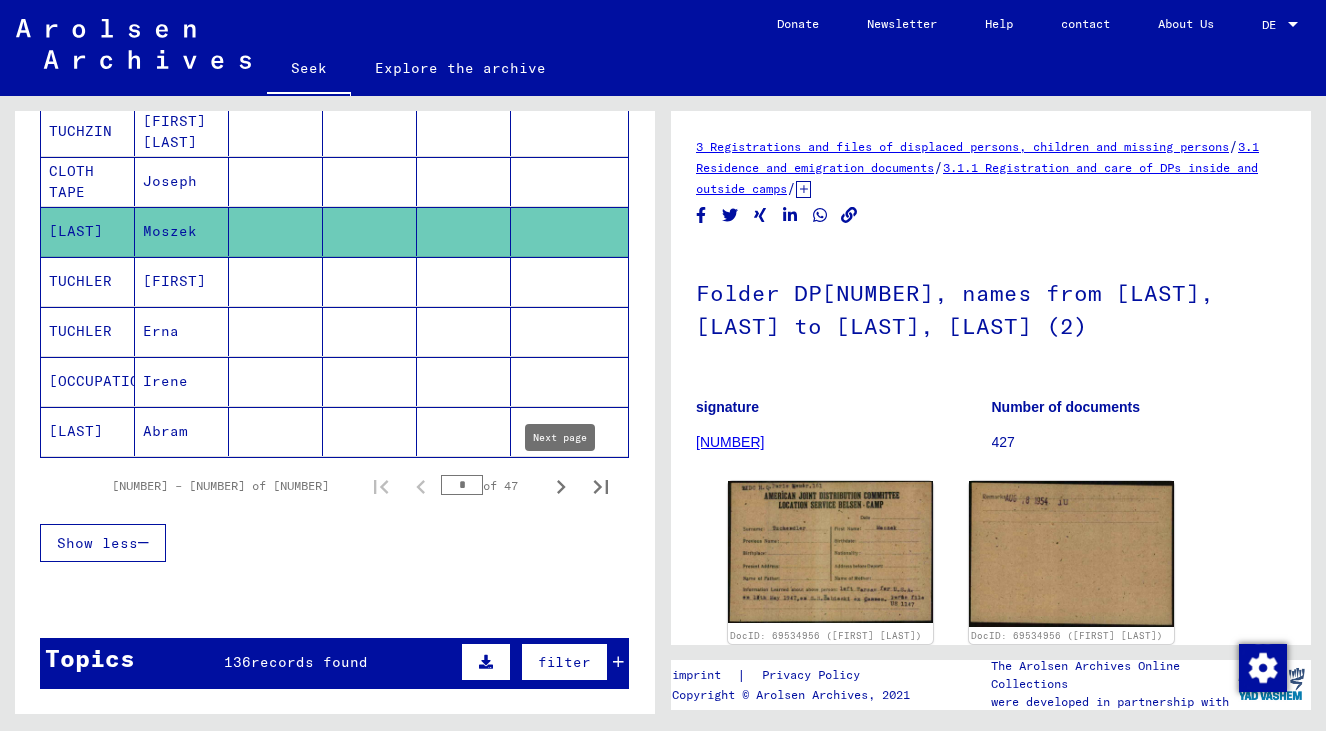 click 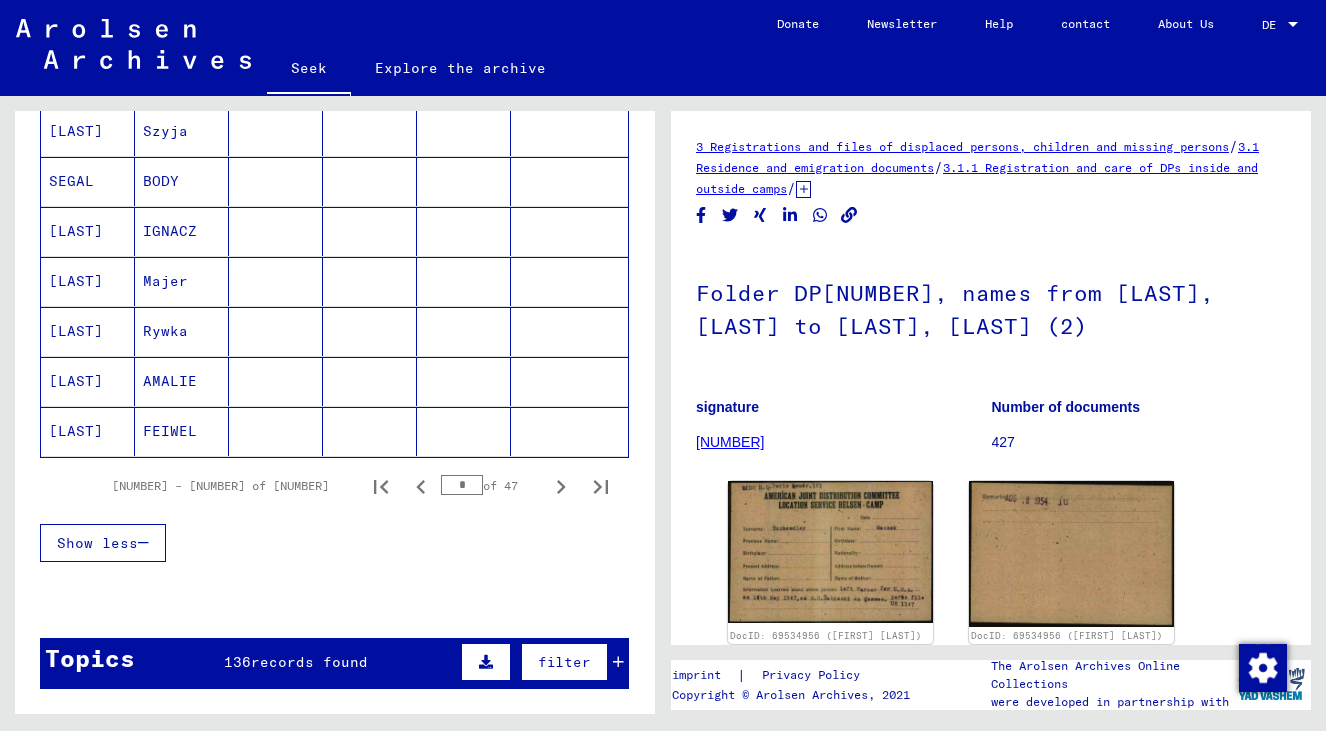 click at bounding box center (464, 331) 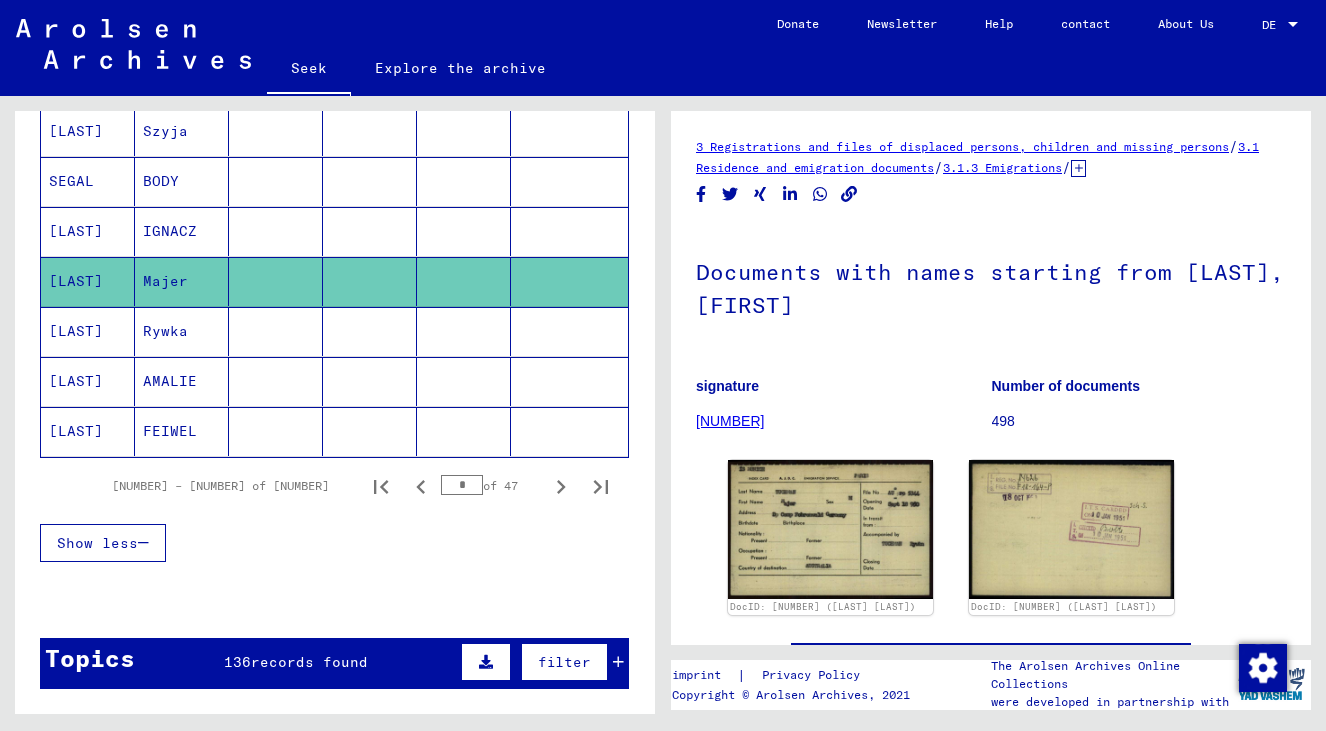 scroll, scrollTop: 0, scrollLeft: 0, axis: both 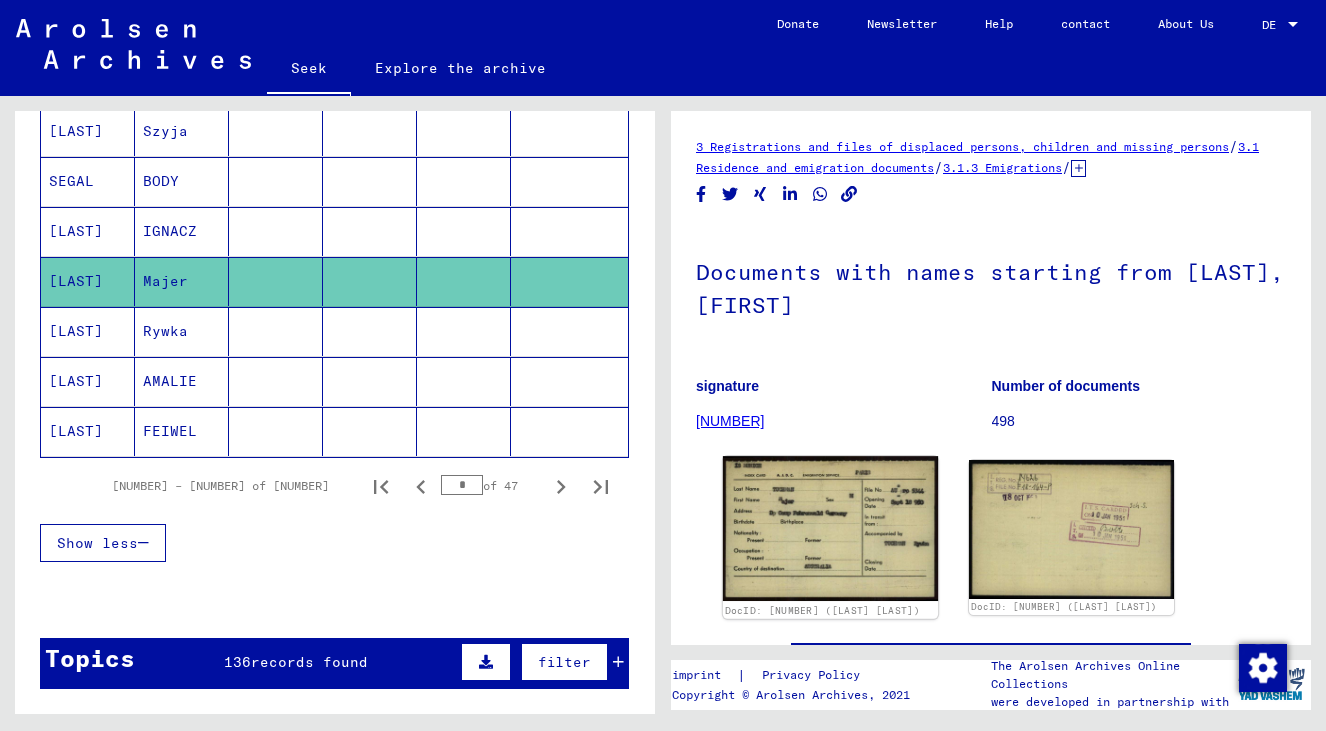 click 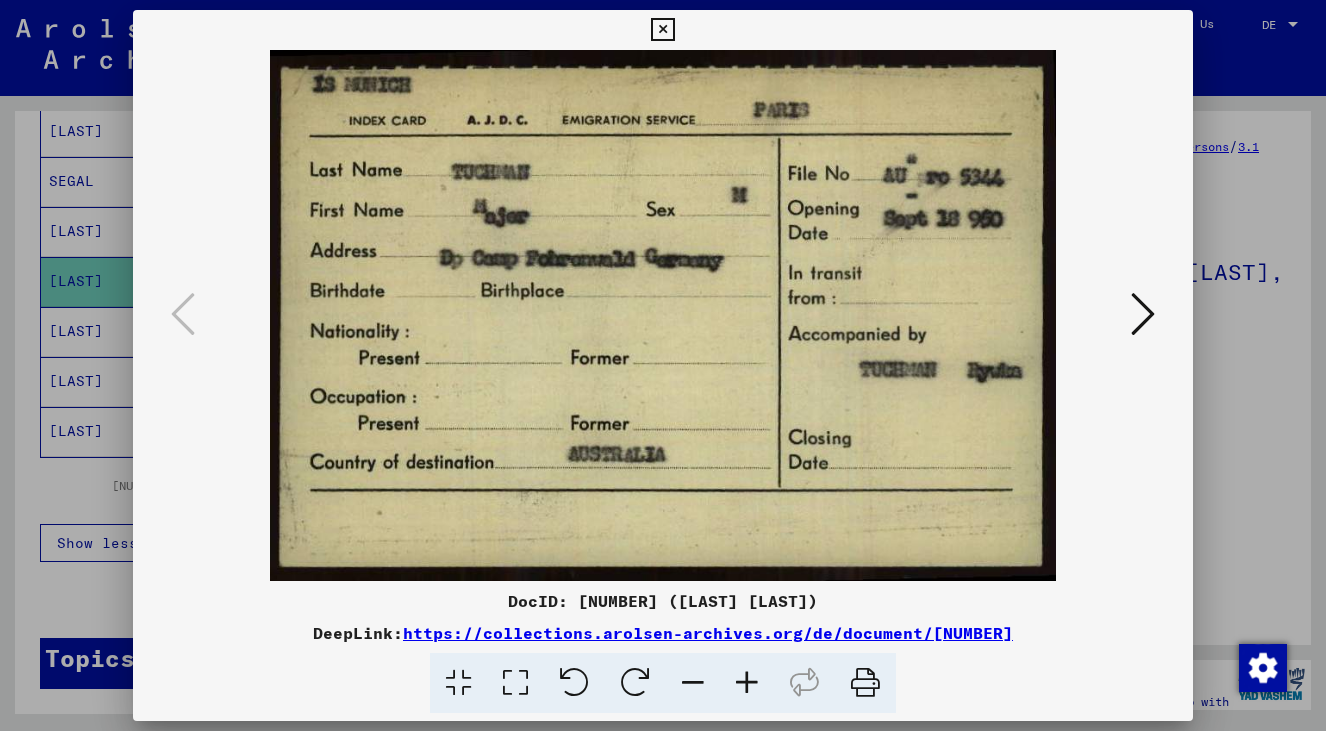 click at bounding box center (663, 365) 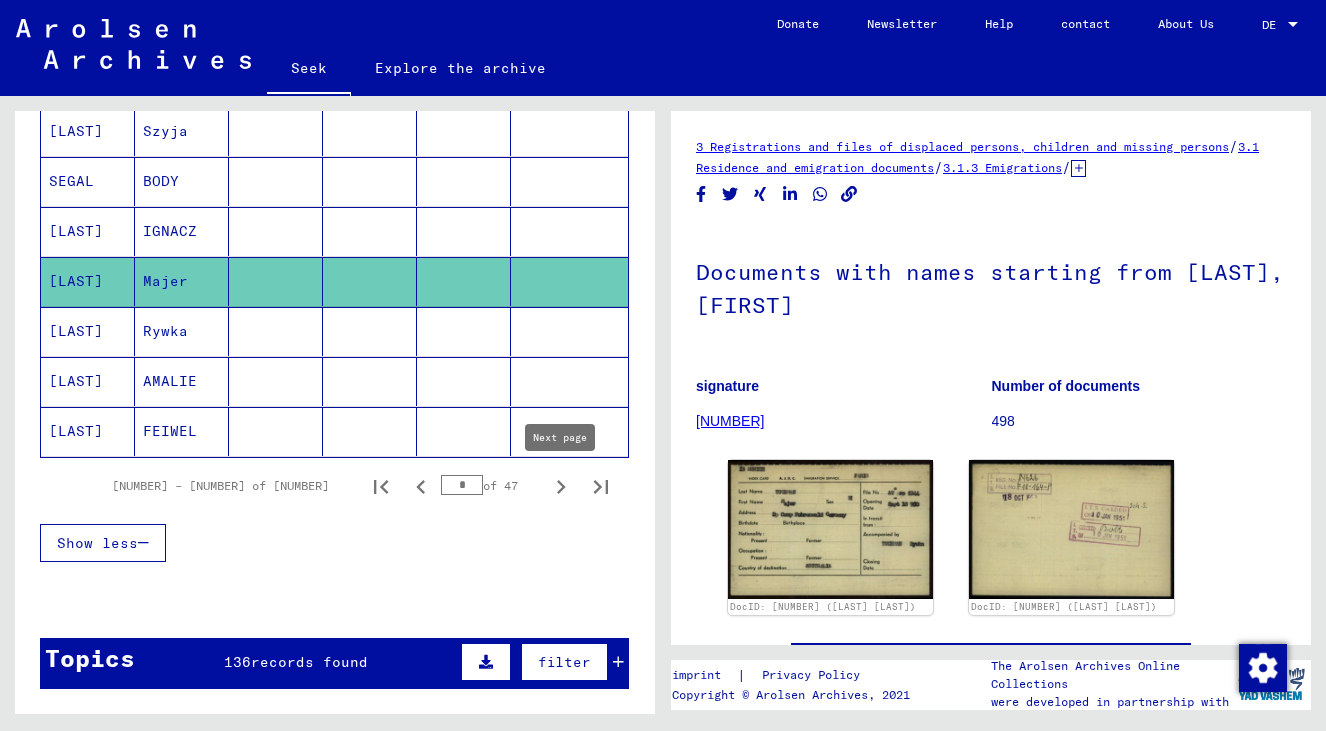 click 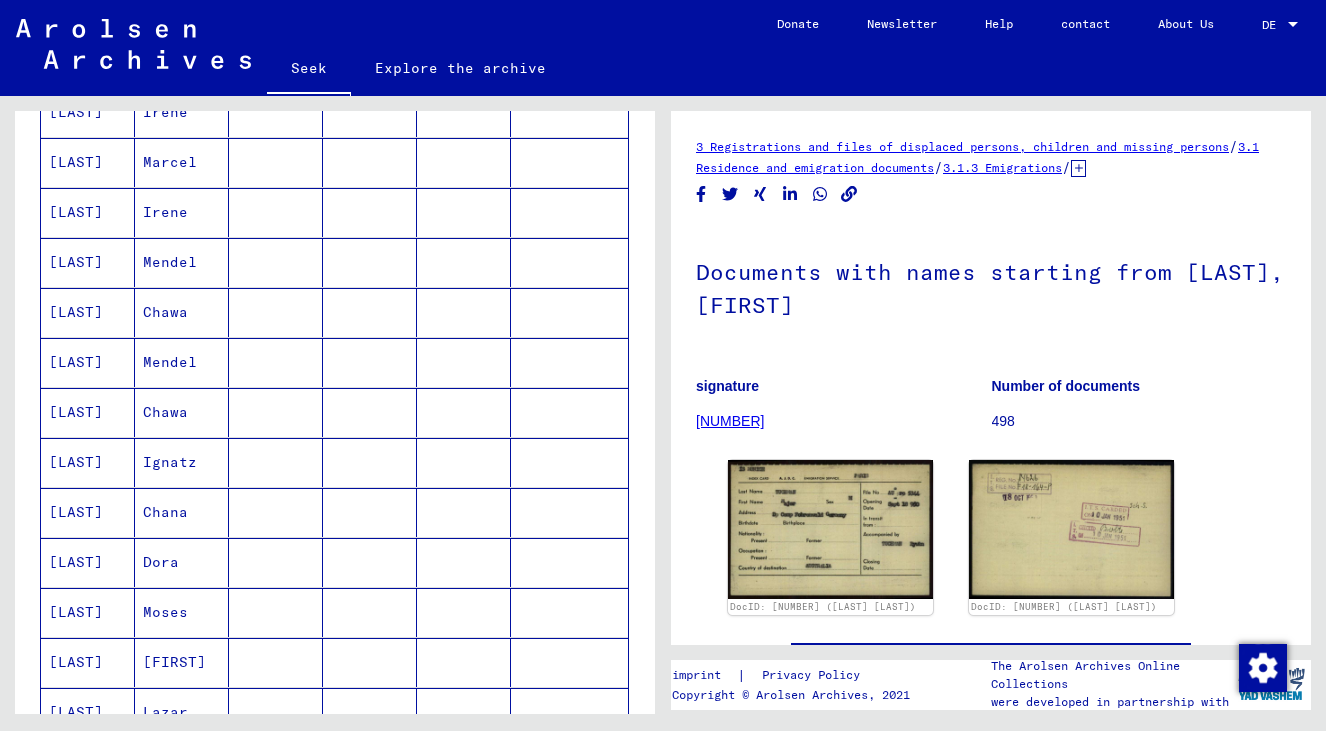 scroll, scrollTop: 897, scrollLeft: 0, axis: vertical 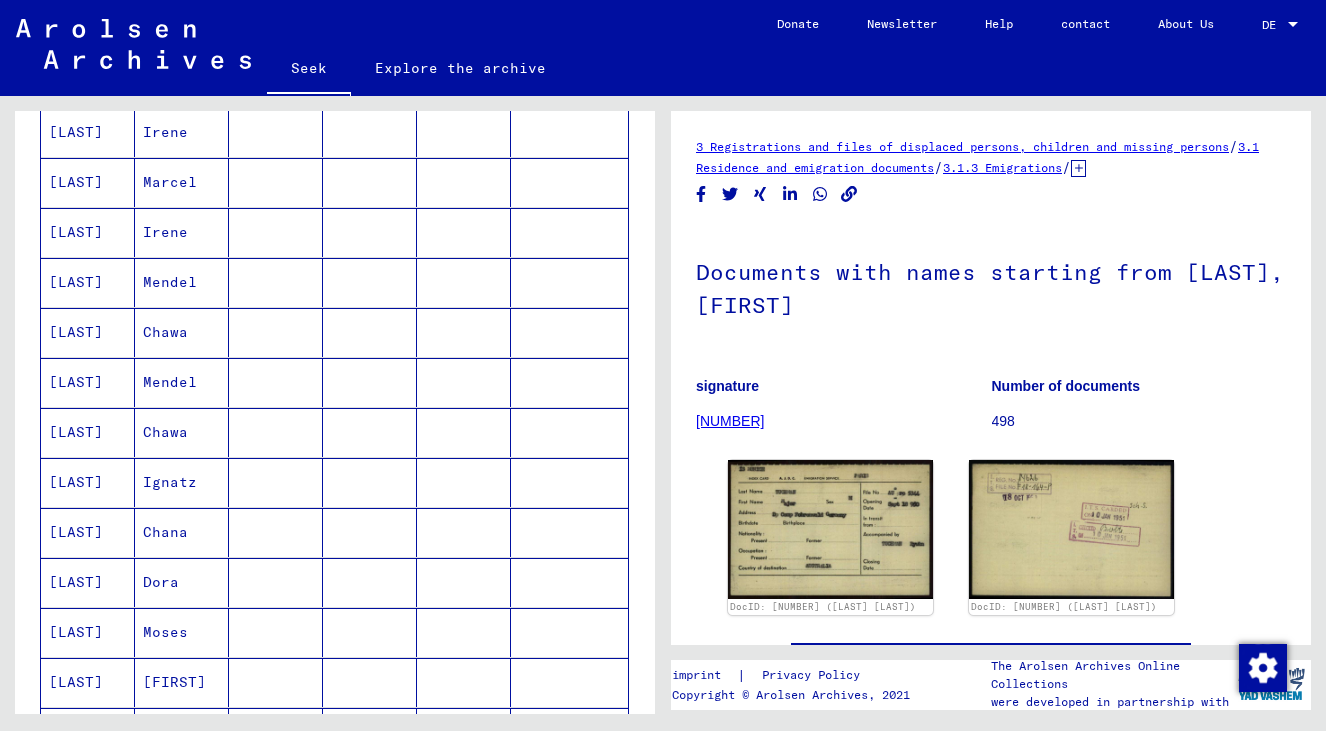 click at bounding box center [464, 482] 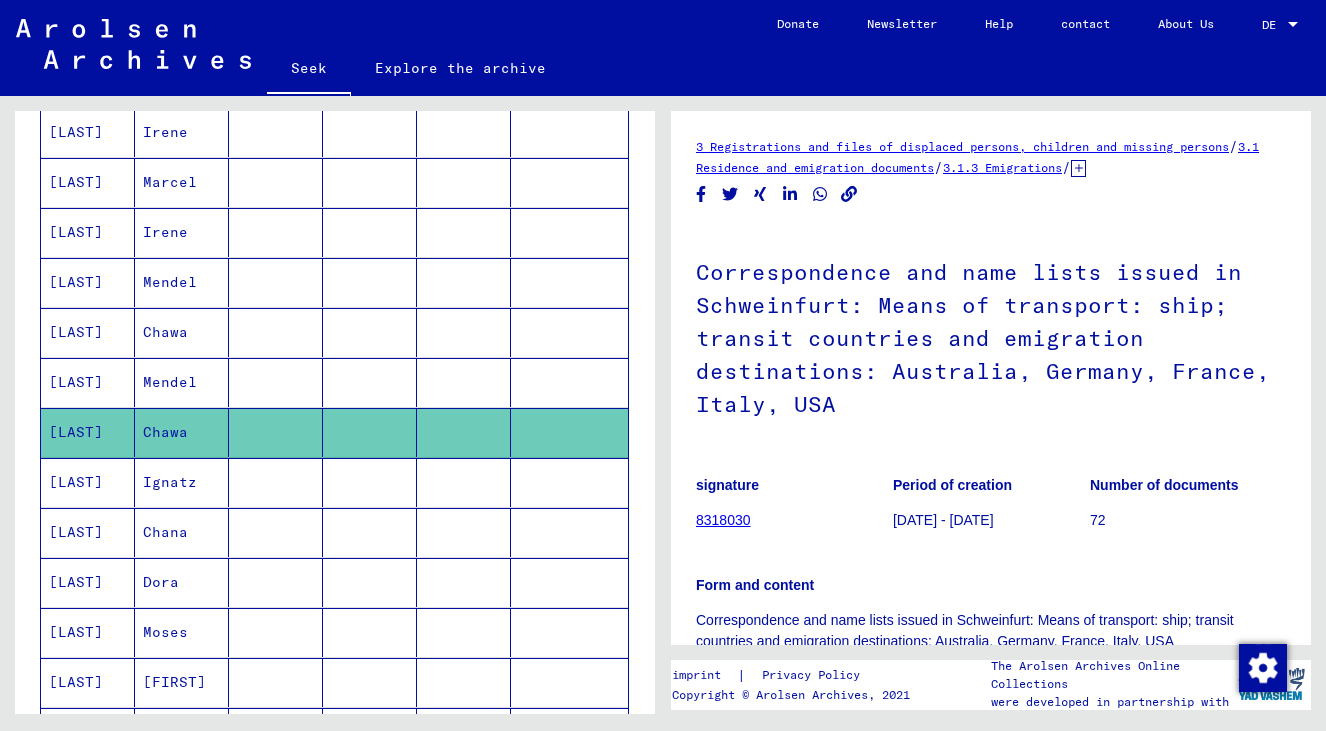 scroll, scrollTop: 0, scrollLeft: 0, axis: both 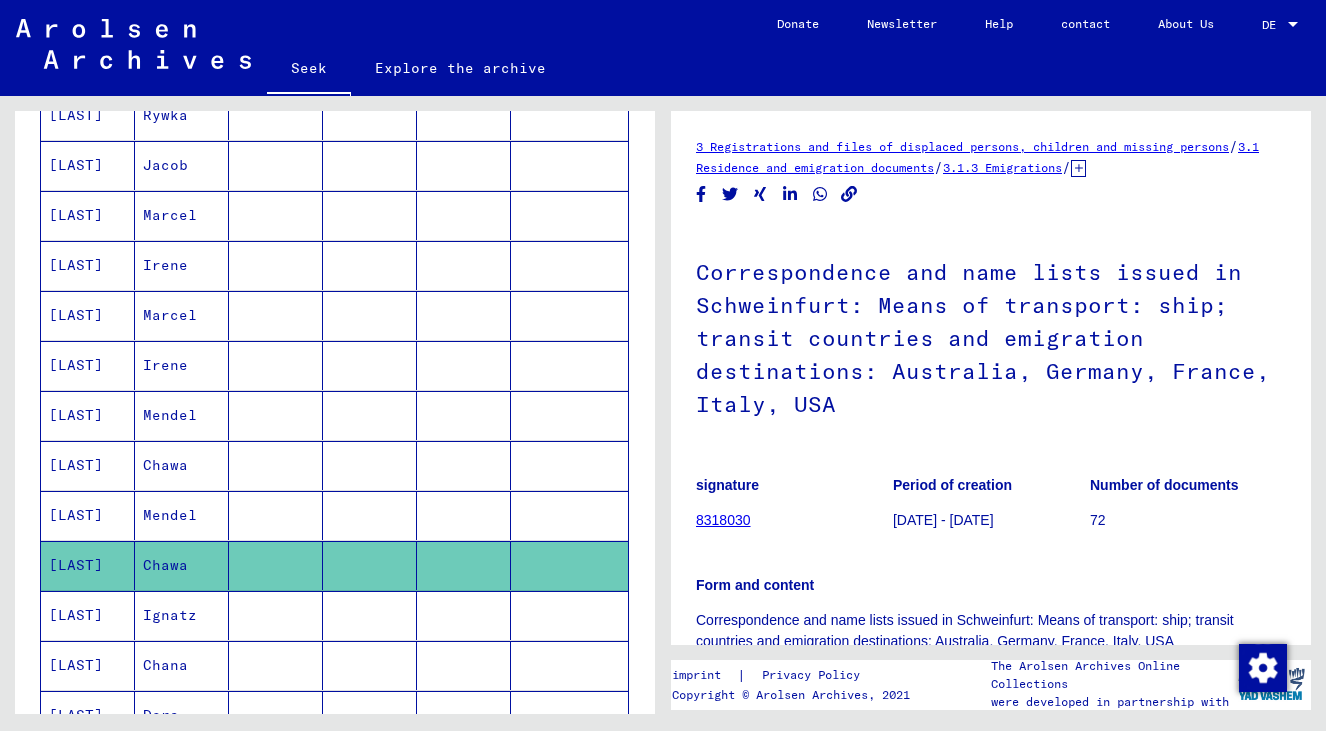 click at bounding box center [370, 565] 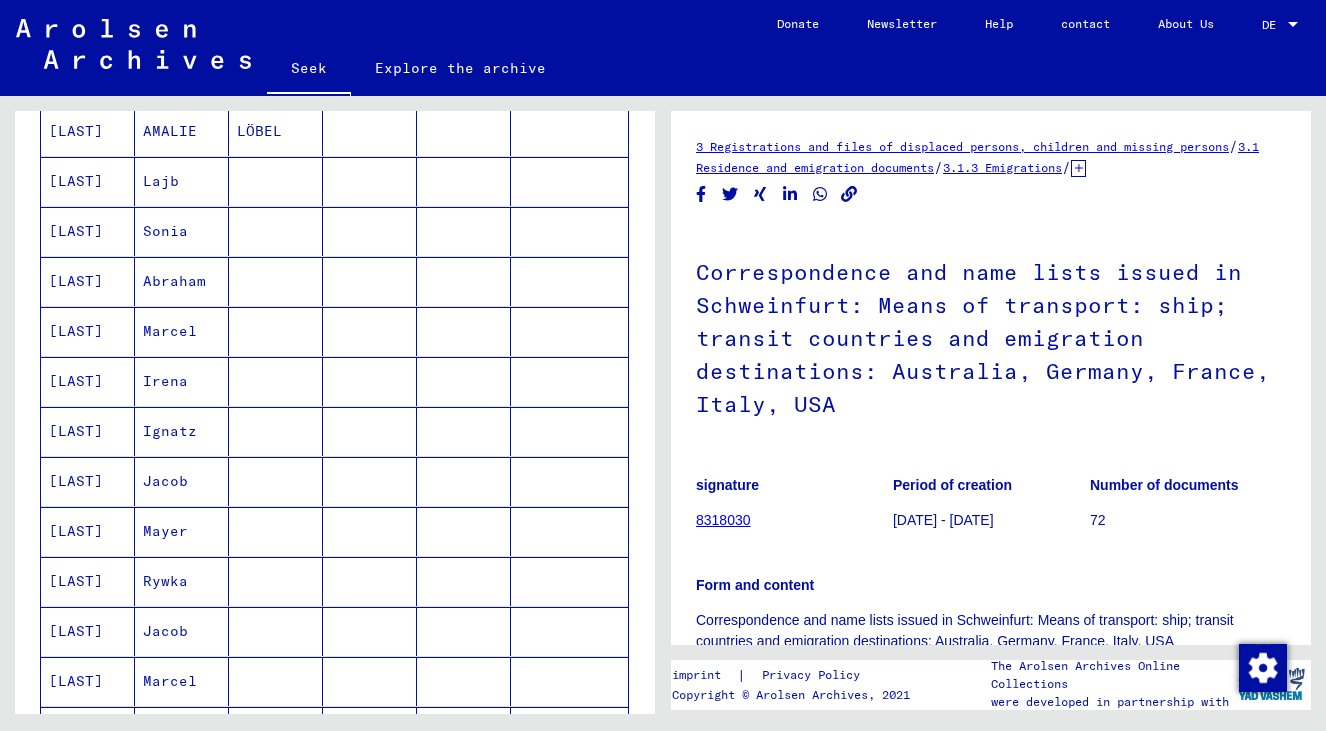 scroll, scrollTop: 302, scrollLeft: 0, axis: vertical 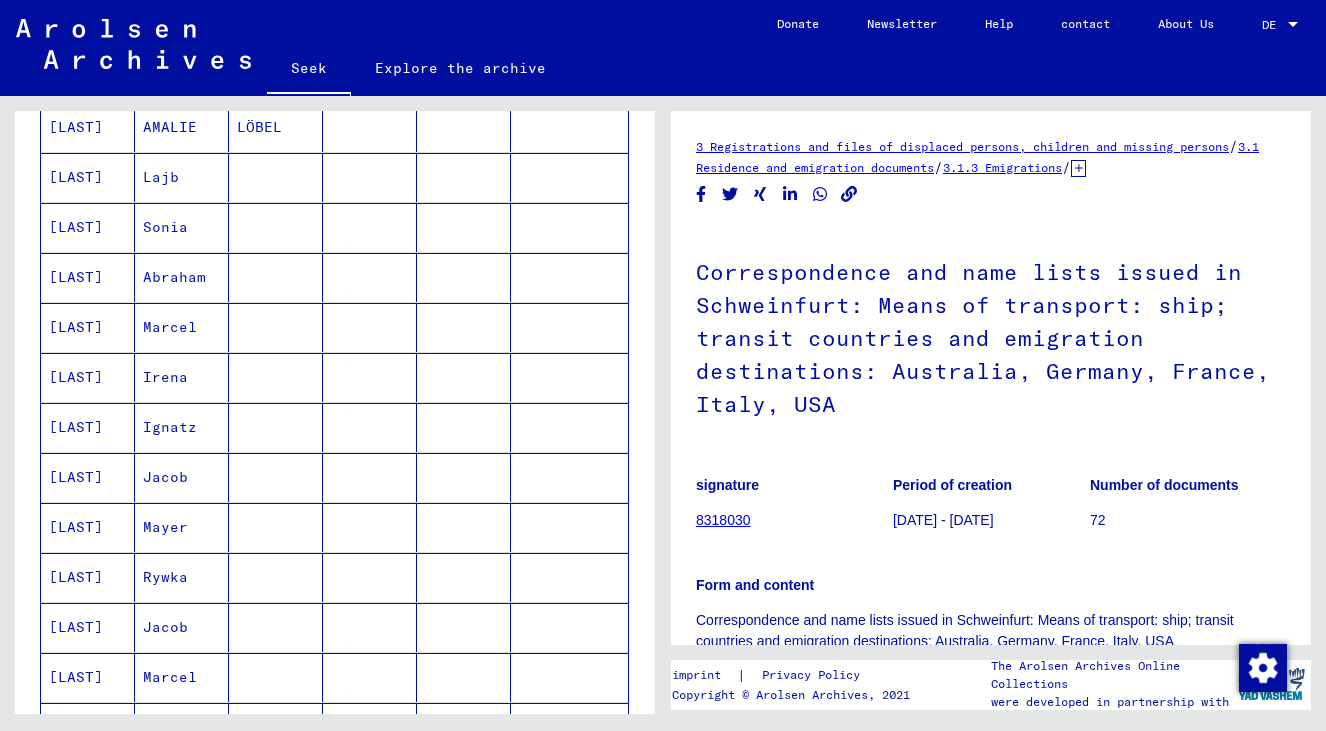 click at bounding box center (370, 577) 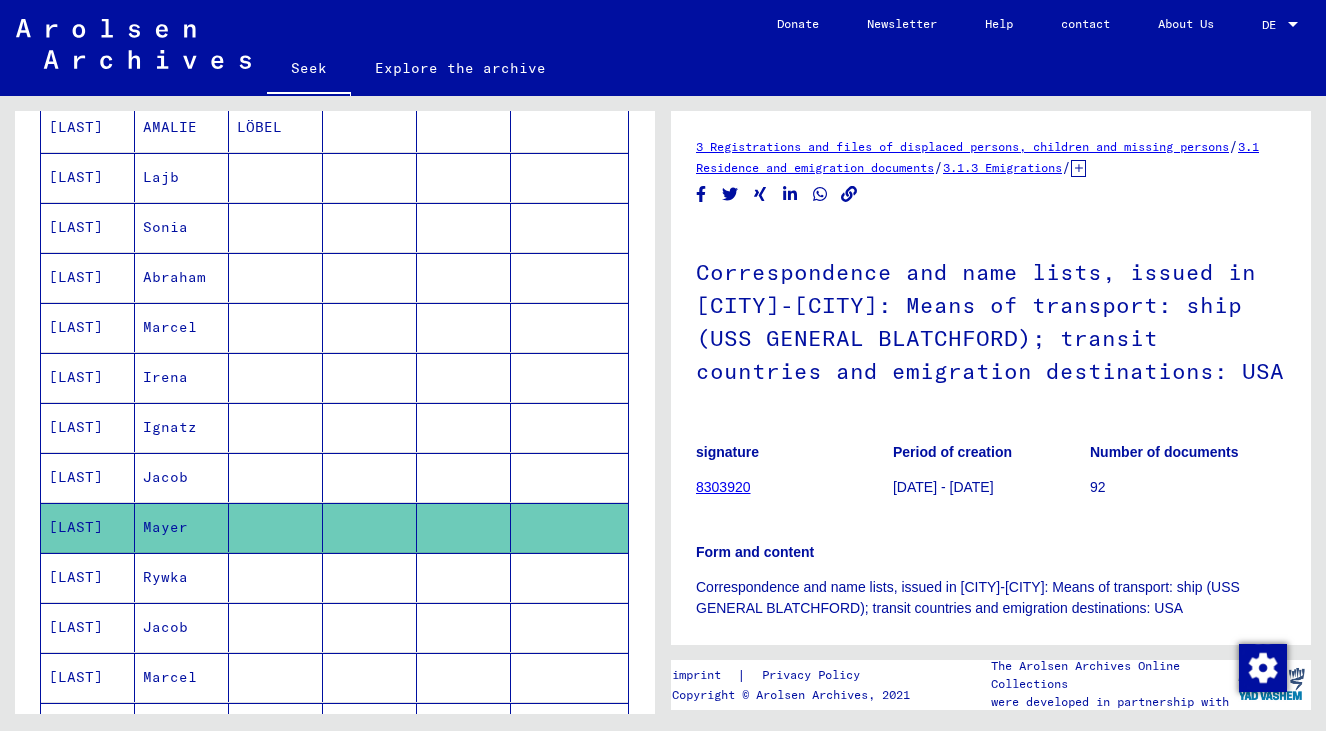 scroll, scrollTop: 0, scrollLeft: 0, axis: both 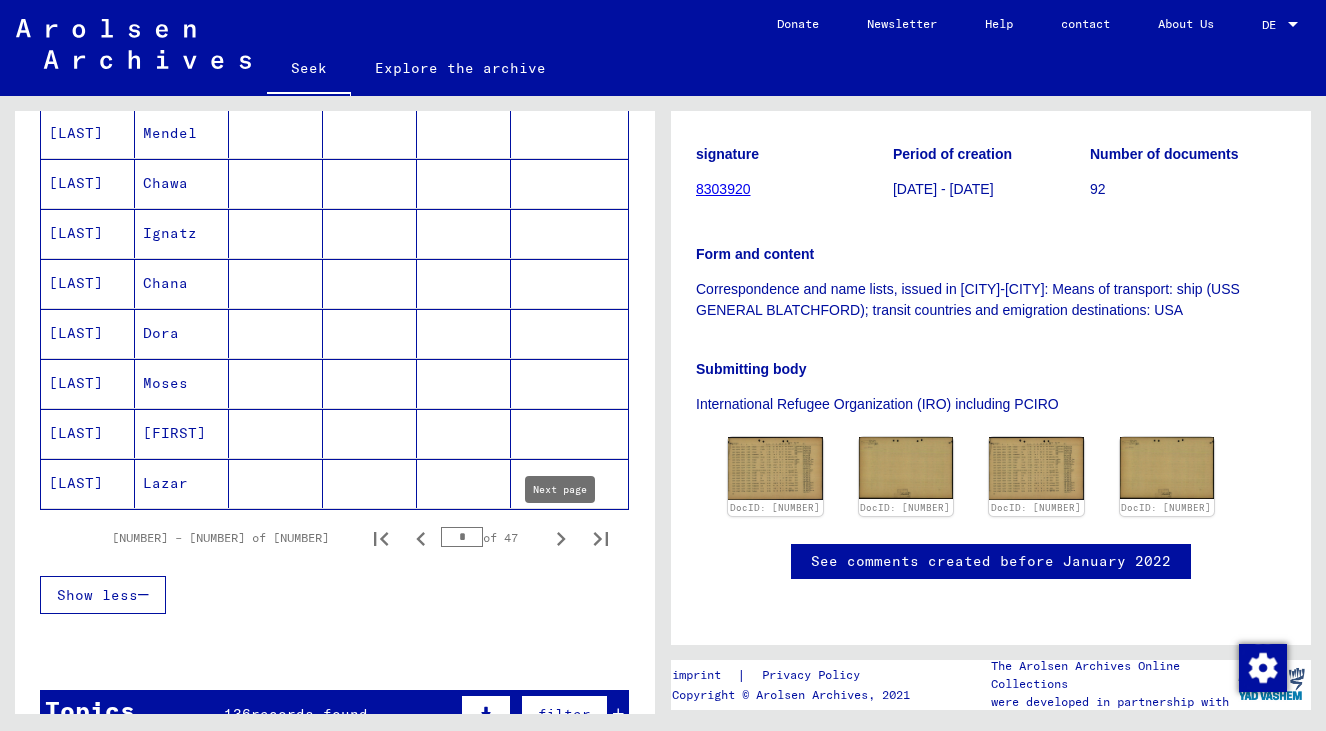 click 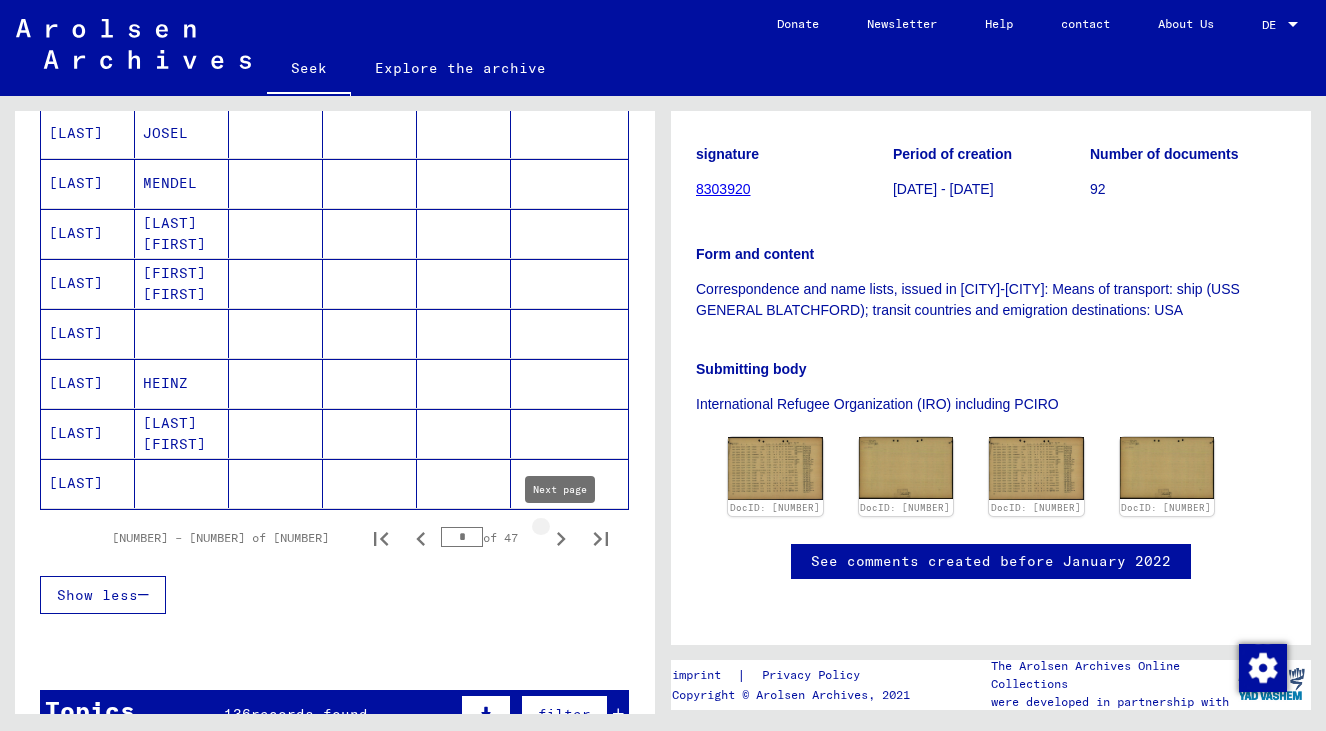 type on "*" 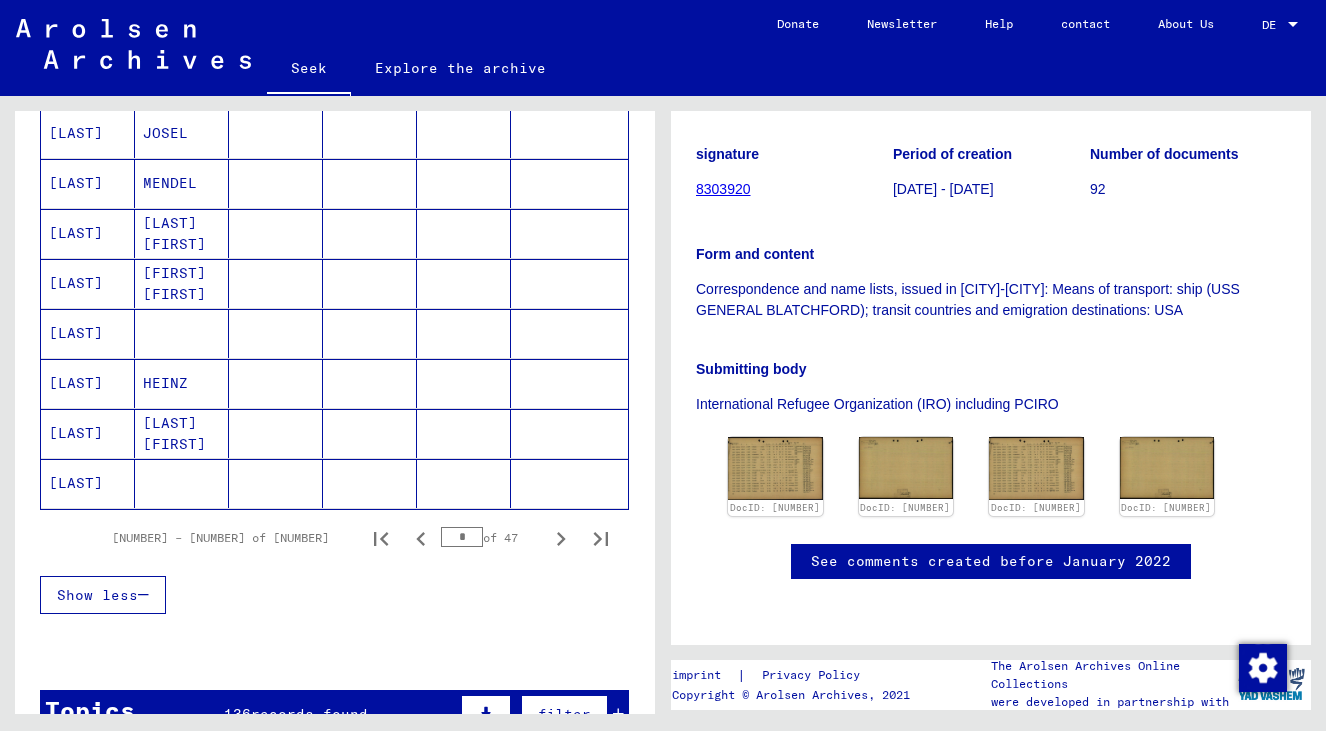click at bounding box center [370, 333] 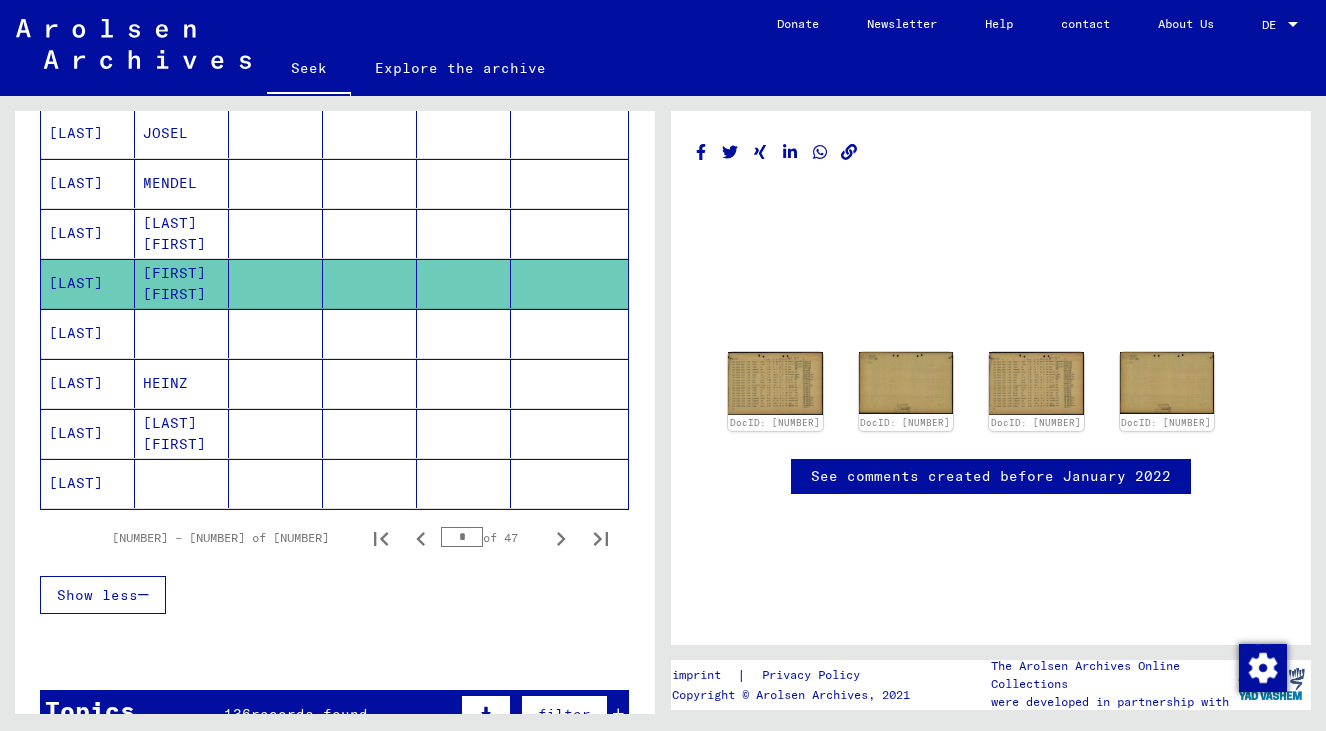 scroll, scrollTop: 269, scrollLeft: 0, axis: vertical 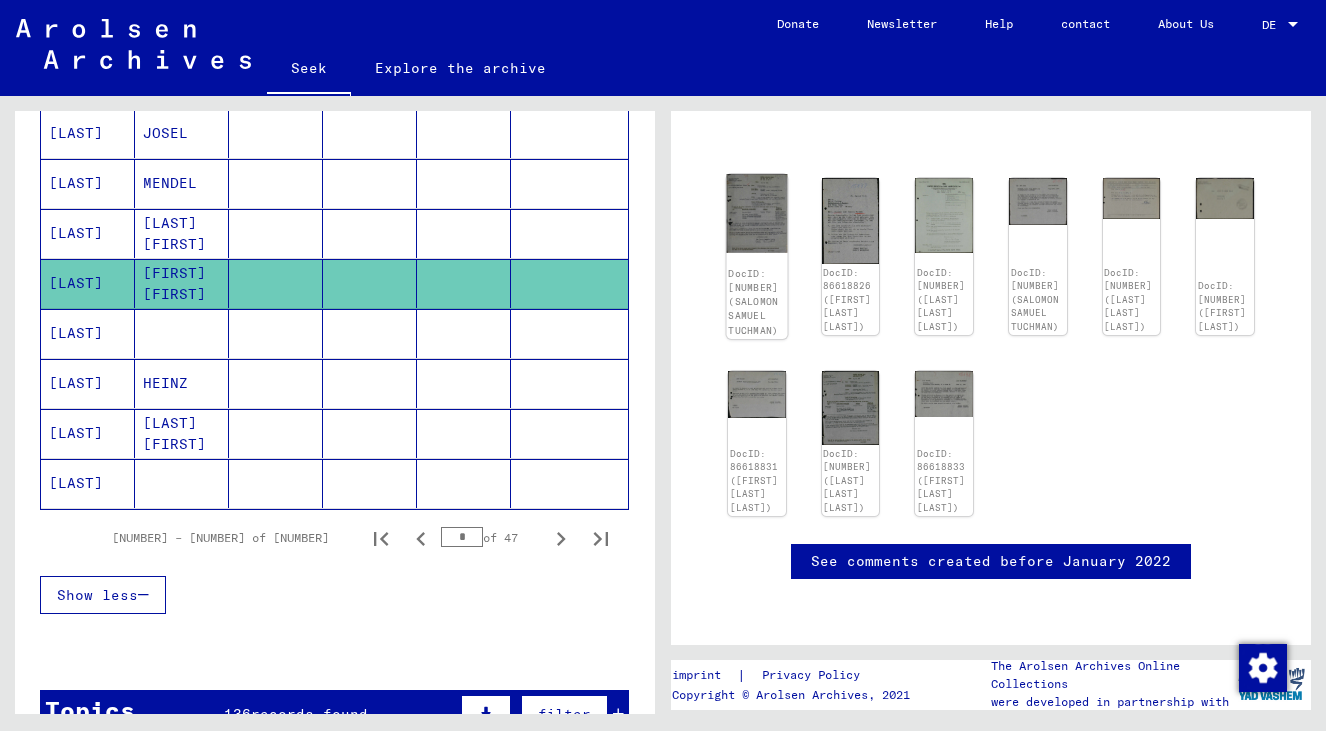 click 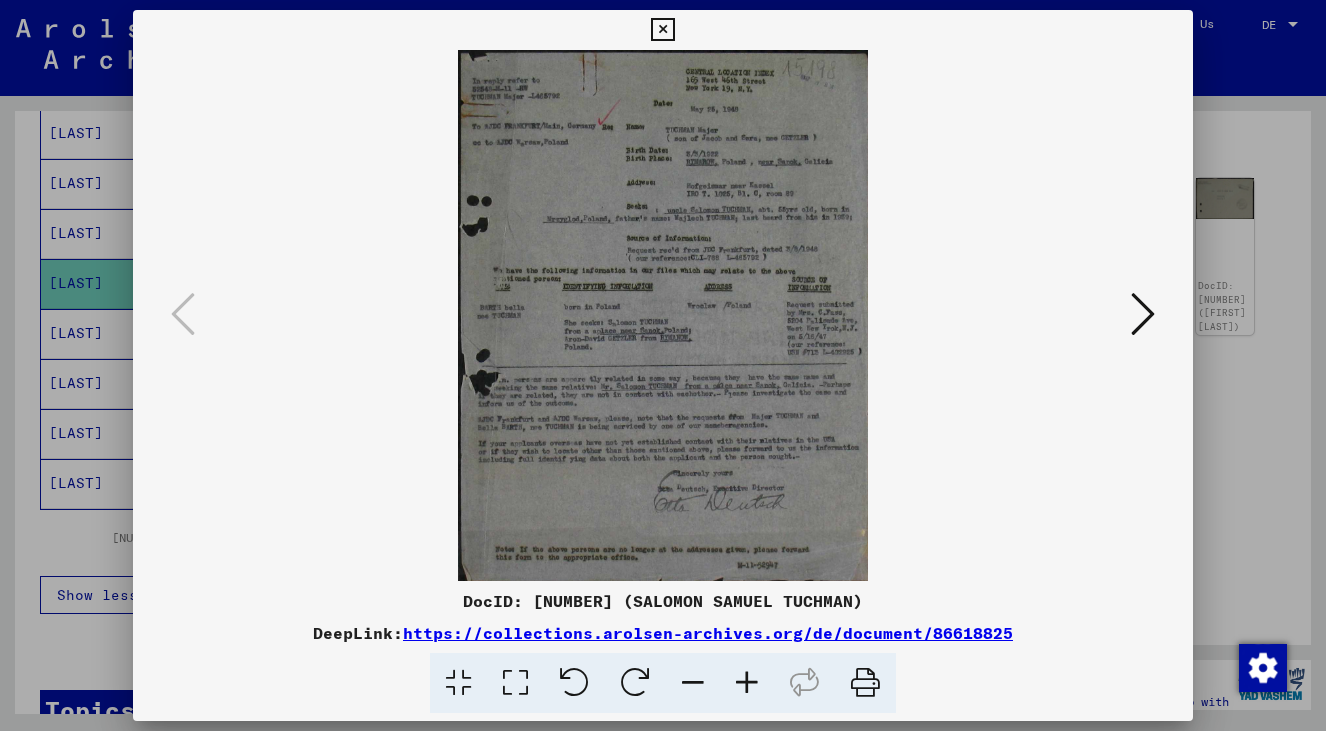 click at bounding box center [747, 683] 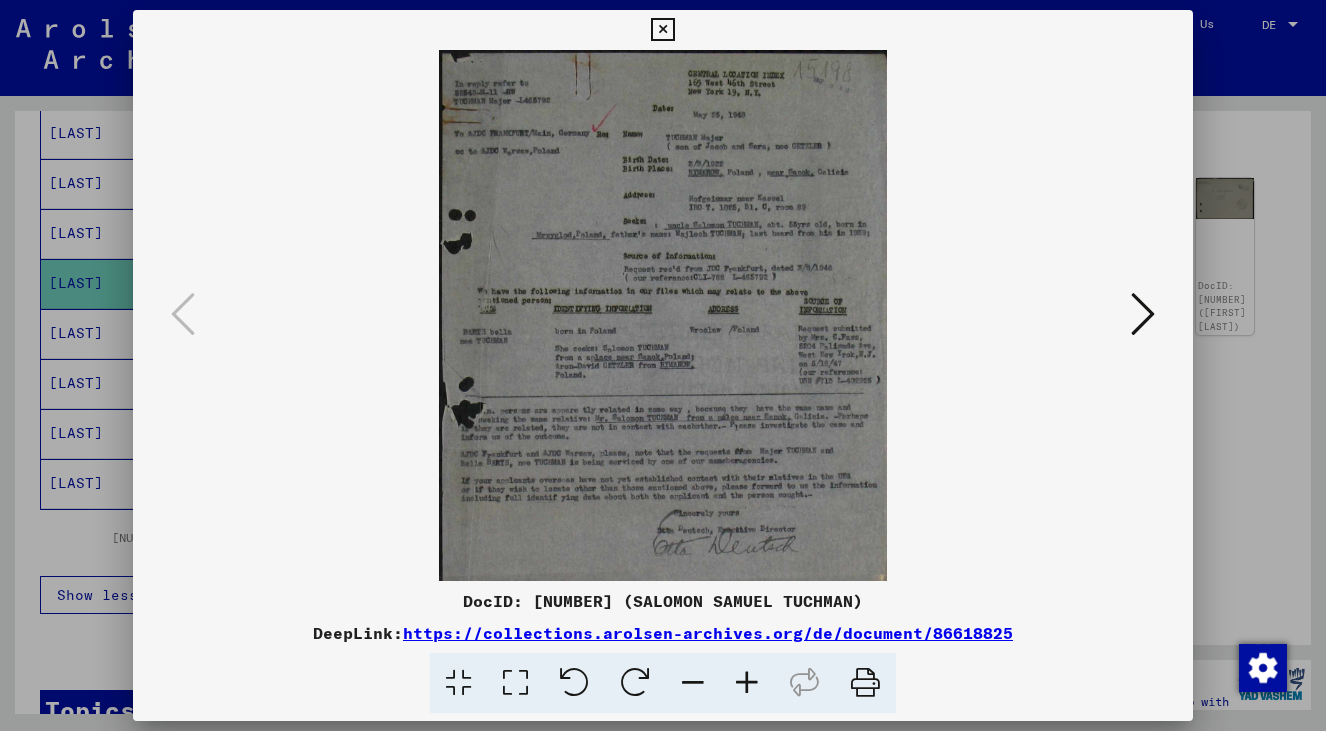 click at bounding box center (747, 683) 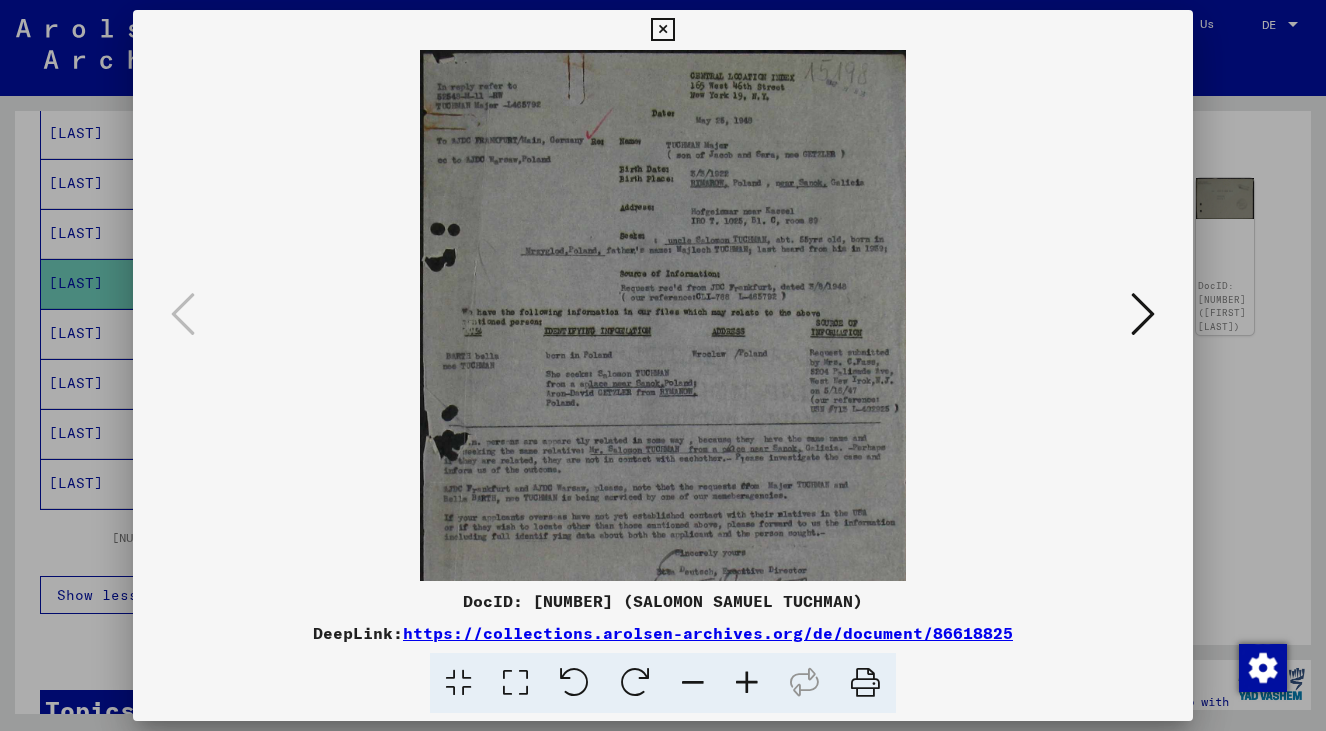 click at bounding box center [747, 683] 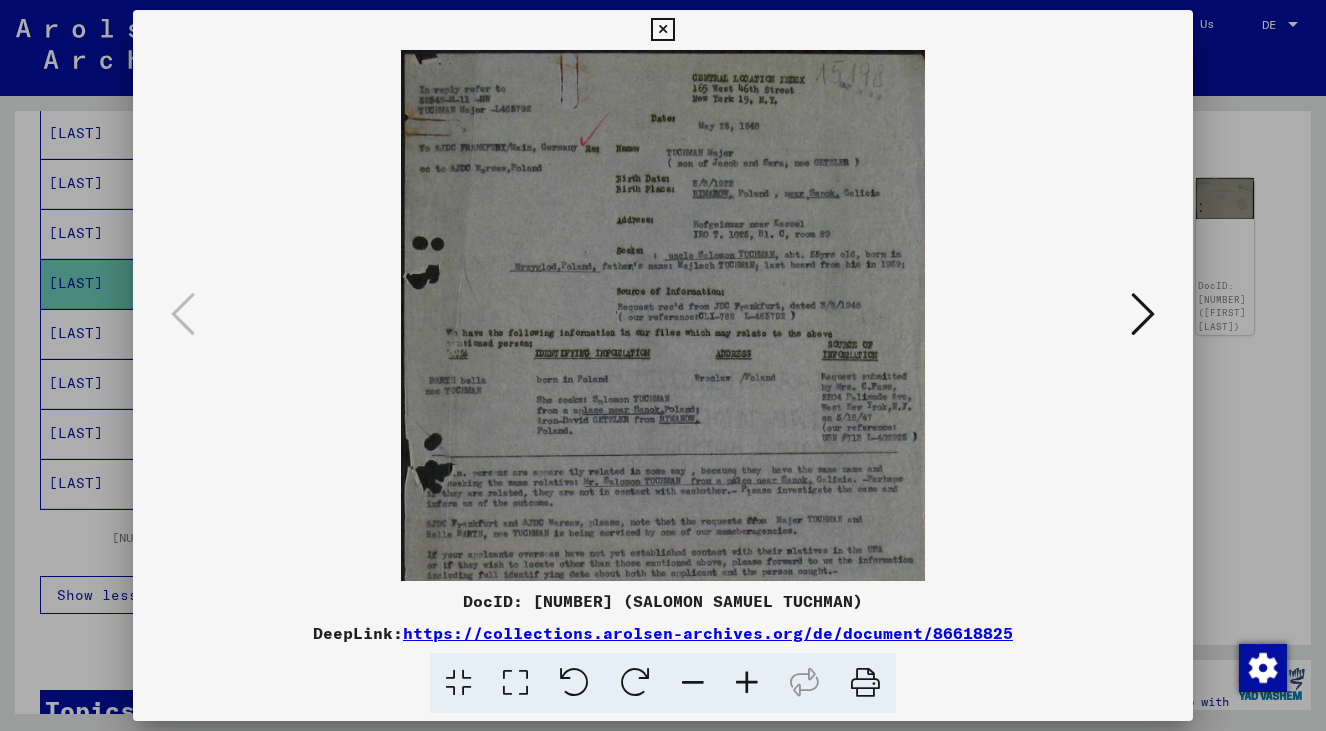 click at bounding box center [747, 683] 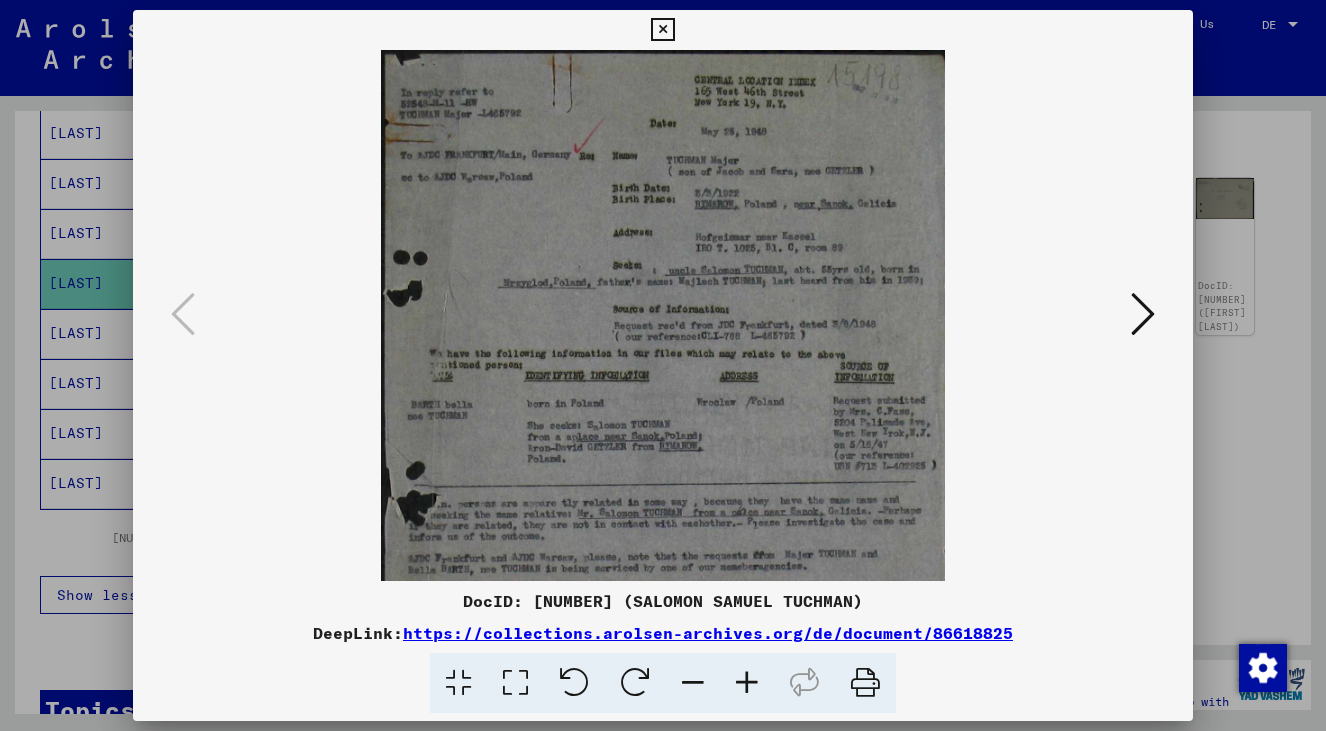 click at bounding box center (747, 683) 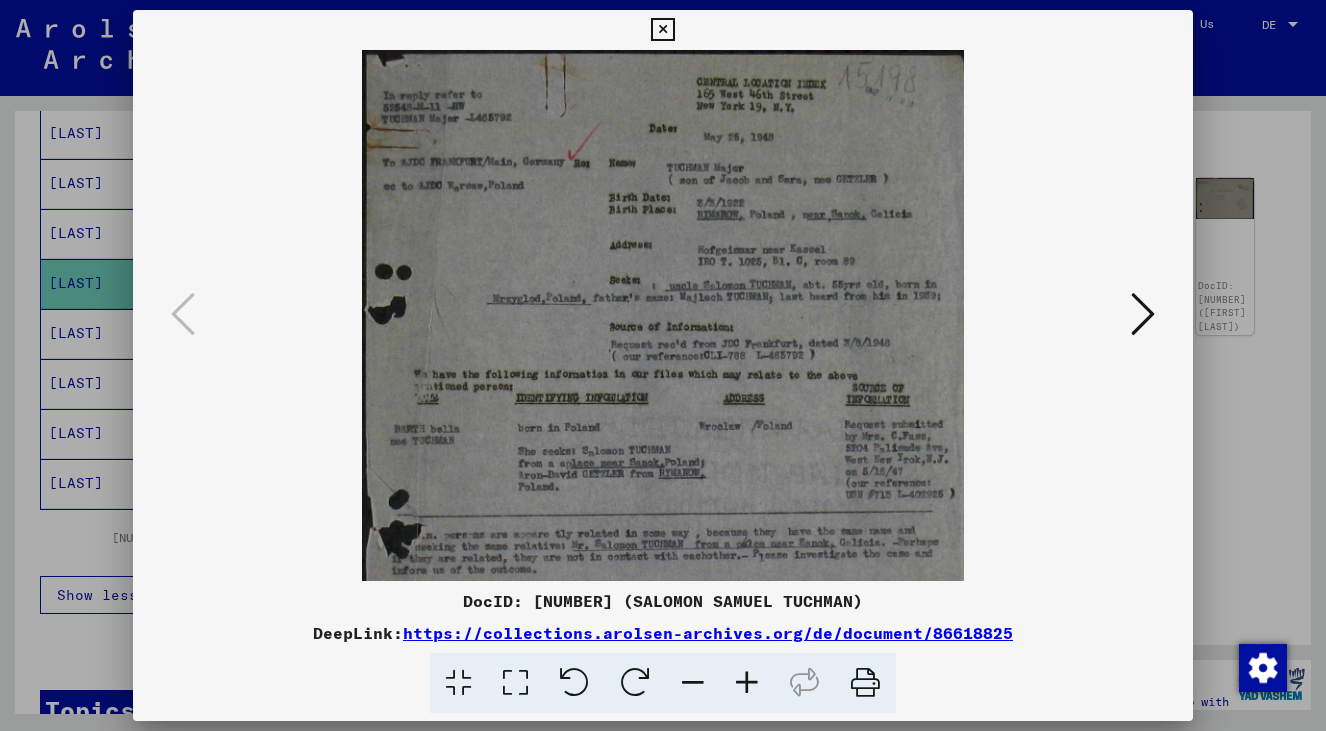 click at bounding box center (747, 683) 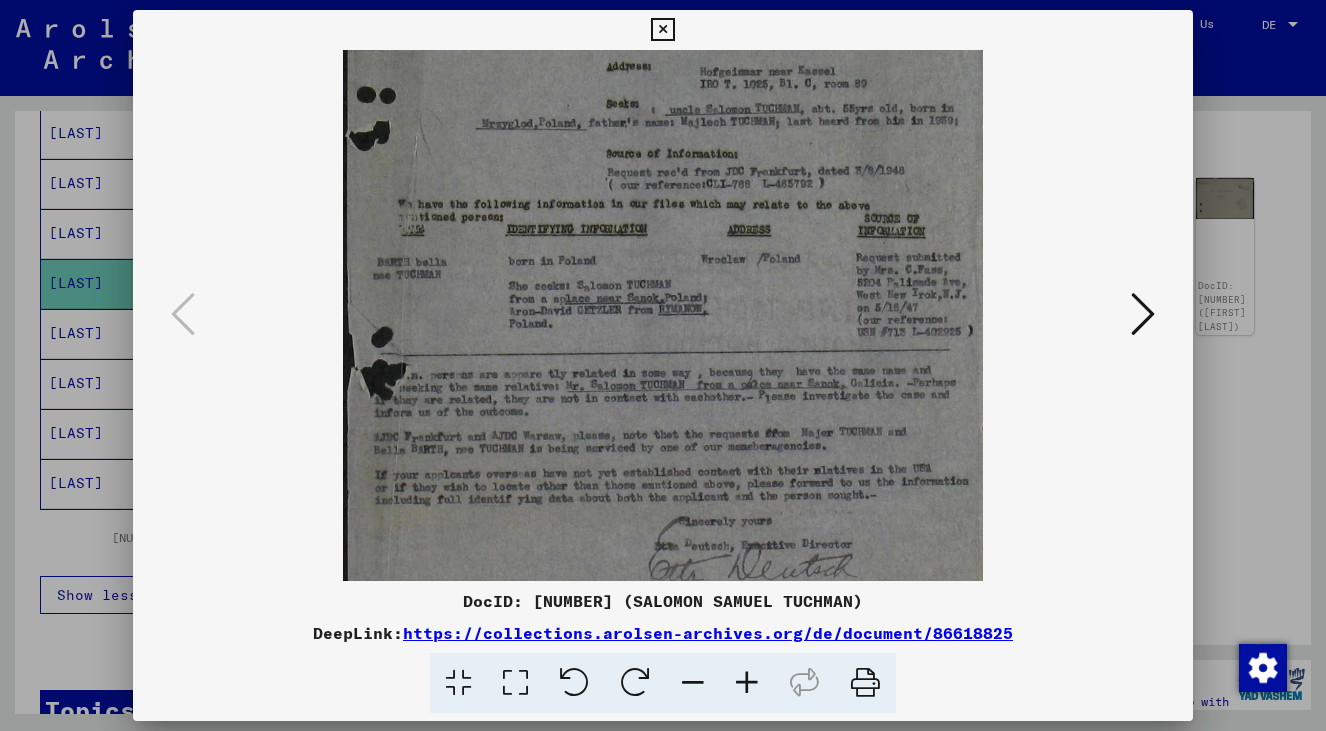 scroll, scrollTop: 193, scrollLeft: 0, axis: vertical 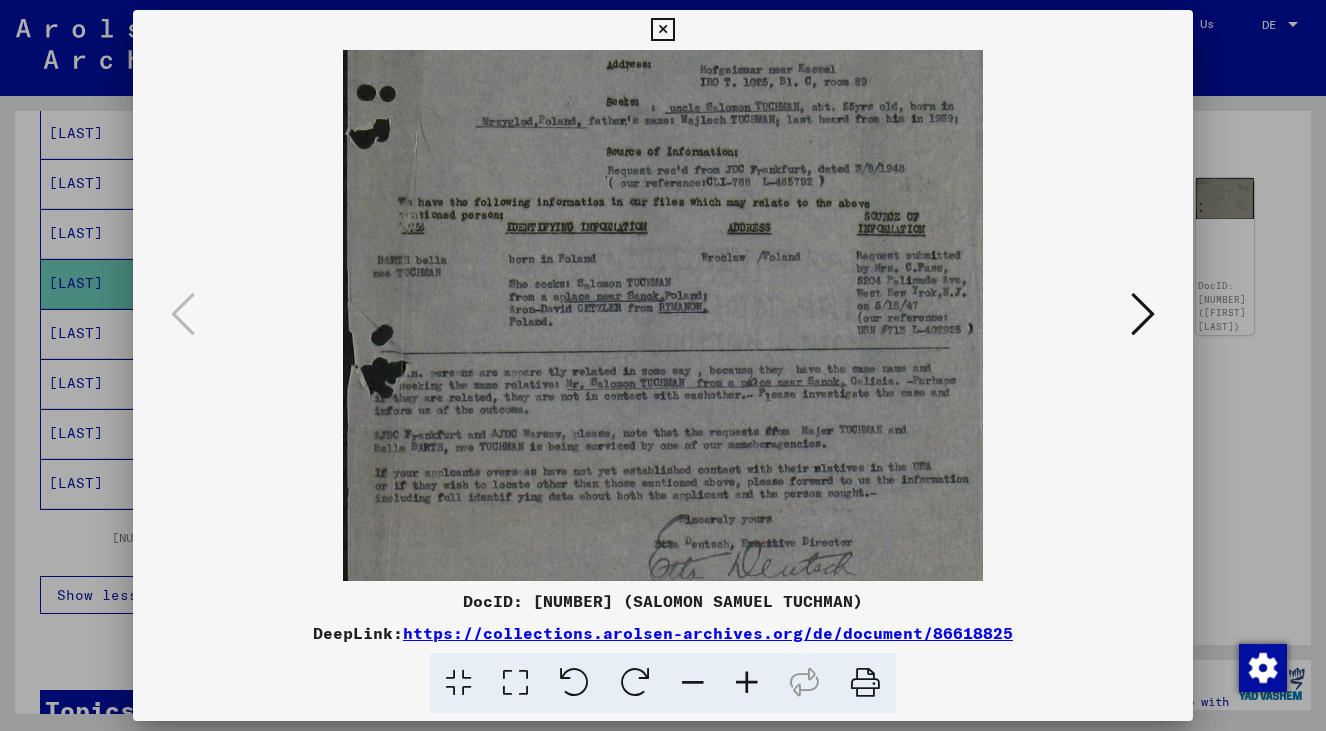 drag, startPoint x: 701, startPoint y: 433, endPoint x: 692, endPoint y: 240, distance: 193.20973 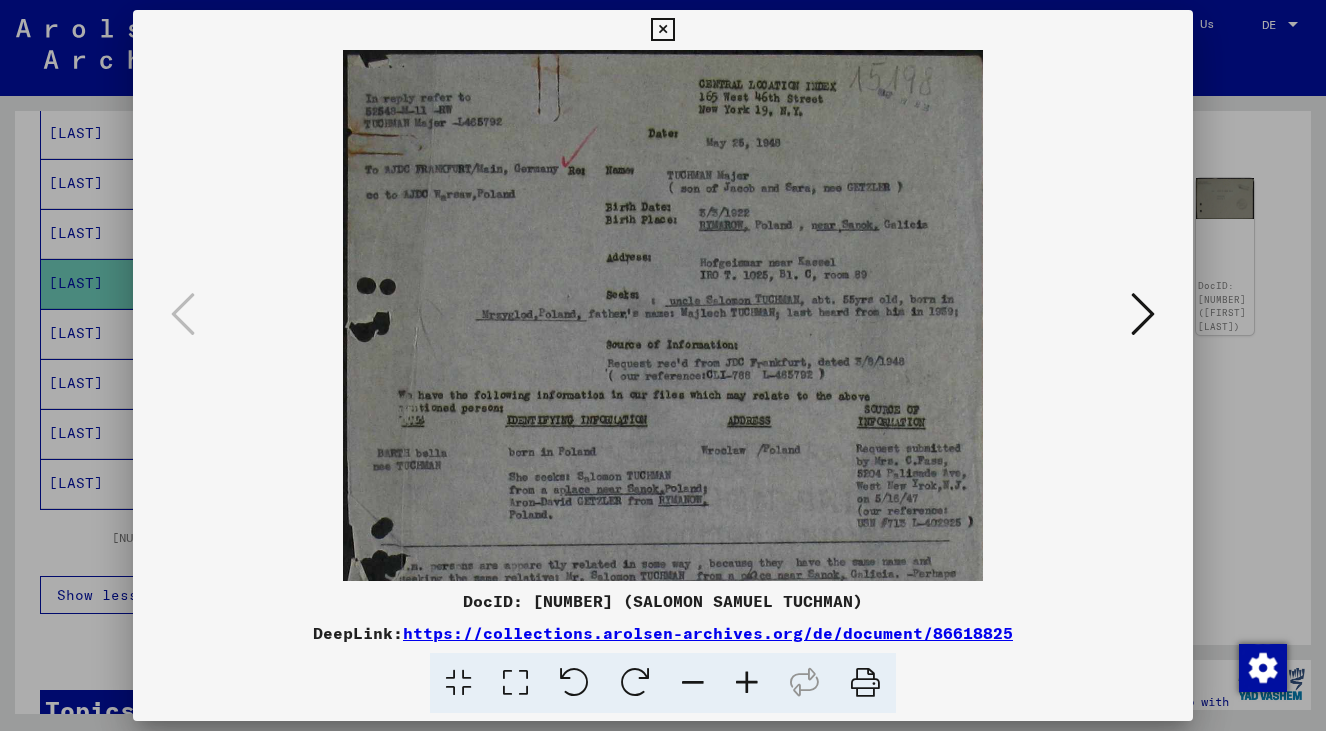scroll, scrollTop: 1, scrollLeft: 0, axis: vertical 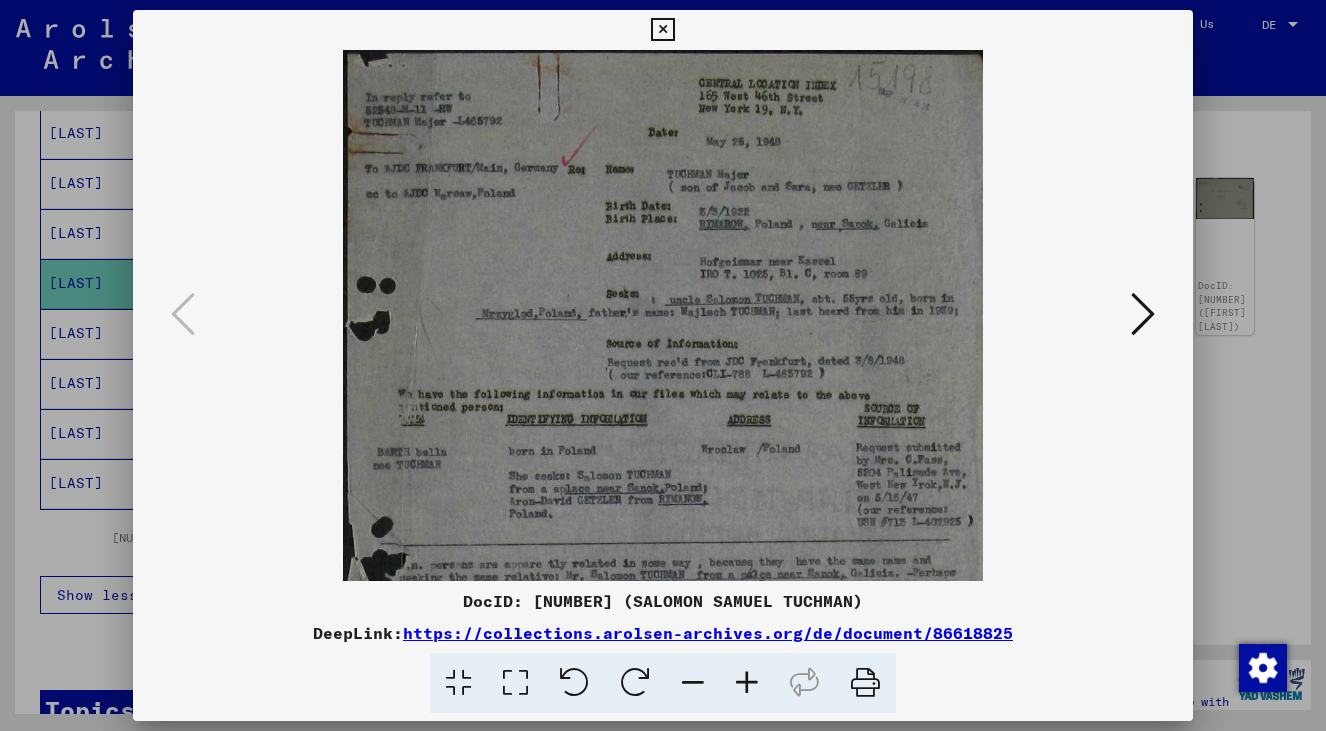 drag, startPoint x: 692, startPoint y: 240, endPoint x: 690, endPoint y: 445, distance: 205.00975 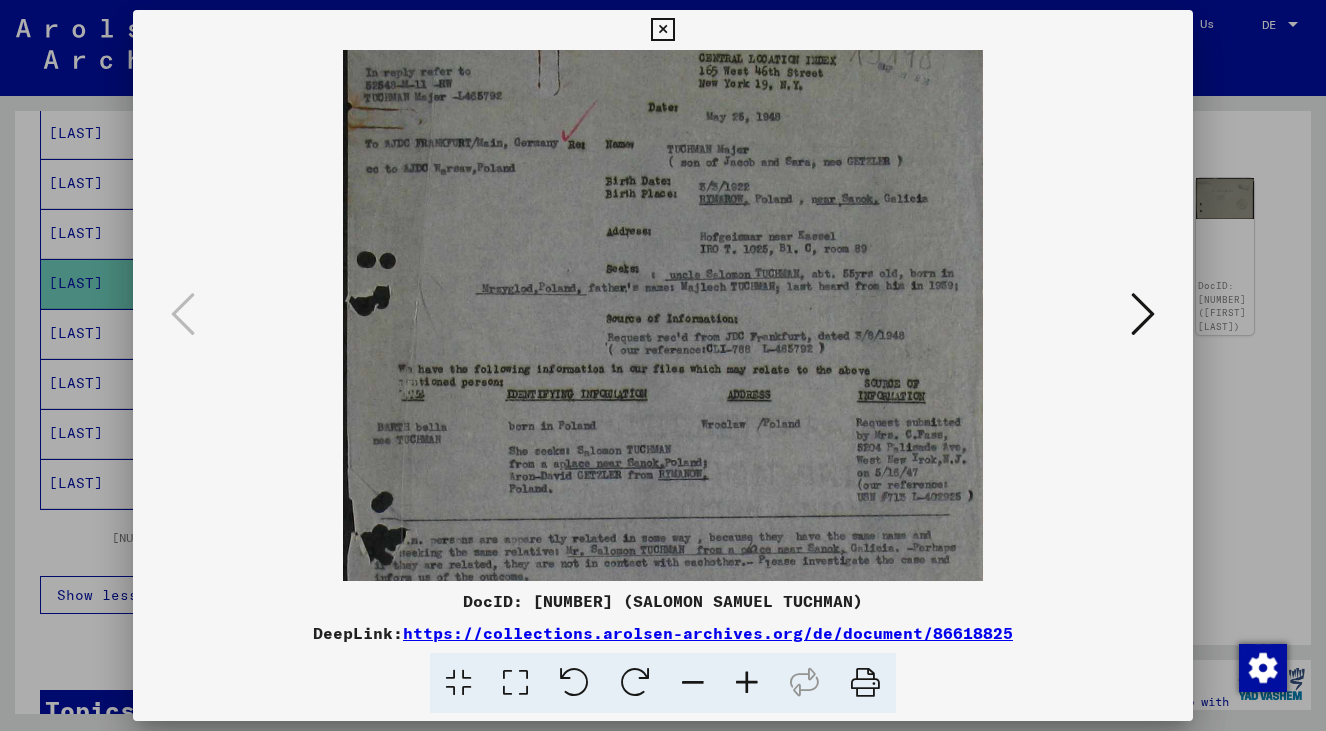 scroll, scrollTop: 0, scrollLeft: 0, axis: both 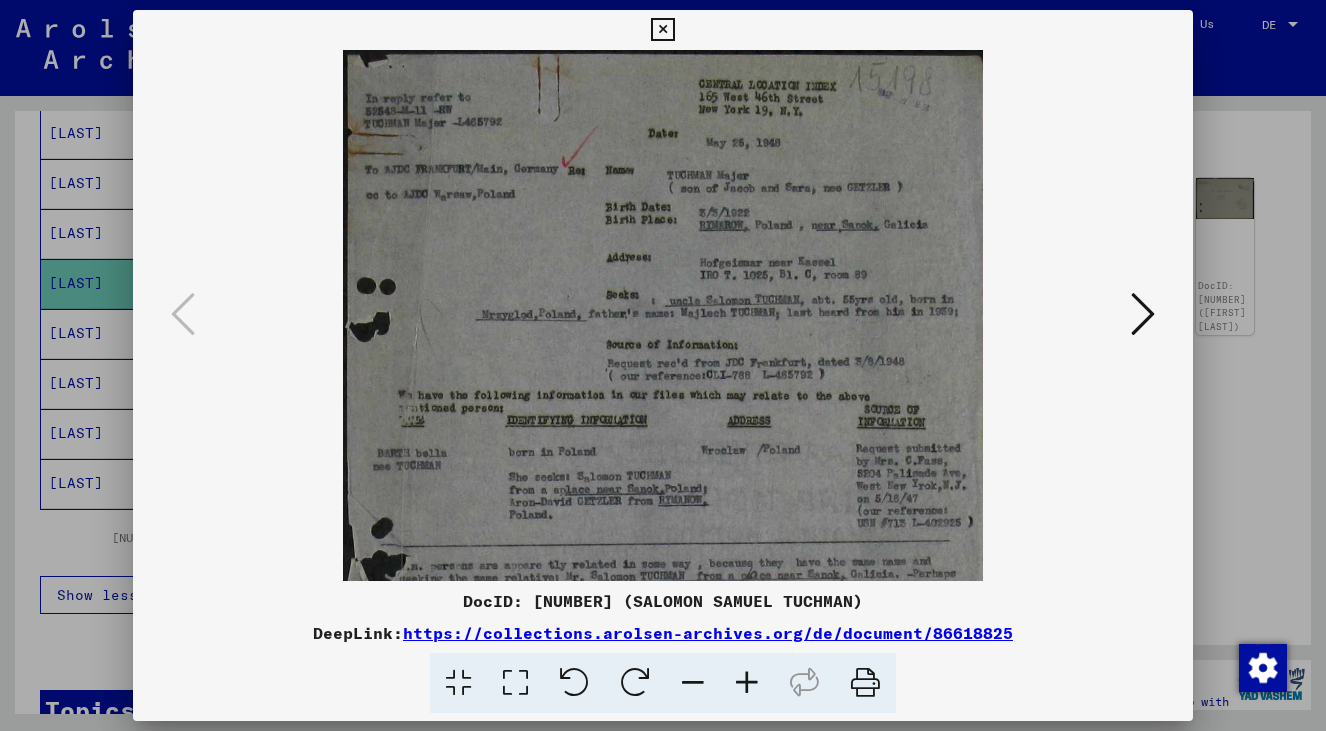 drag, startPoint x: 950, startPoint y: 519, endPoint x: 830, endPoint y: 823, distance: 326.82718 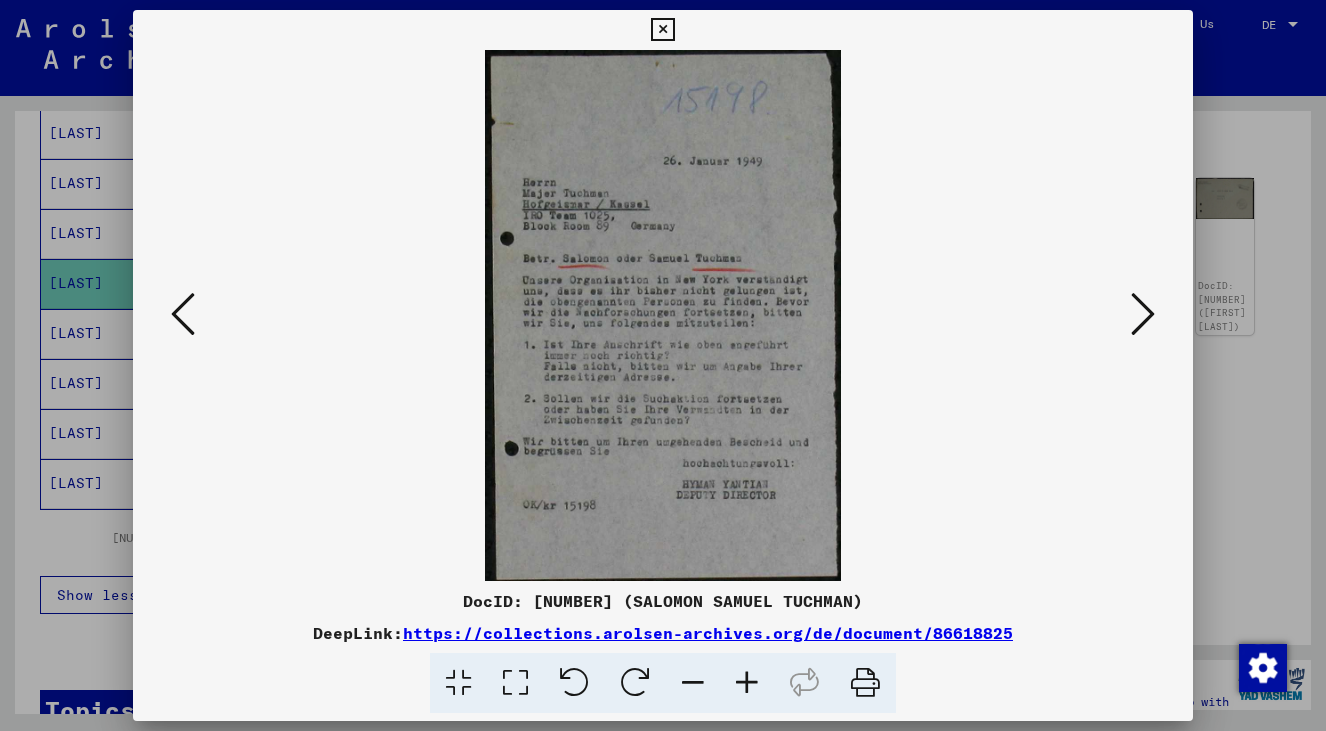 type 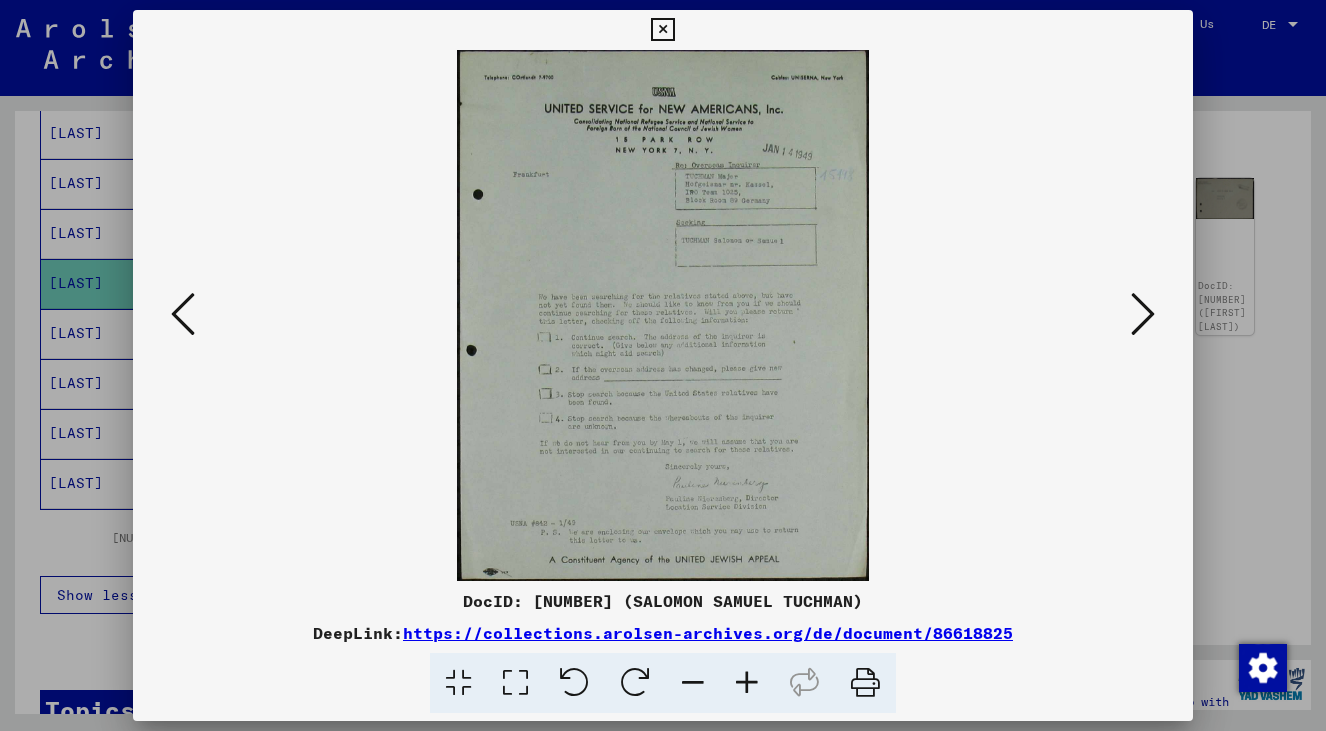 click at bounding box center (1143, 314) 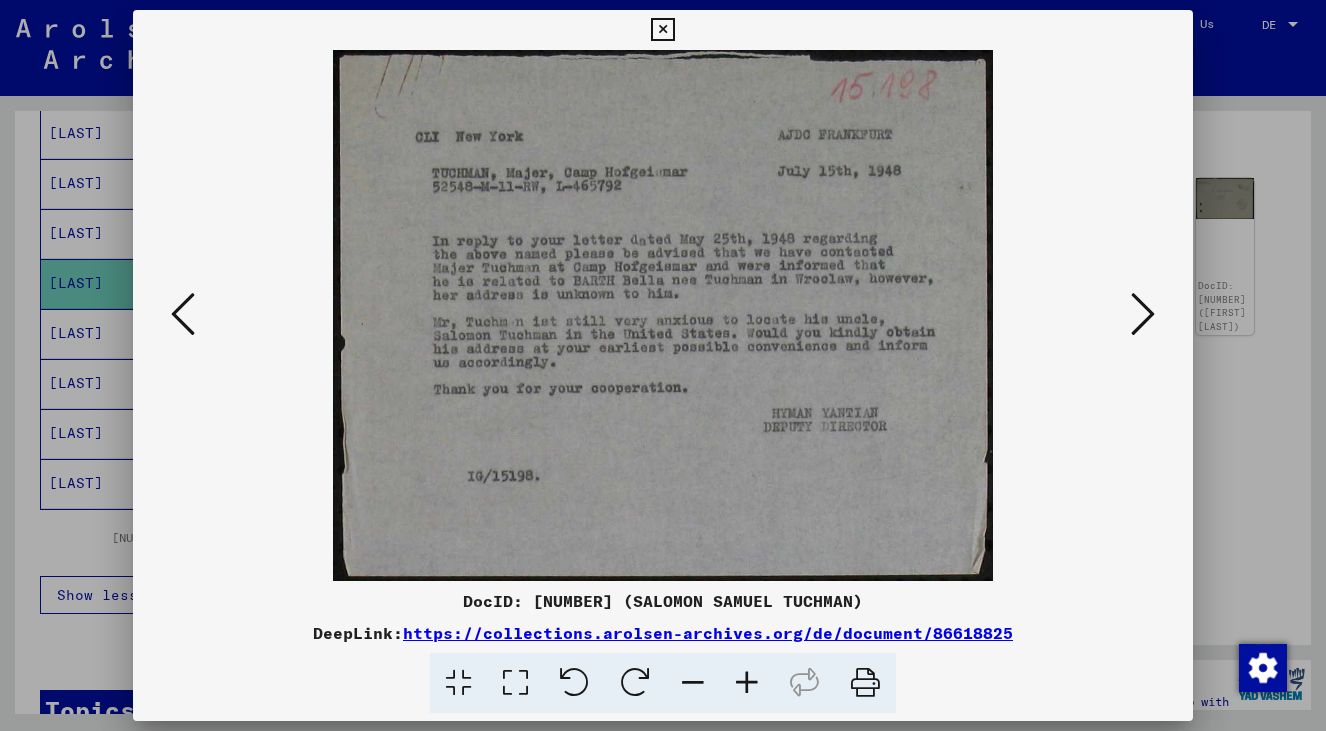 click at bounding box center [1143, 314] 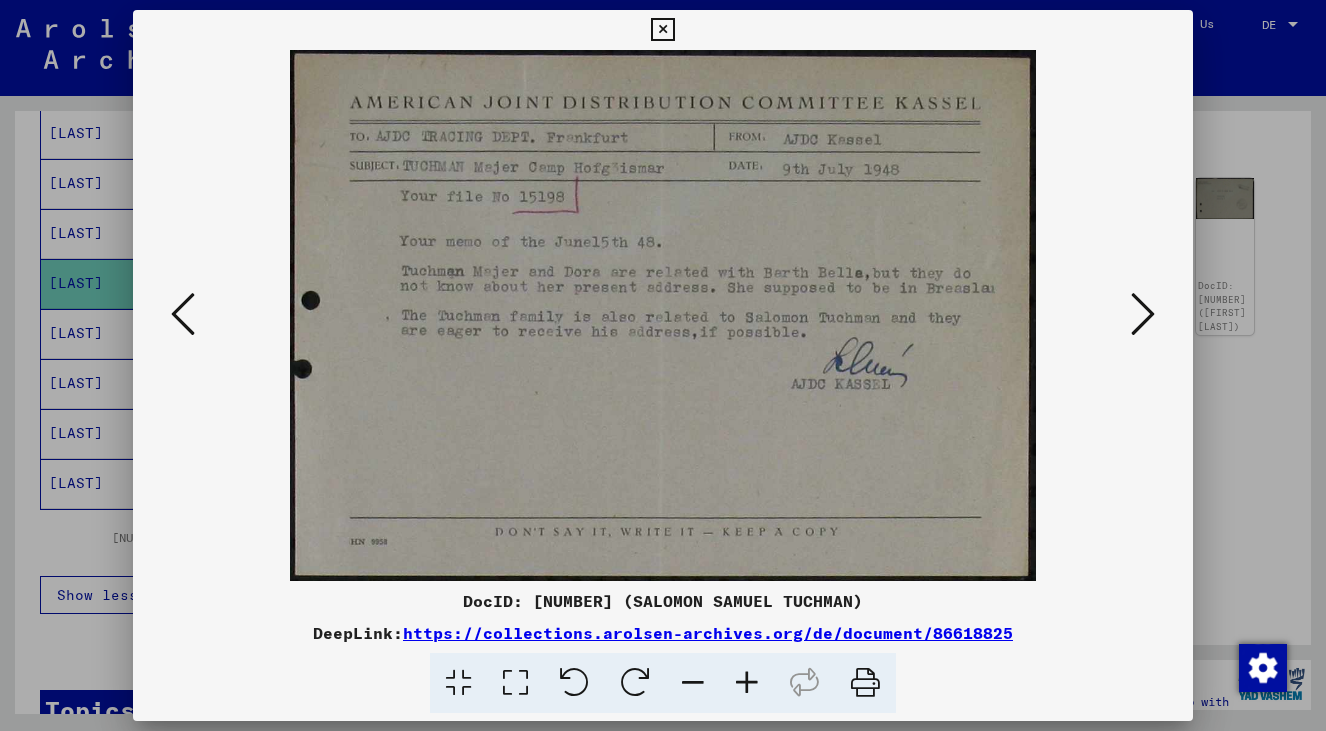 click at bounding box center [1143, 314] 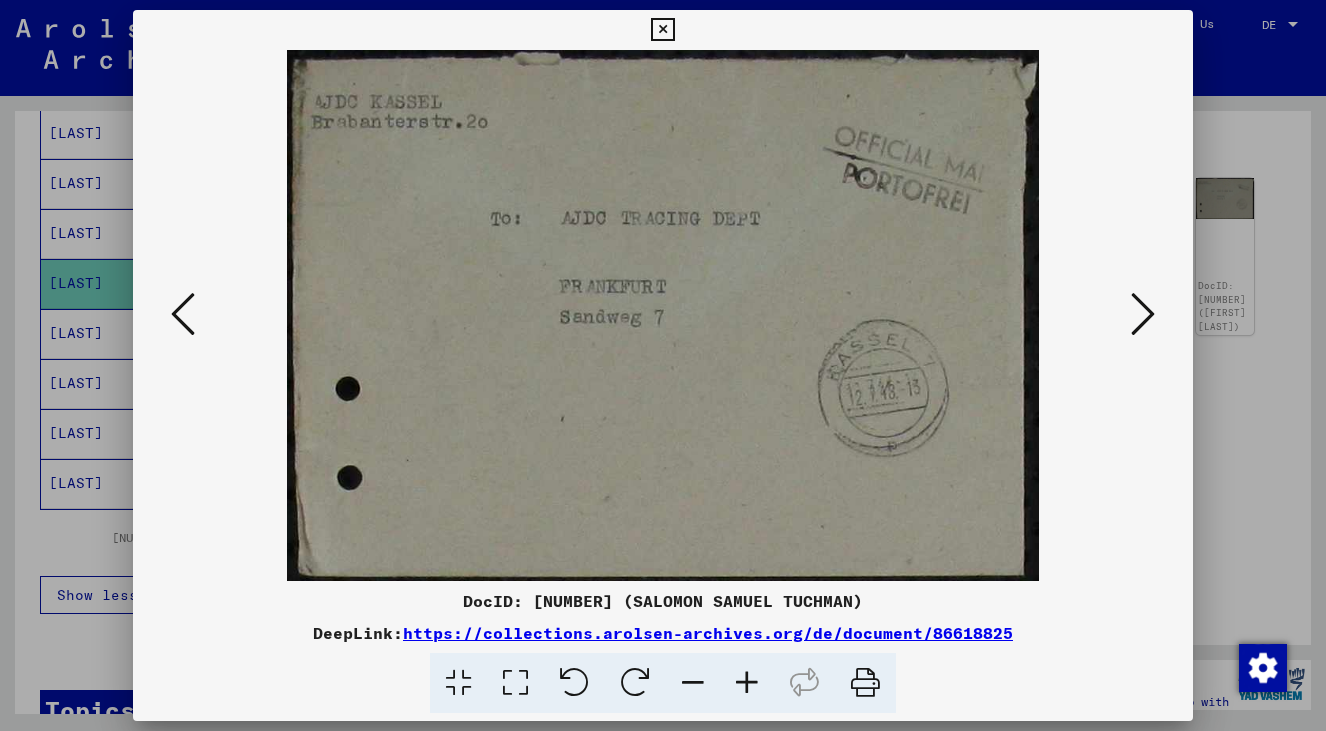 click at bounding box center [1143, 314] 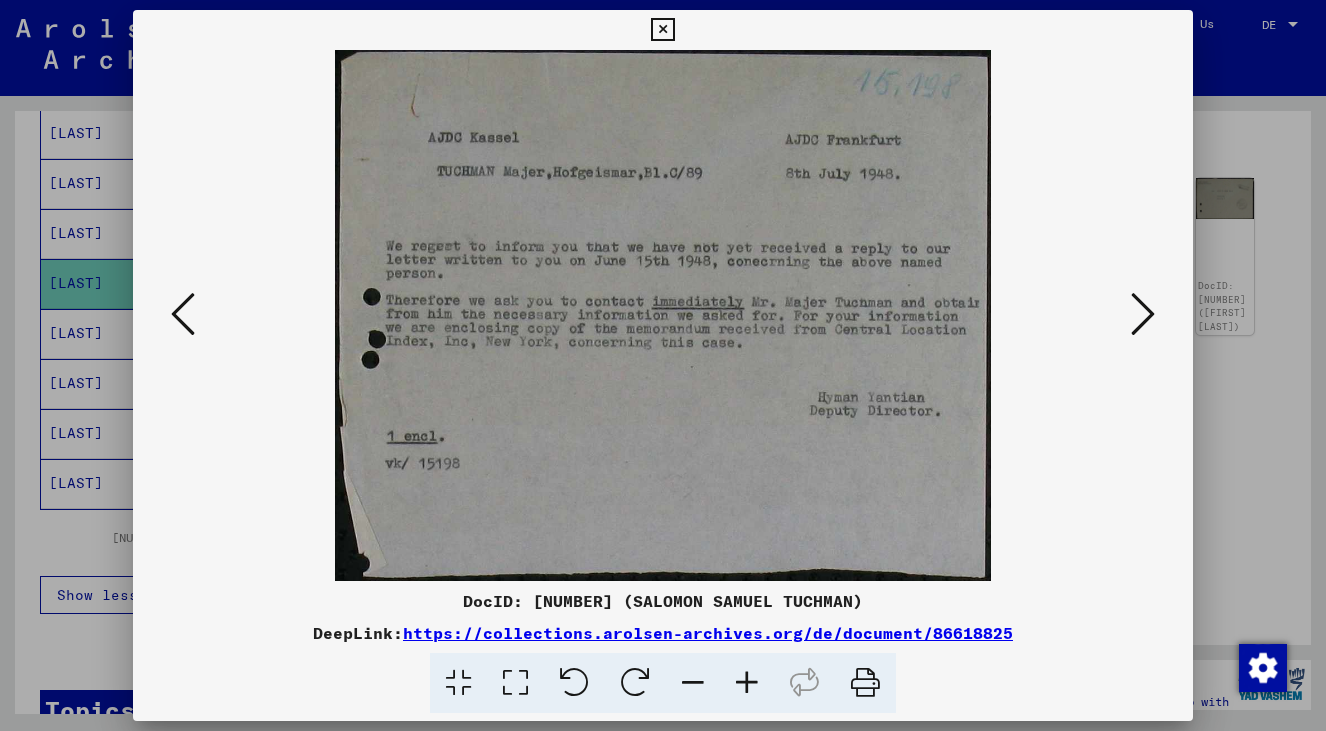 click at bounding box center [1143, 314] 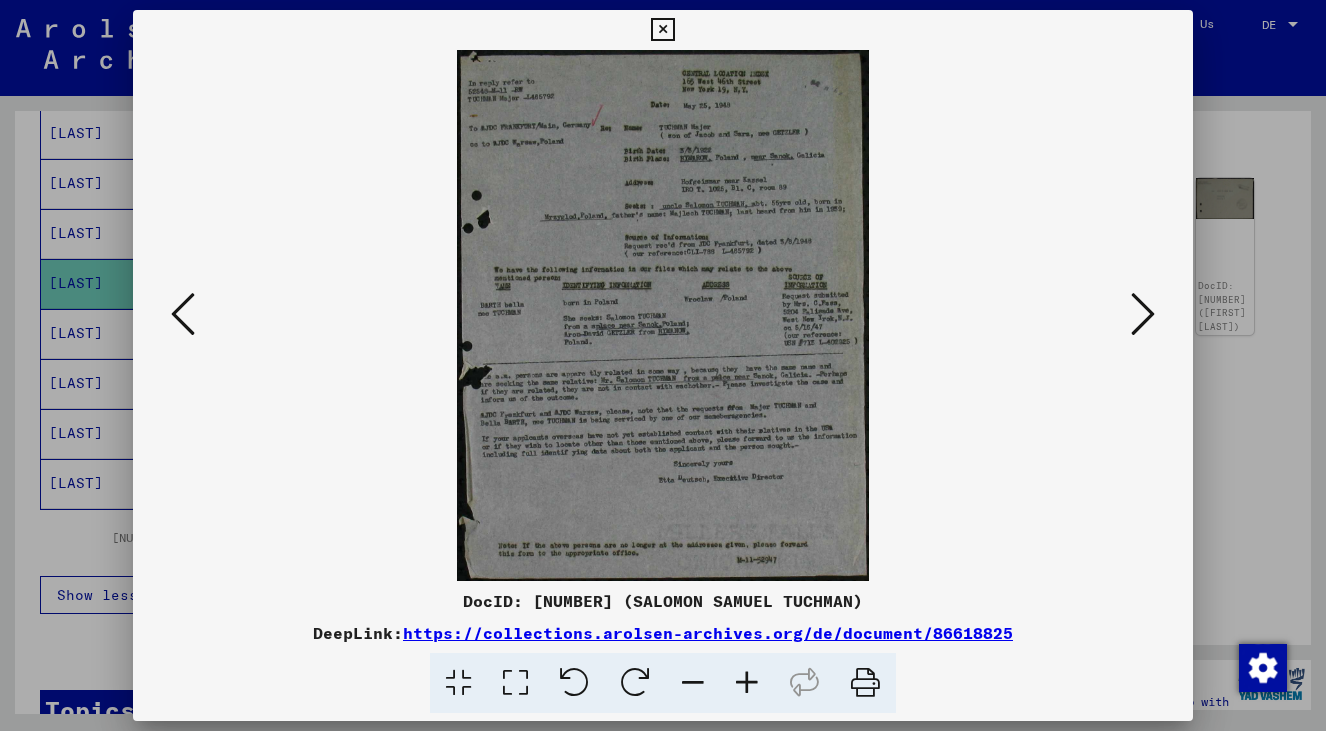 click at bounding box center (1143, 315) 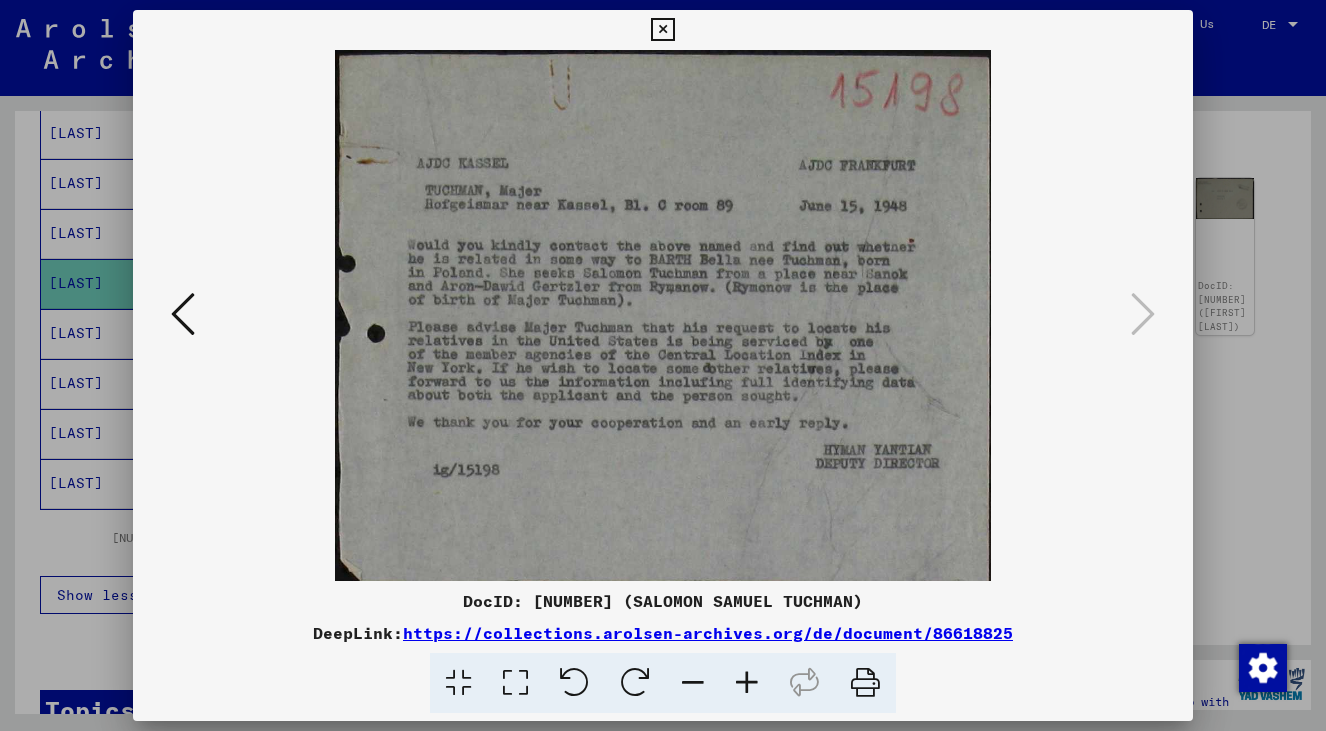 click at bounding box center [663, 365] 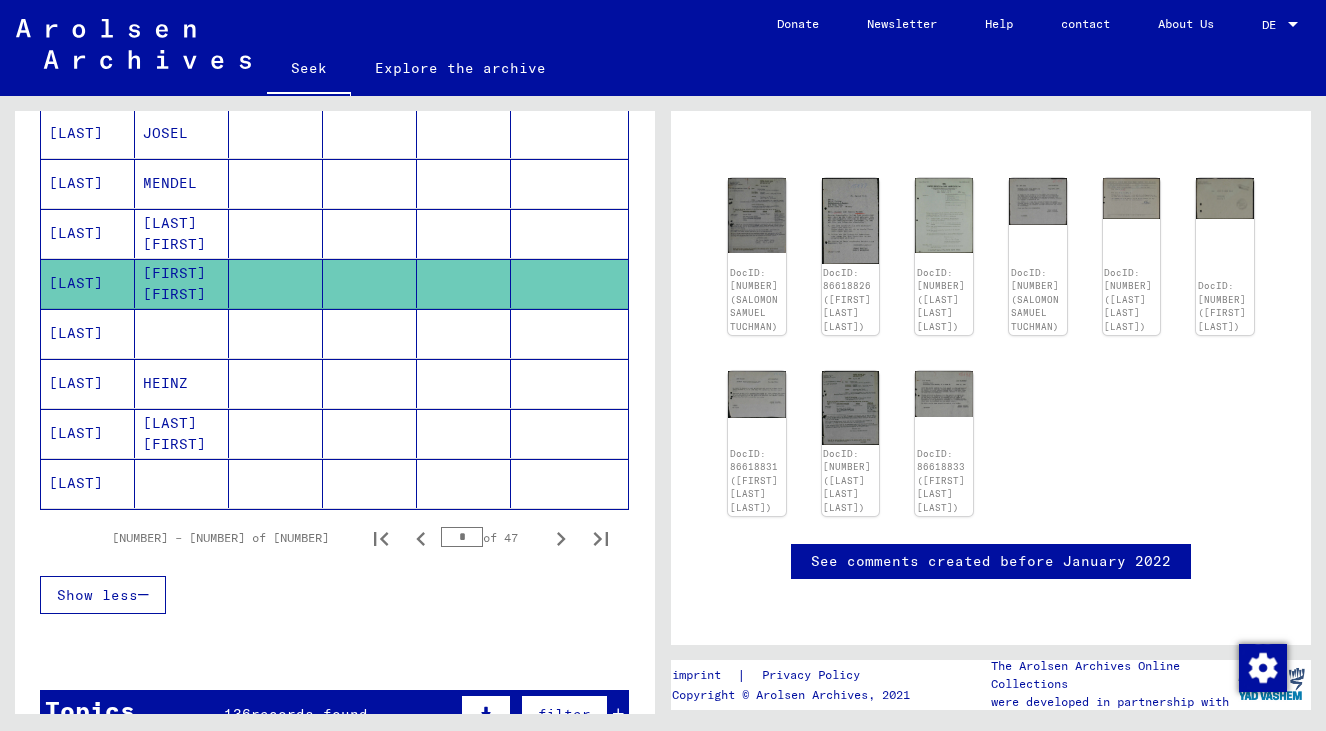 click at bounding box center [182, 383] 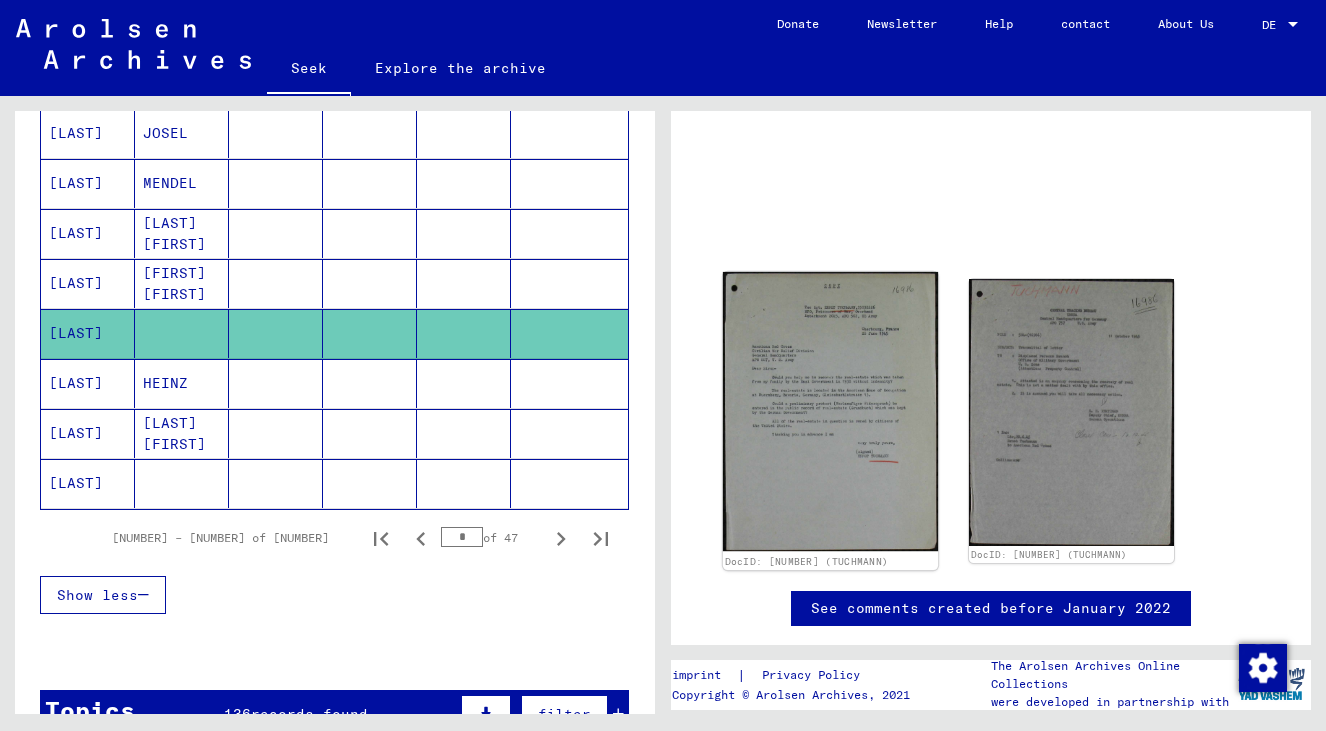 scroll, scrollTop: 62, scrollLeft: 0, axis: vertical 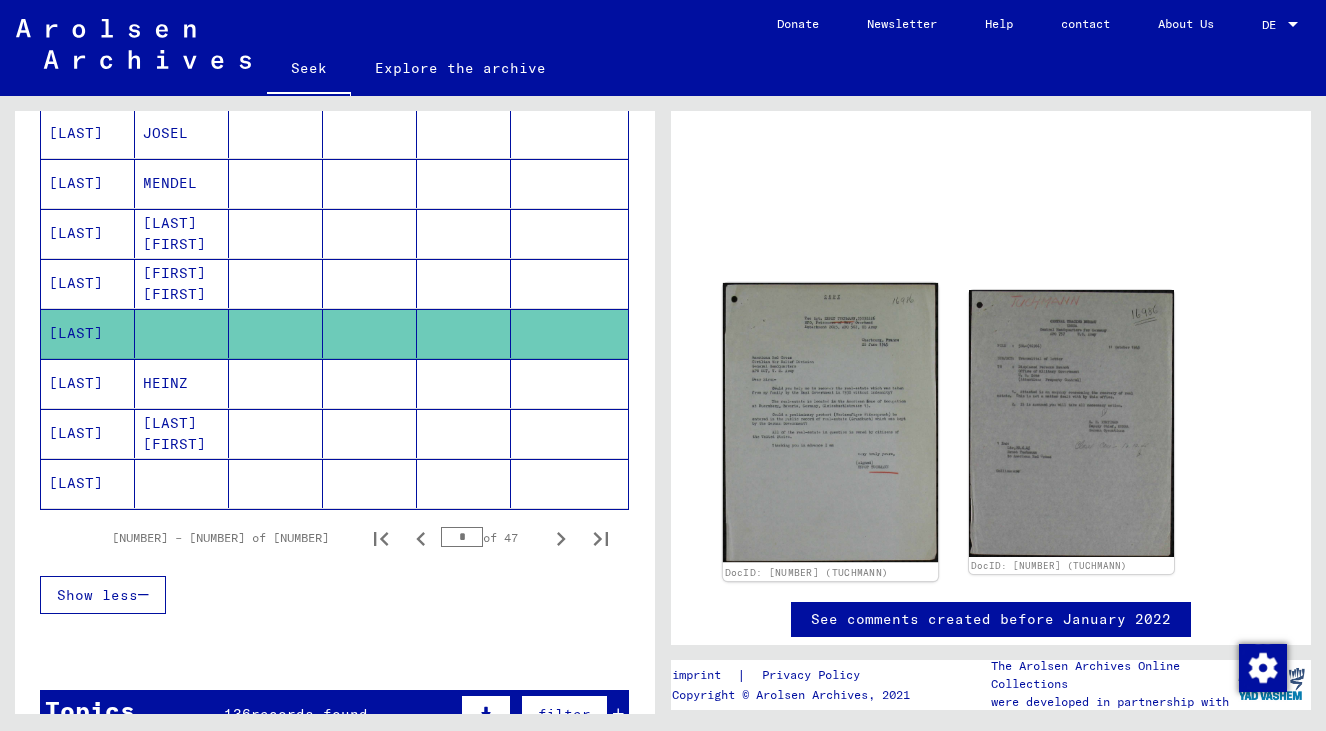 click 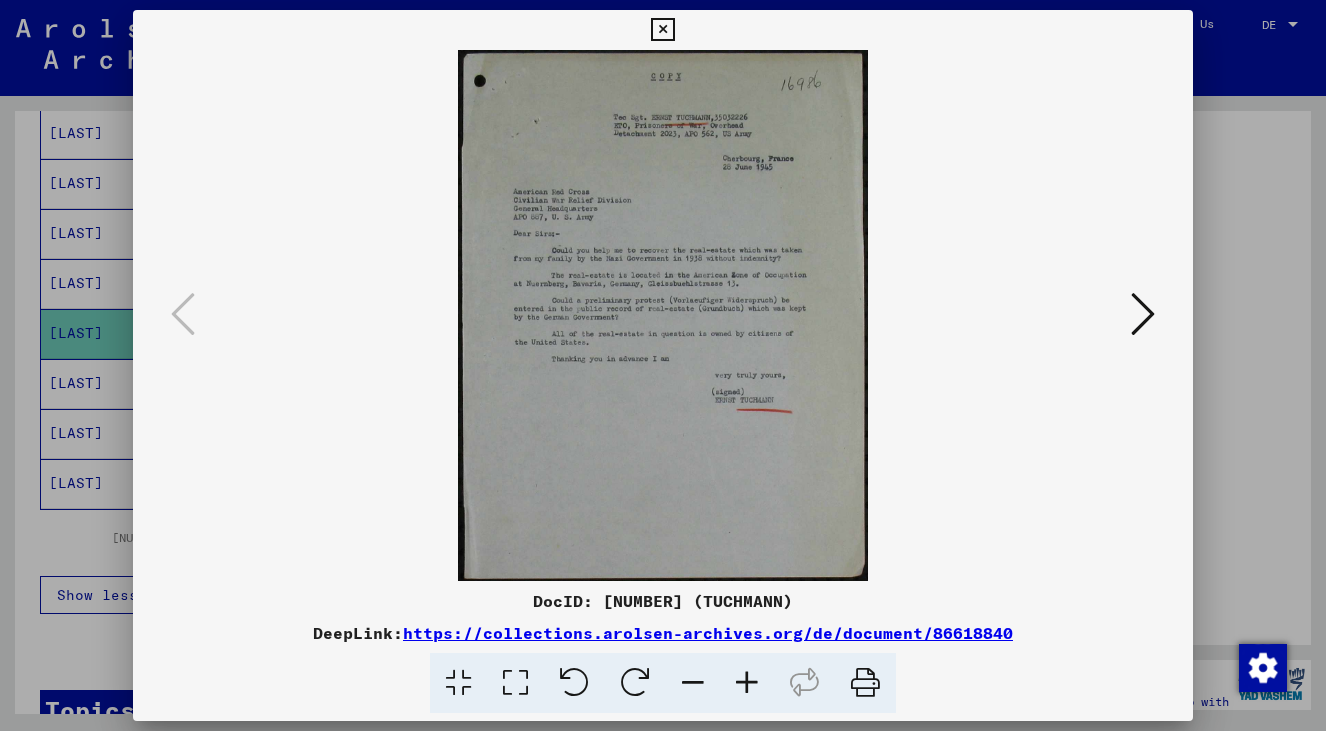 click at bounding box center (1143, 314) 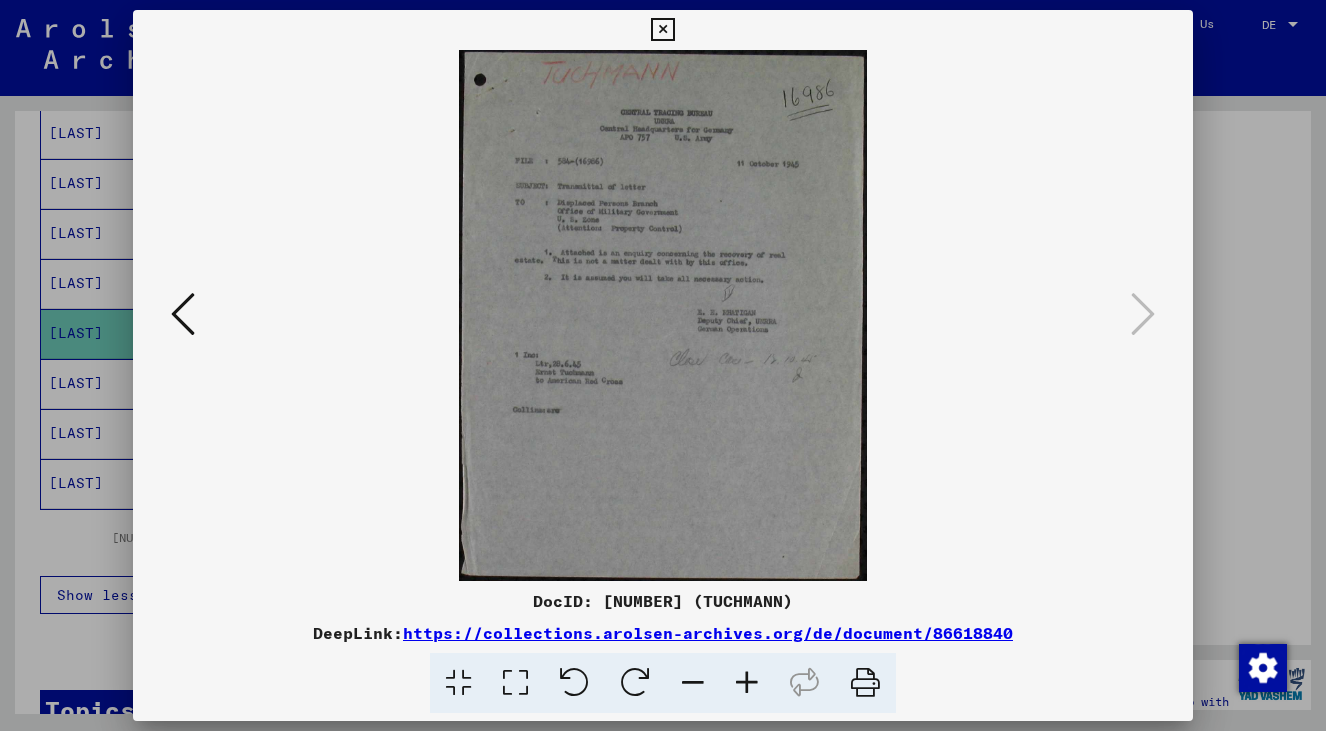 click at bounding box center (183, 314) 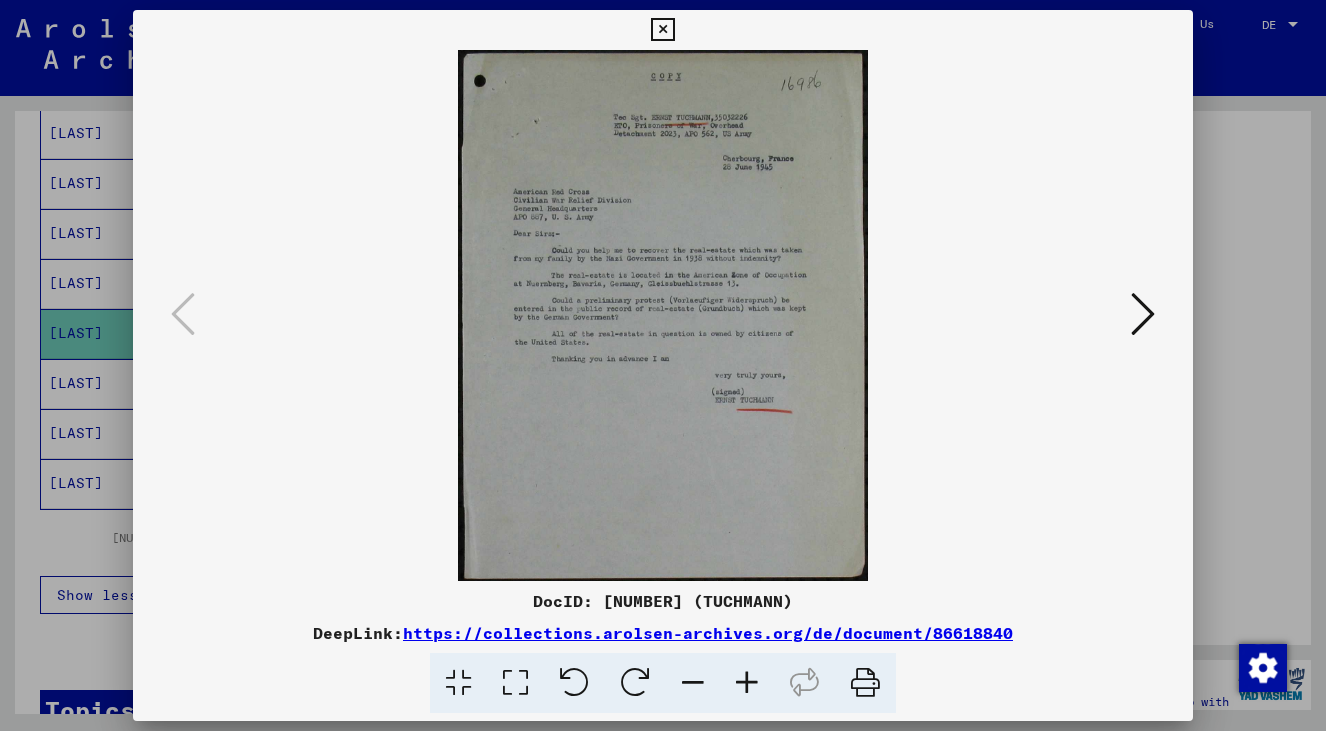 click at bounding box center [663, 315] 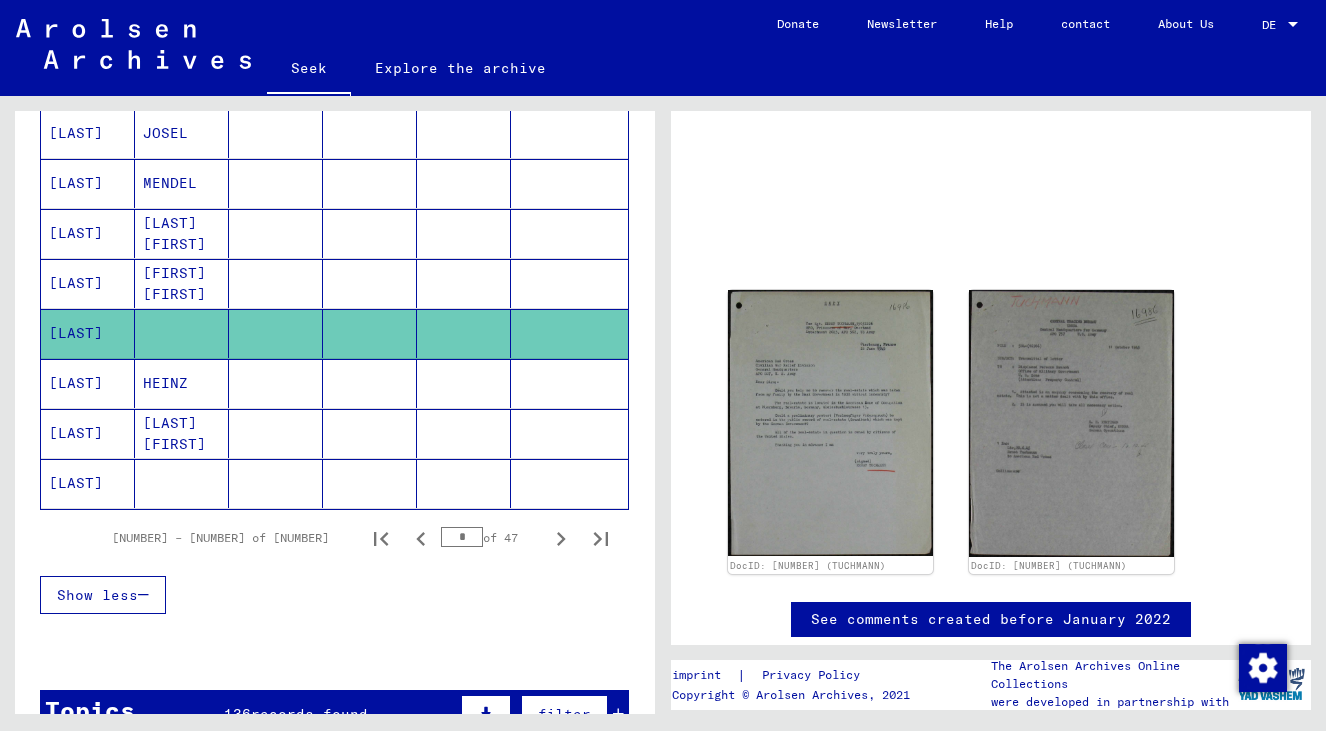 click 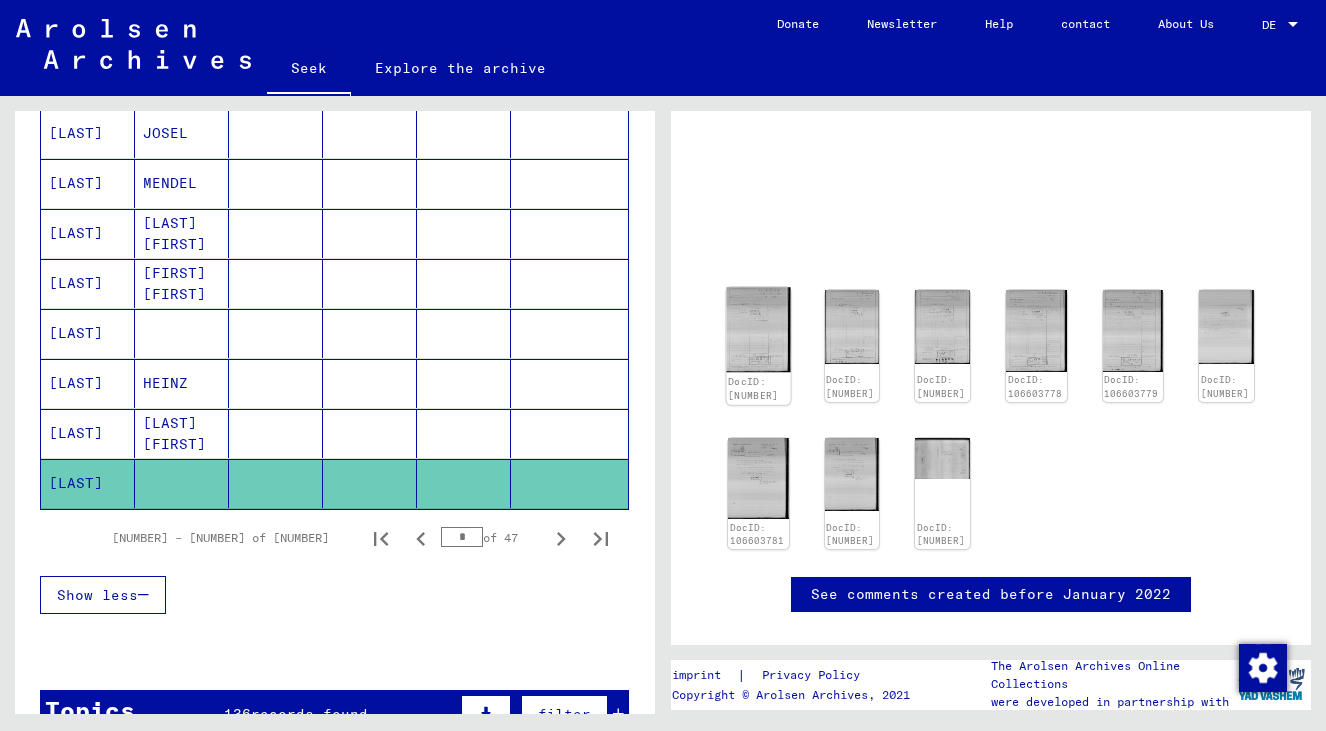 click 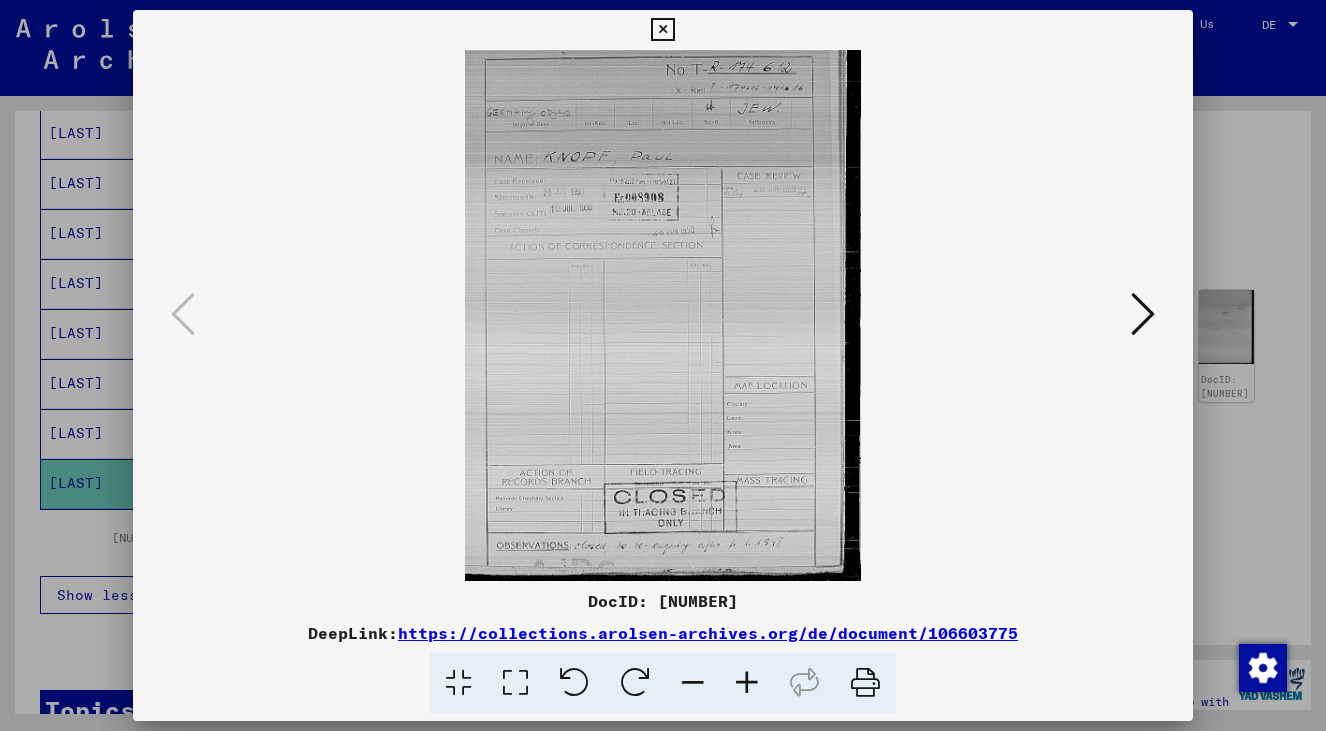 click at bounding box center [1143, 314] 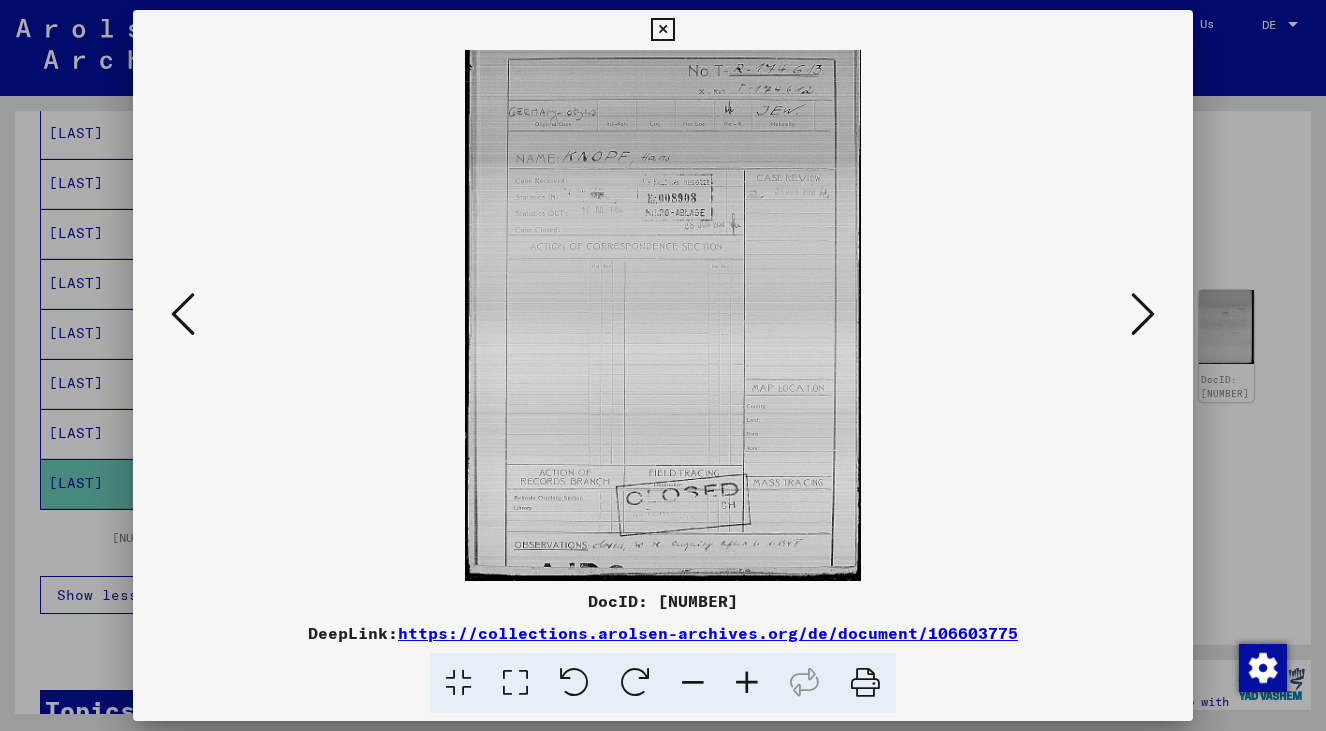 click at bounding box center (1143, 314) 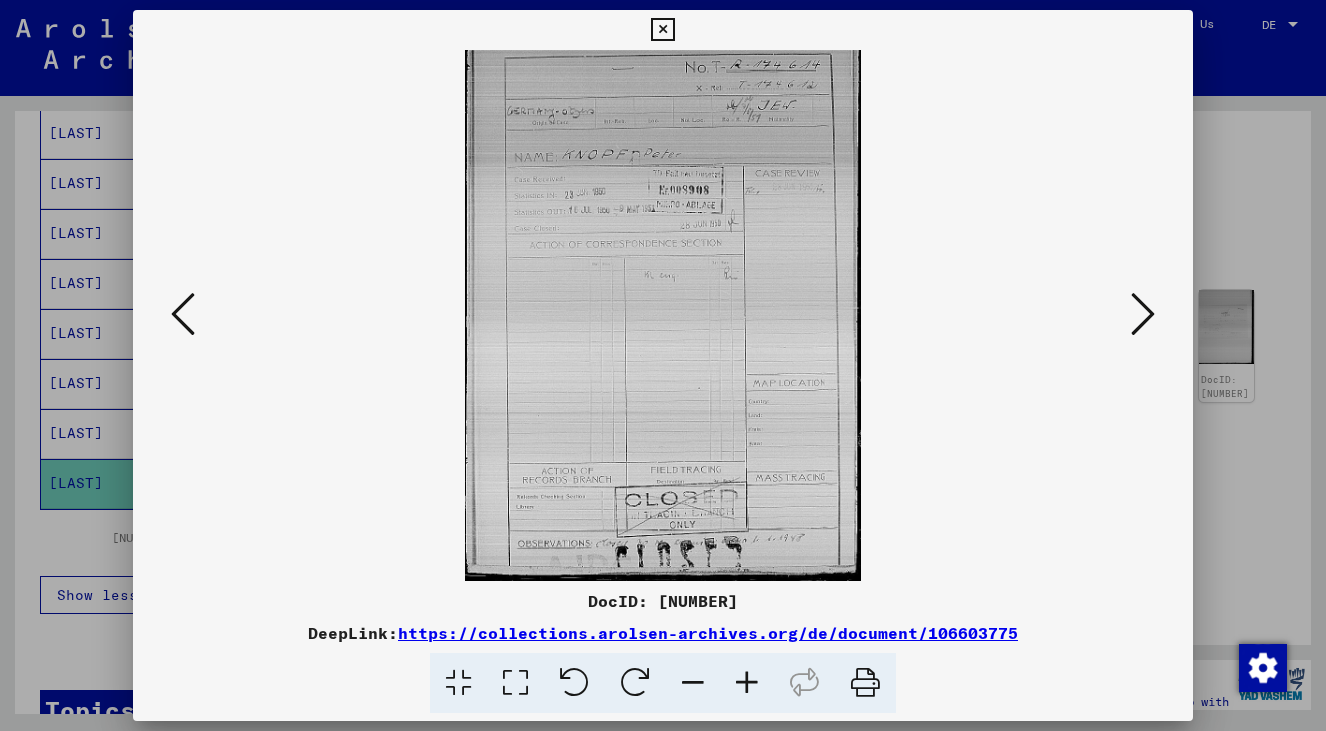 click at bounding box center (1143, 314) 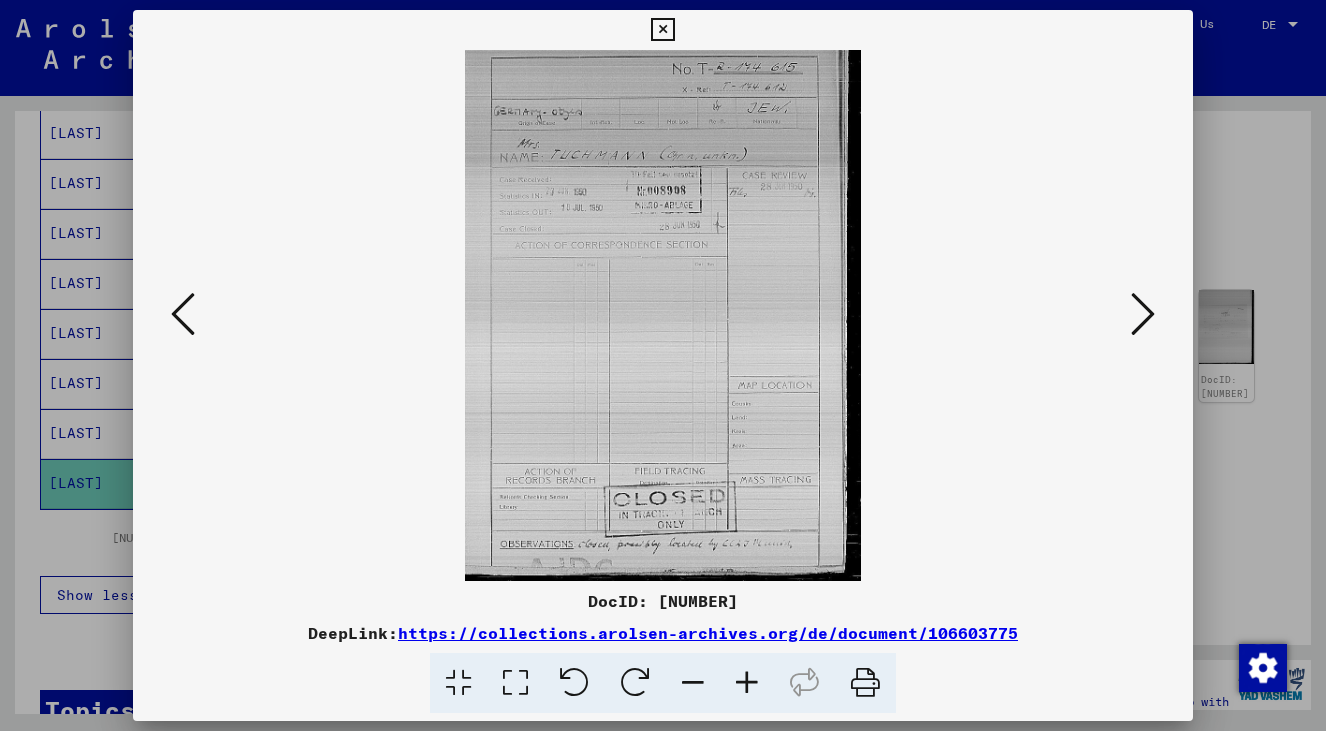 click at bounding box center [1143, 314] 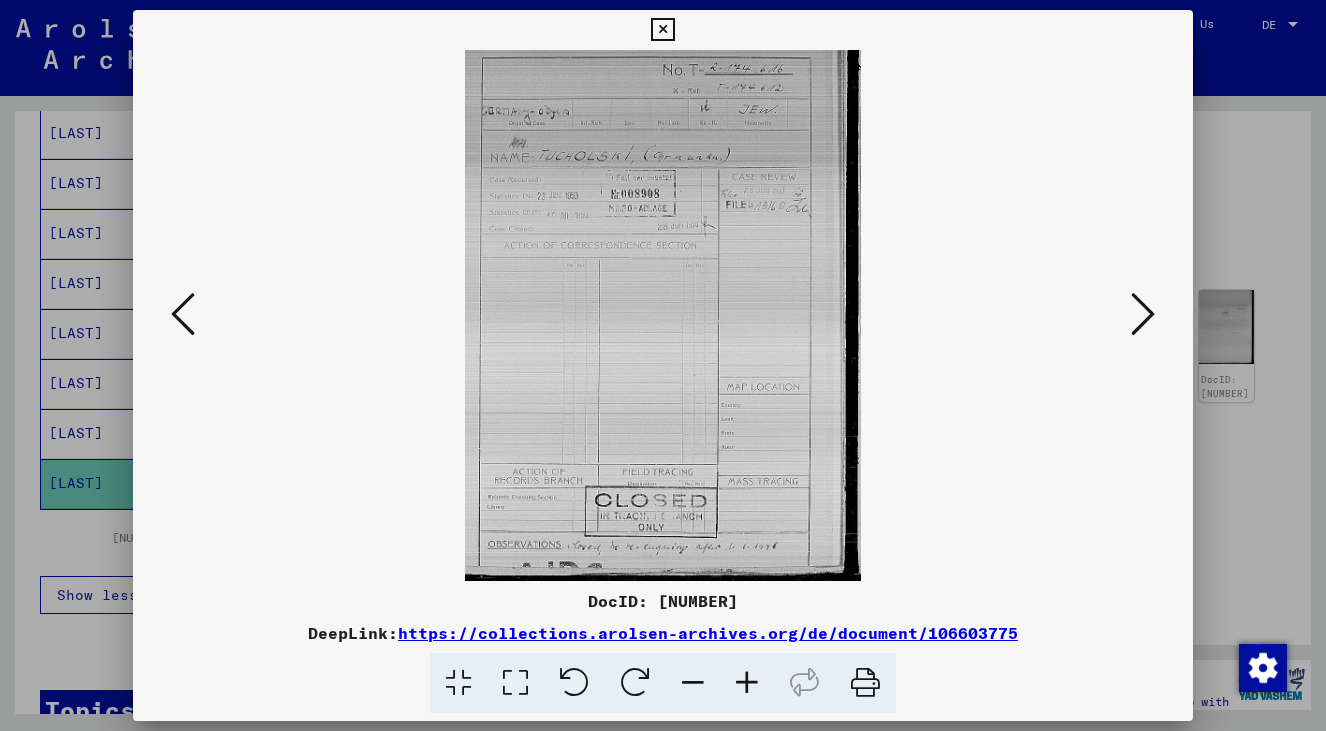 click at bounding box center (183, 314) 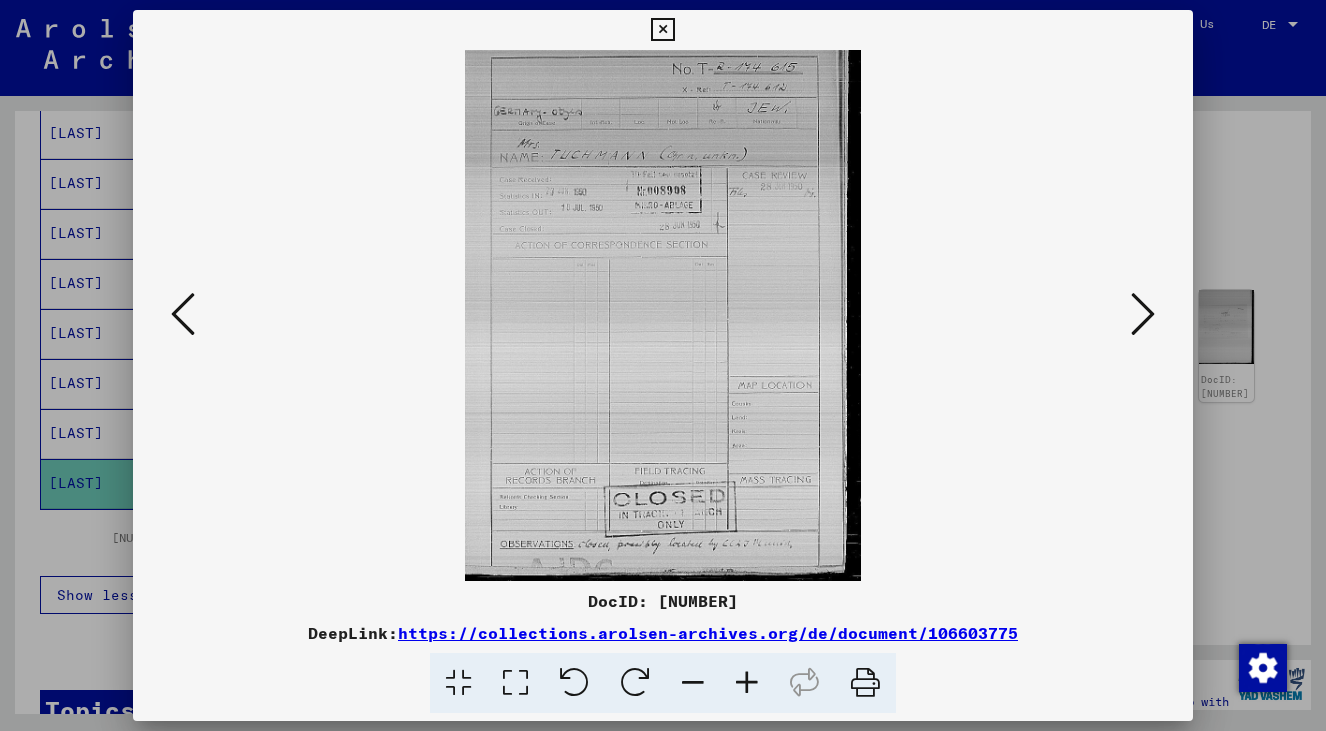 click at bounding box center (1143, 314) 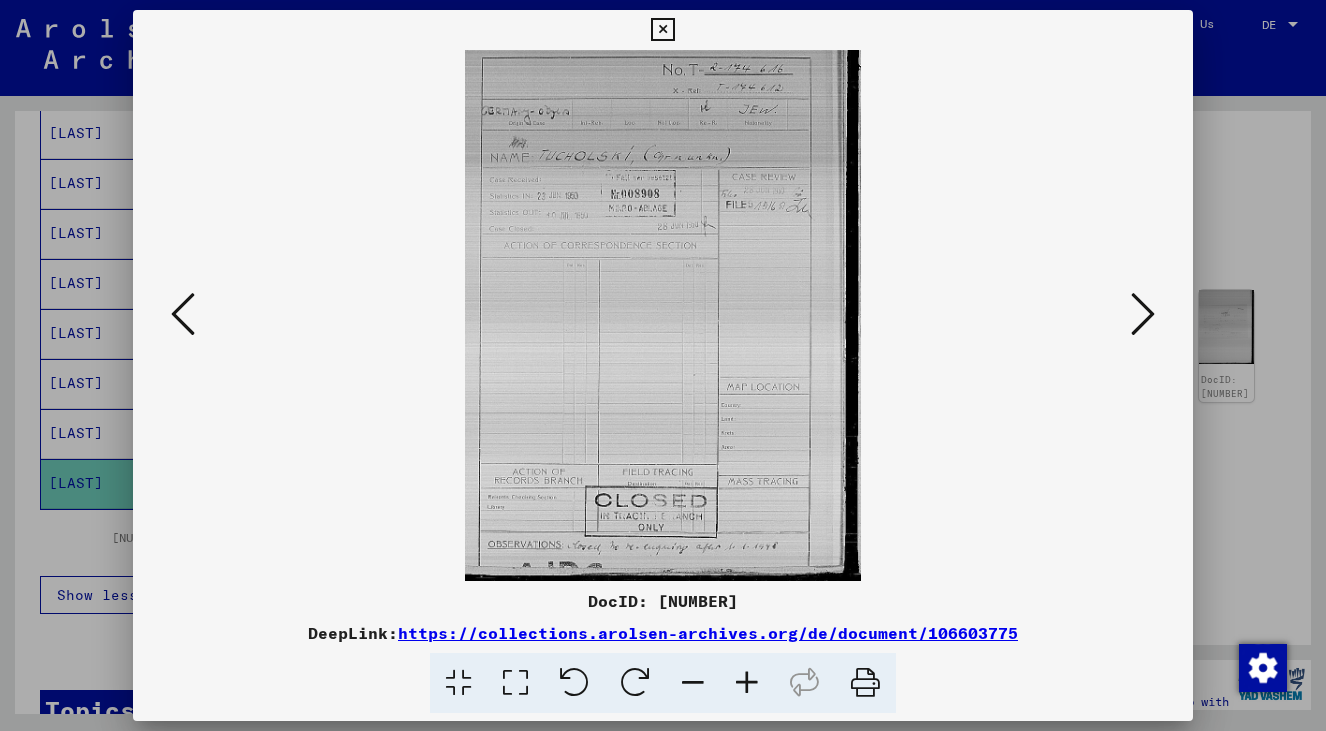 click at bounding box center [1143, 314] 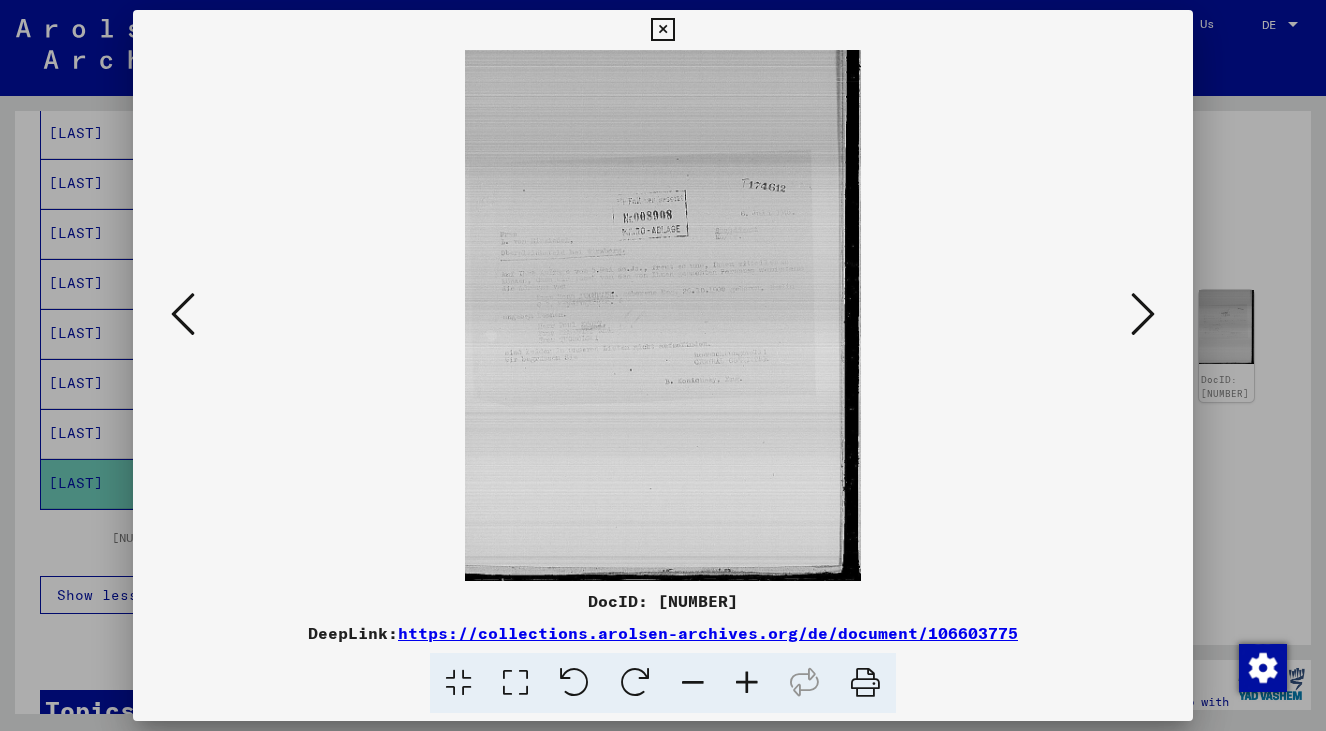 click at bounding box center (1143, 314) 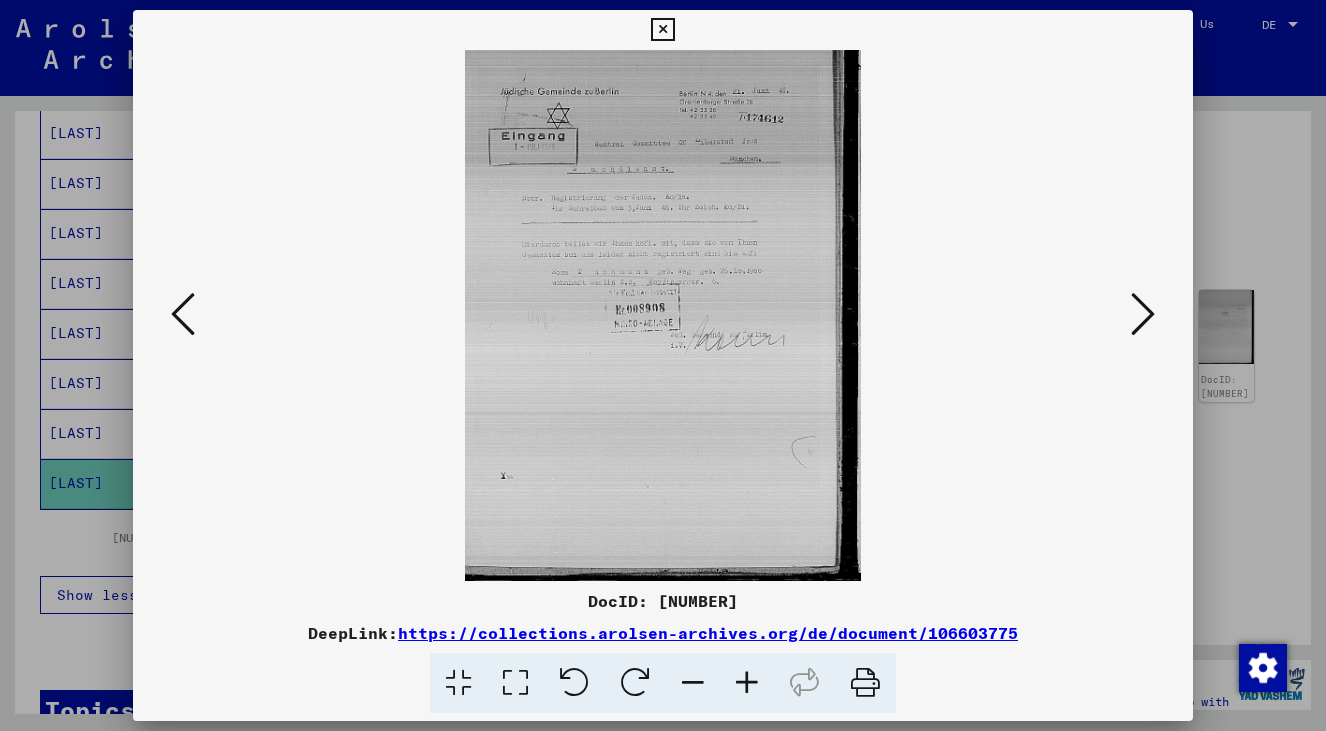 click at bounding box center (183, 315) 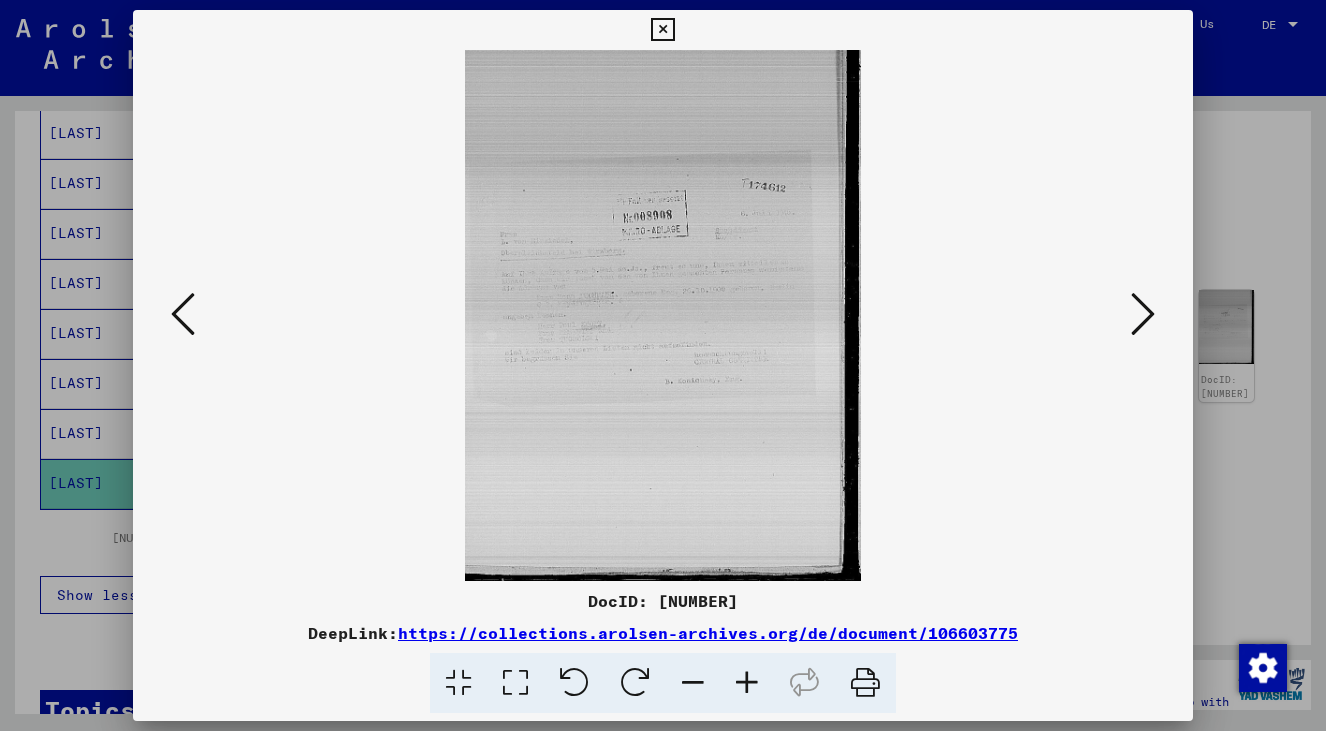 click at bounding box center [747, 683] 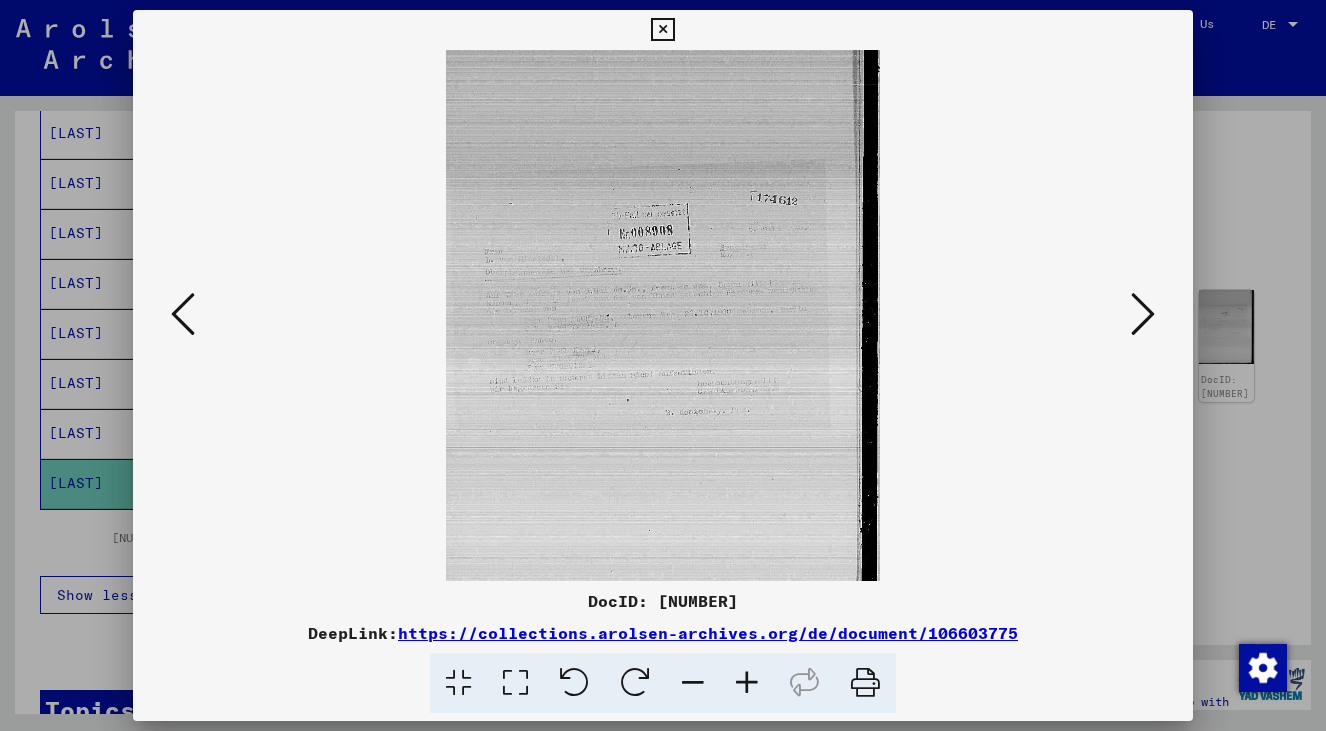 click at bounding box center [747, 683] 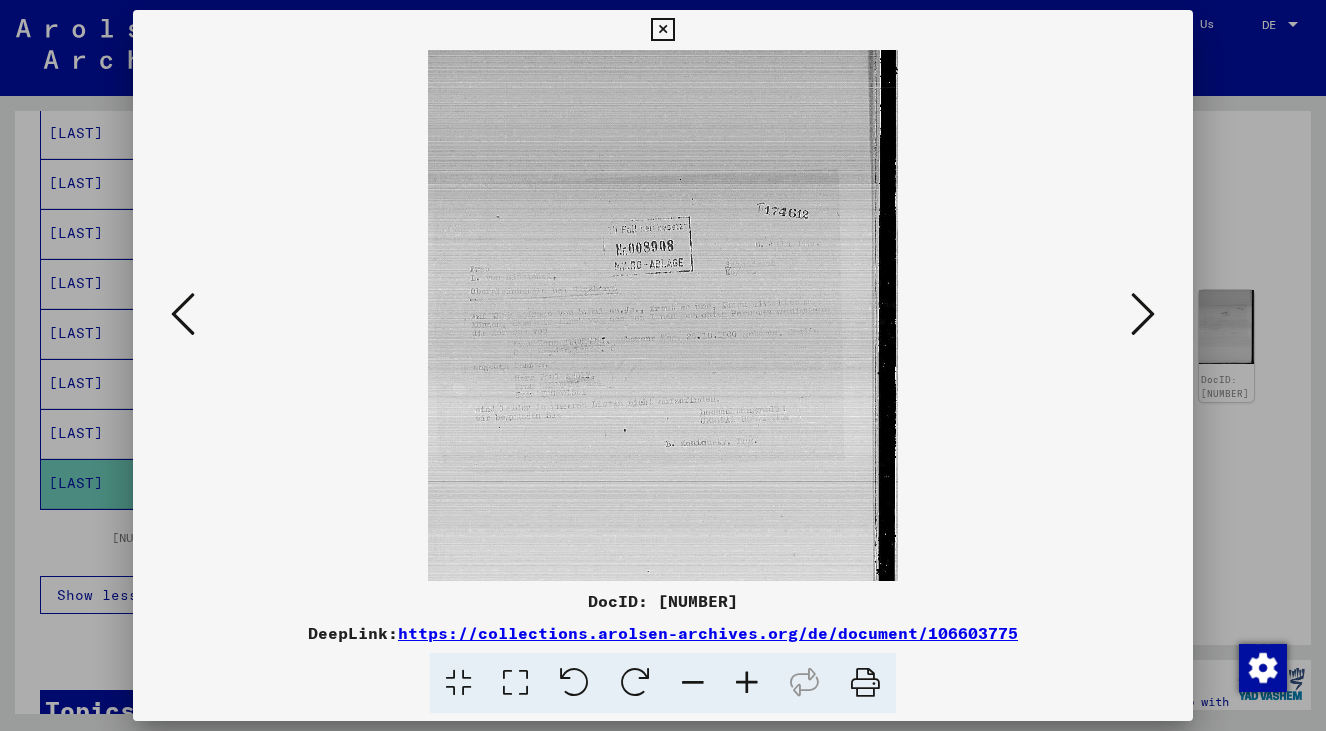 click at bounding box center [747, 683] 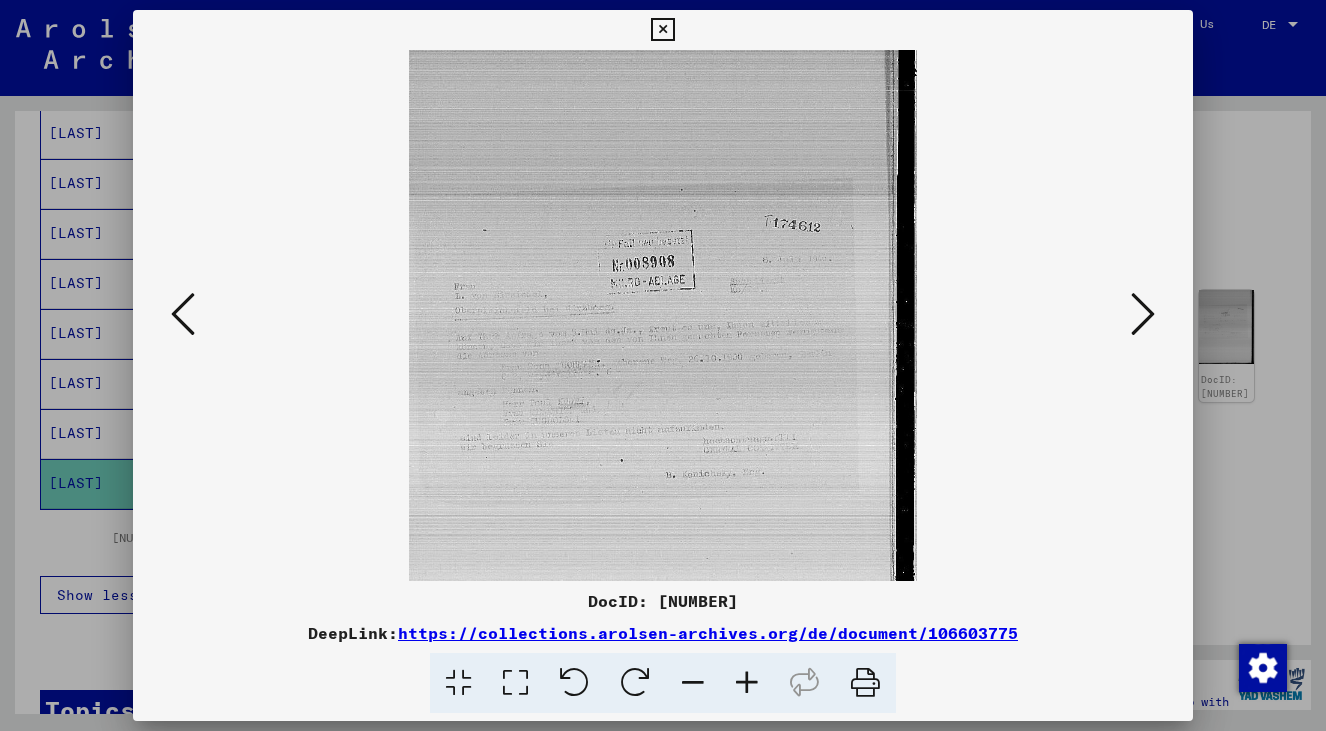 click at bounding box center [747, 683] 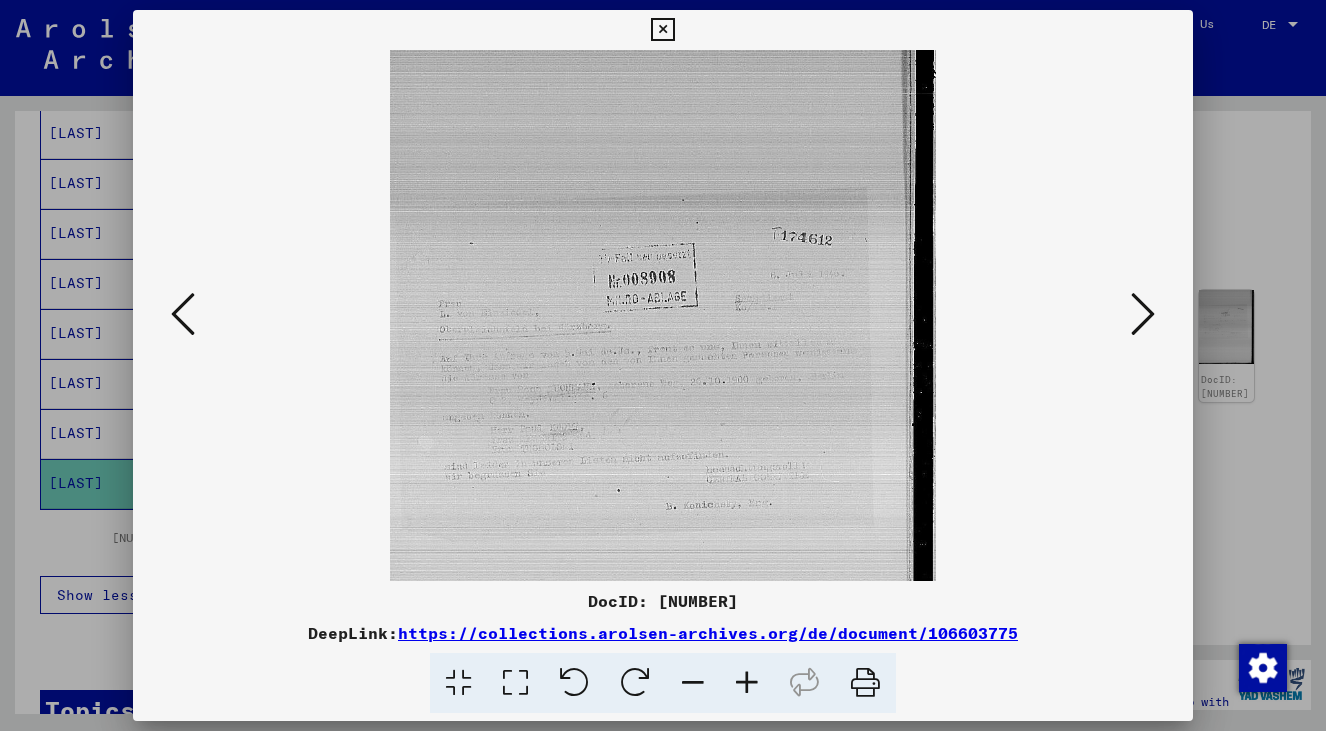 click at bounding box center [747, 683] 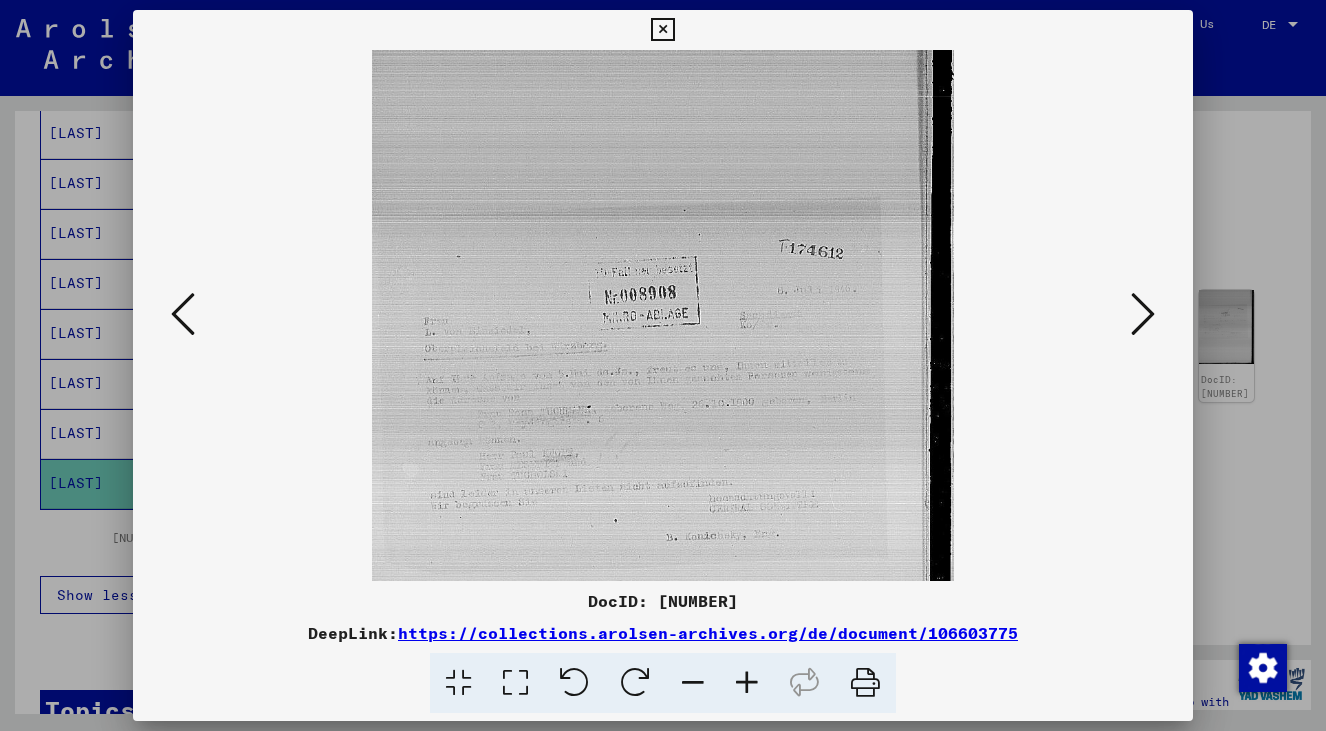 click at bounding box center [662, 30] 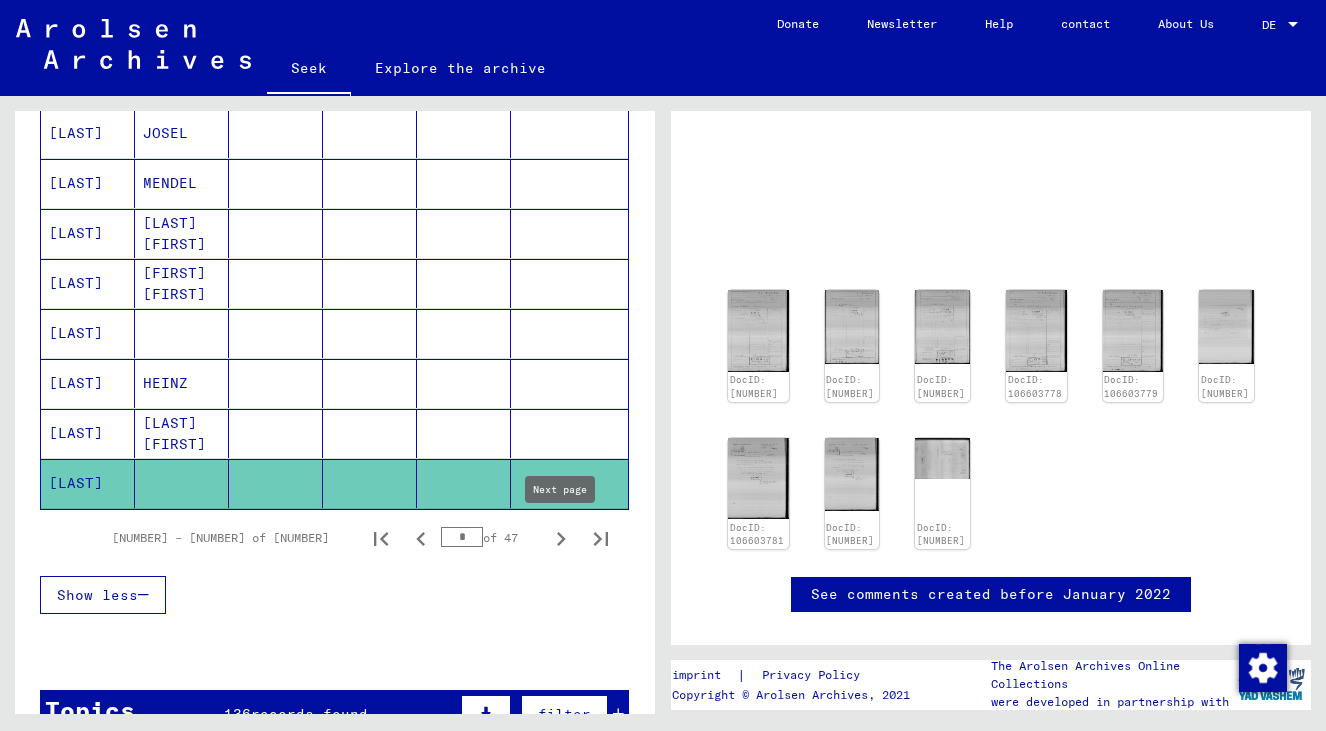 click 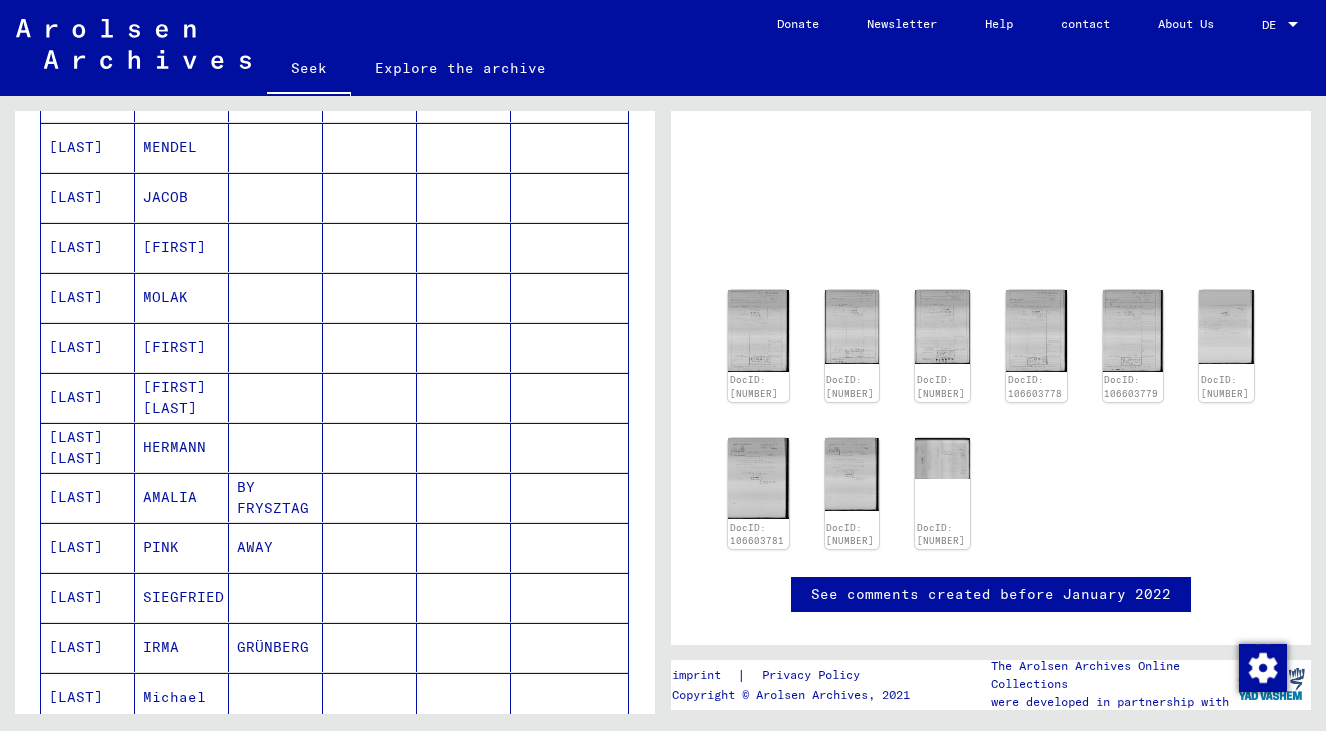 scroll, scrollTop: 192, scrollLeft: 0, axis: vertical 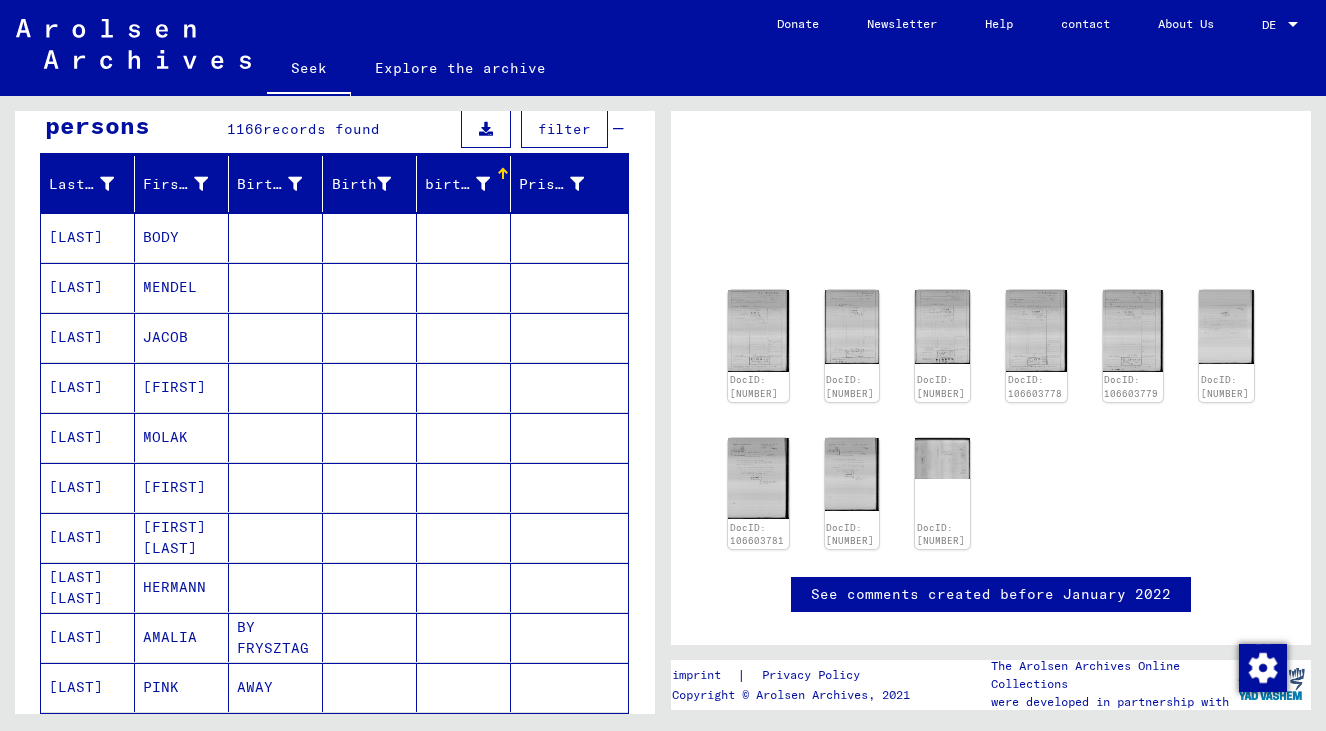 click at bounding box center [464, 537] 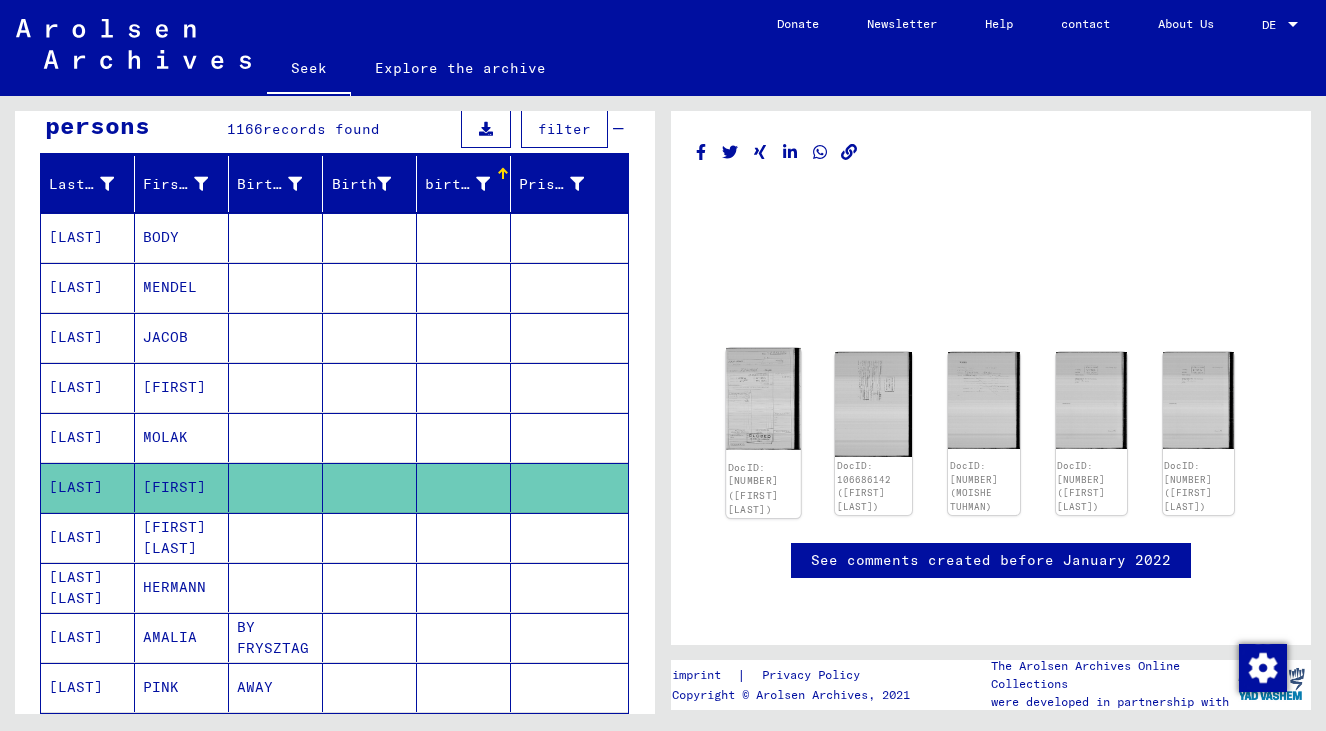 click 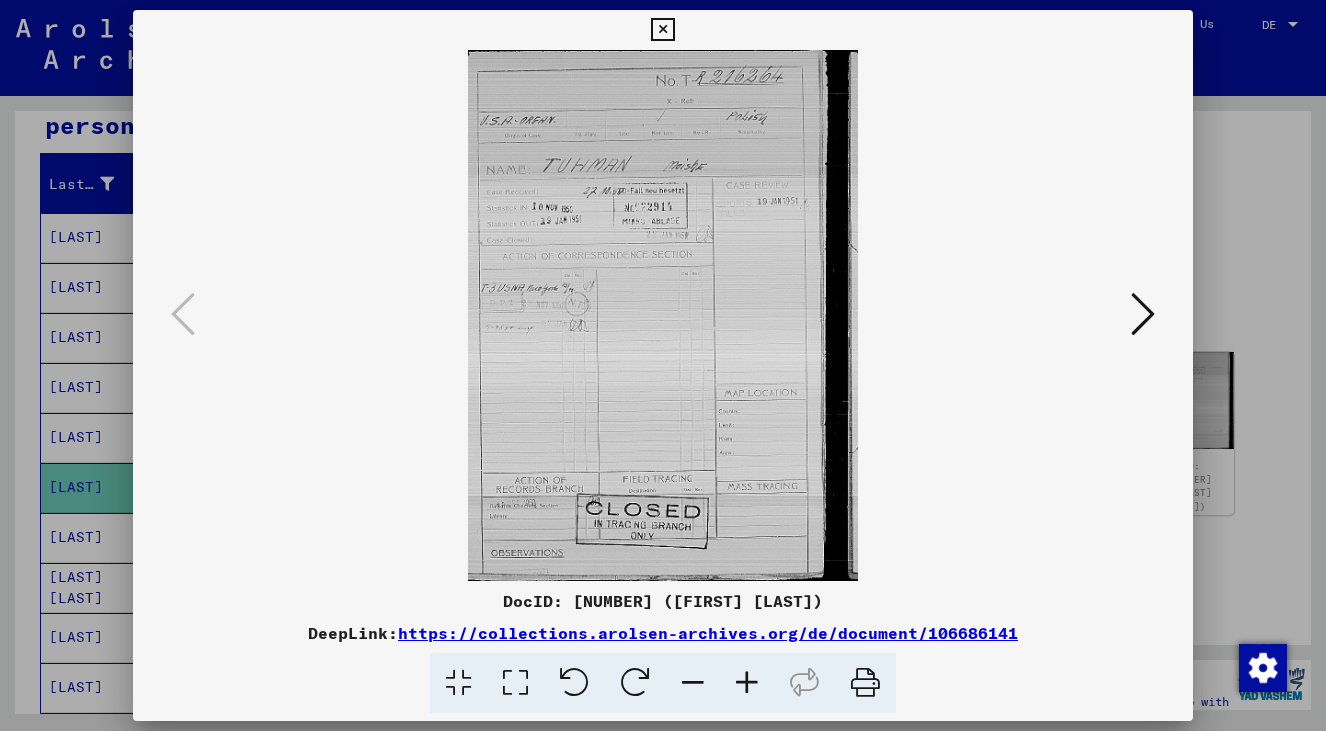 click at bounding box center [1143, 314] 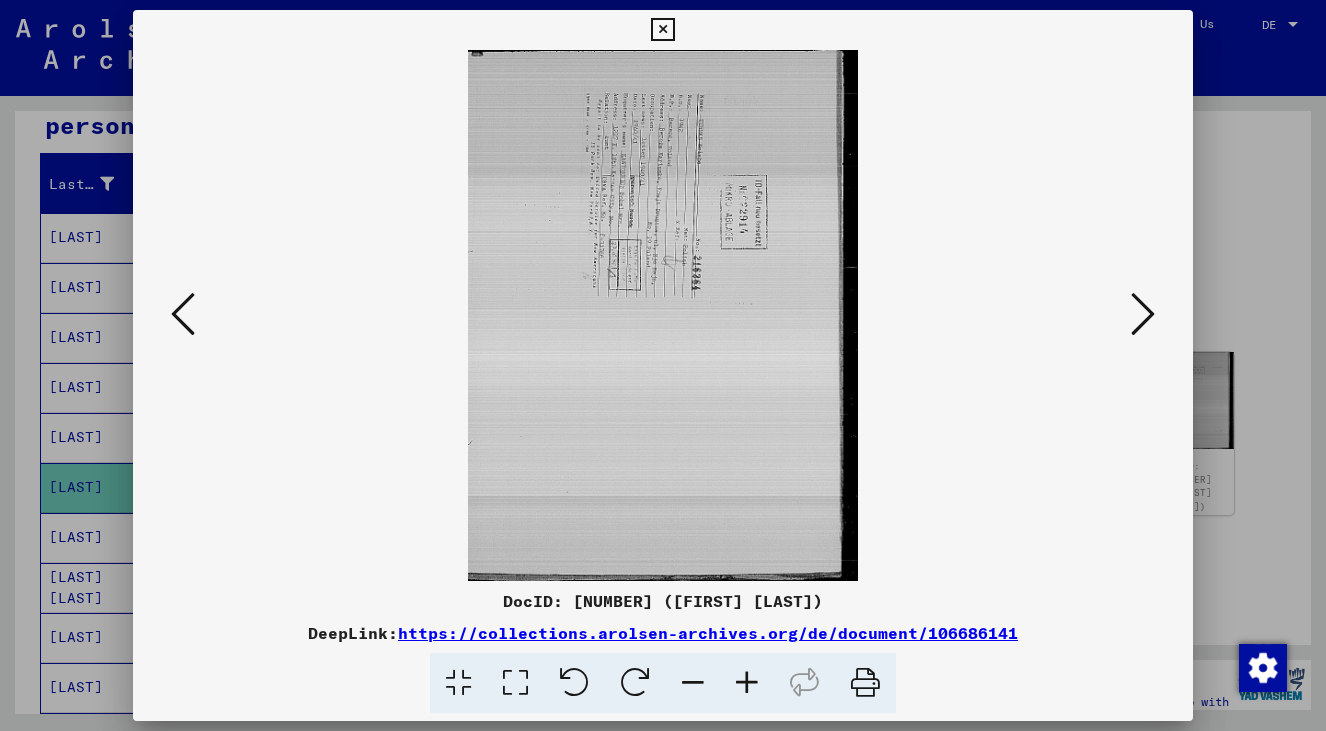 click at bounding box center (1143, 314) 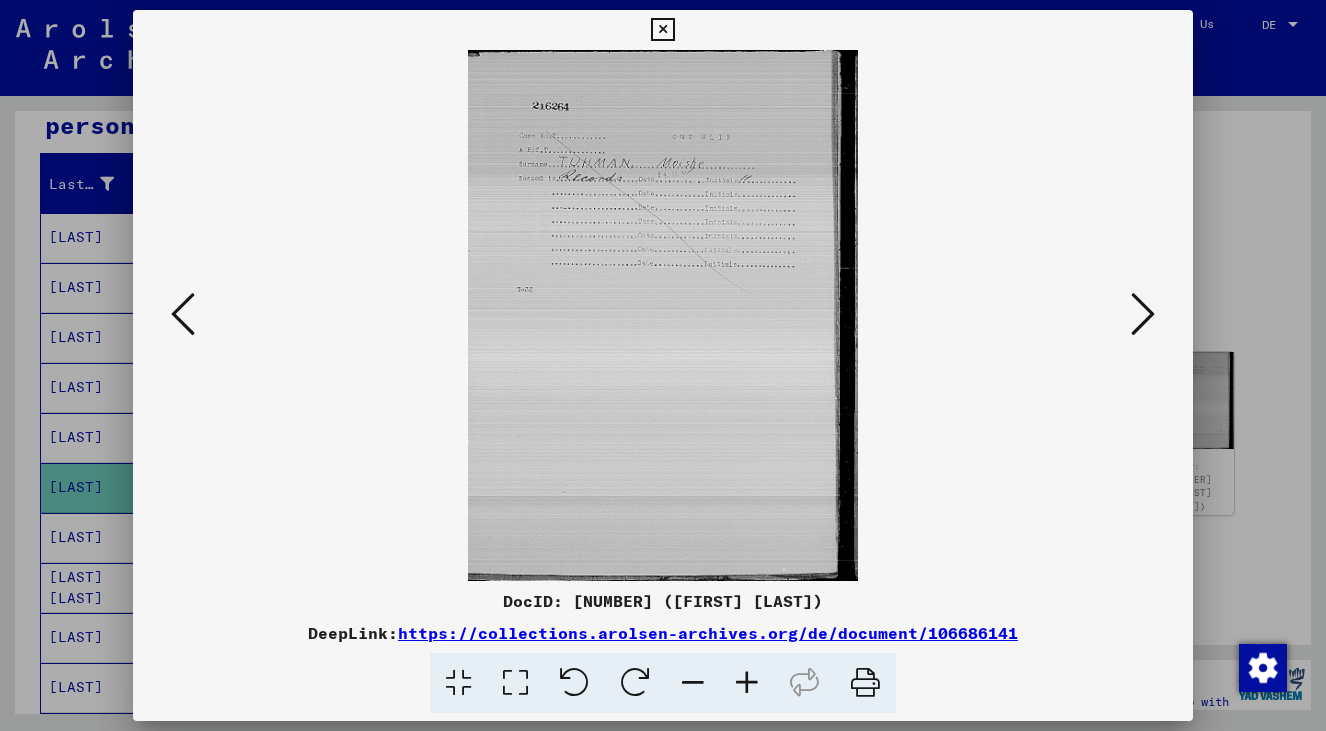 click at bounding box center [183, 314] 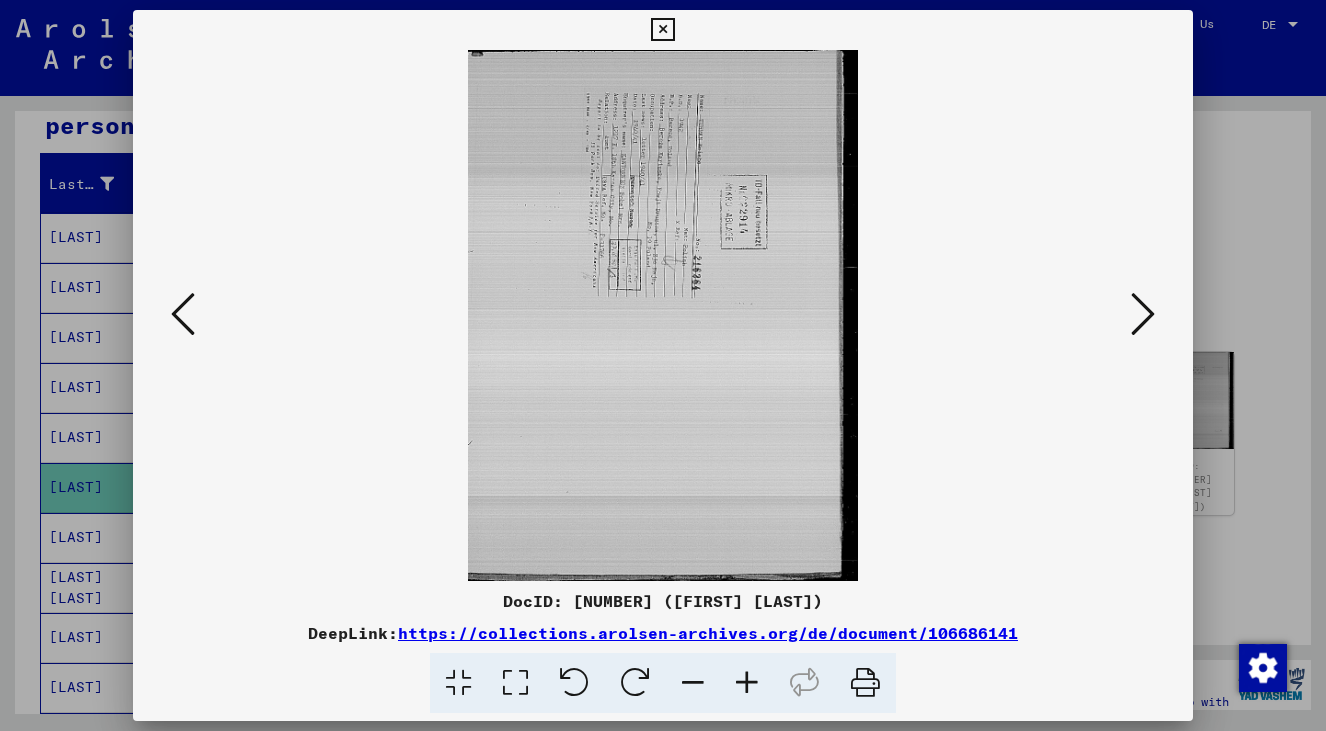 click at bounding box center (183, 314) 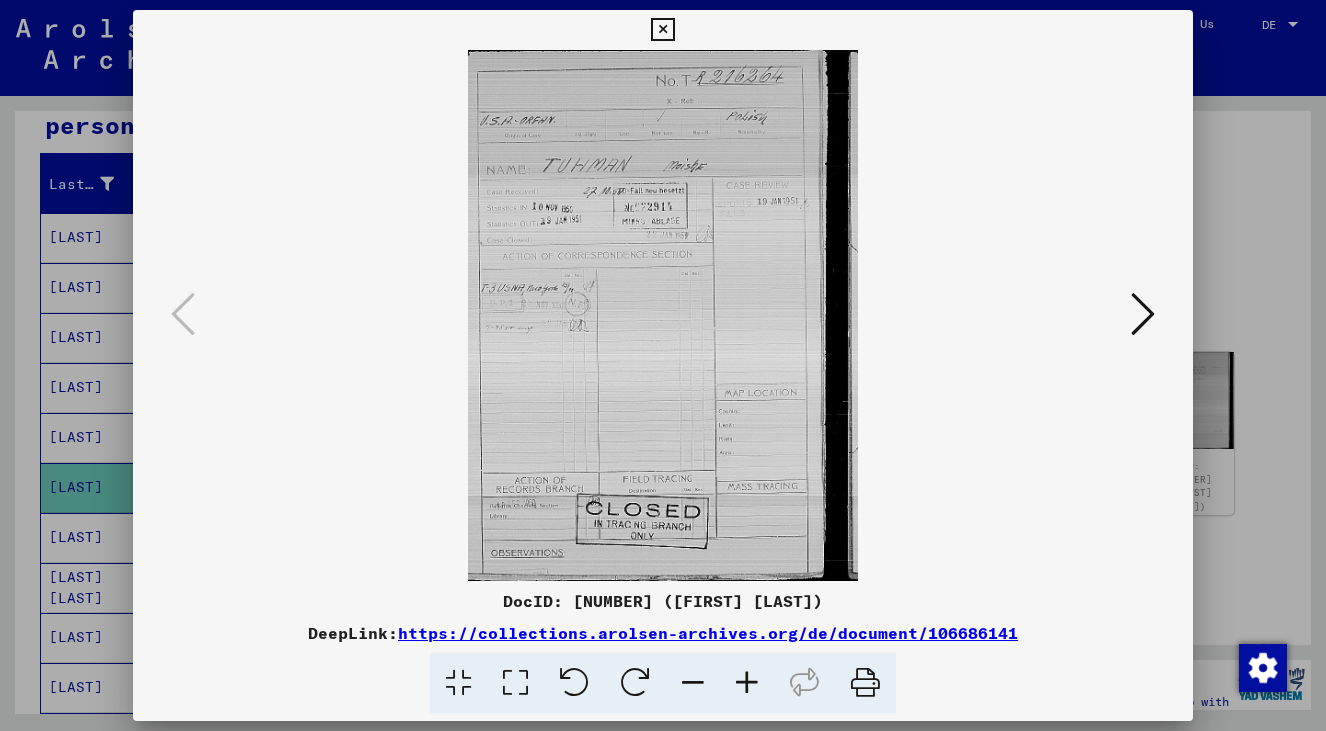 click at bounding box center [663, 315] 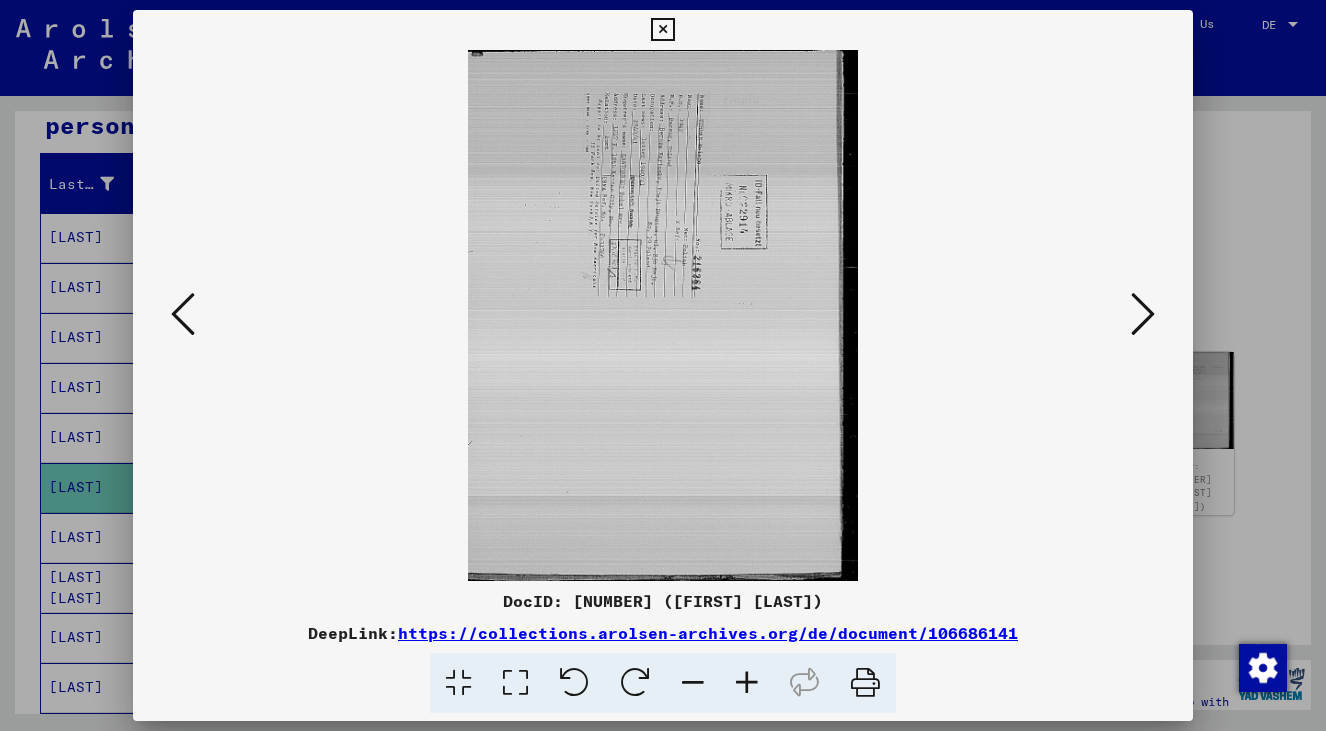 click at bounding box center (747, 683) 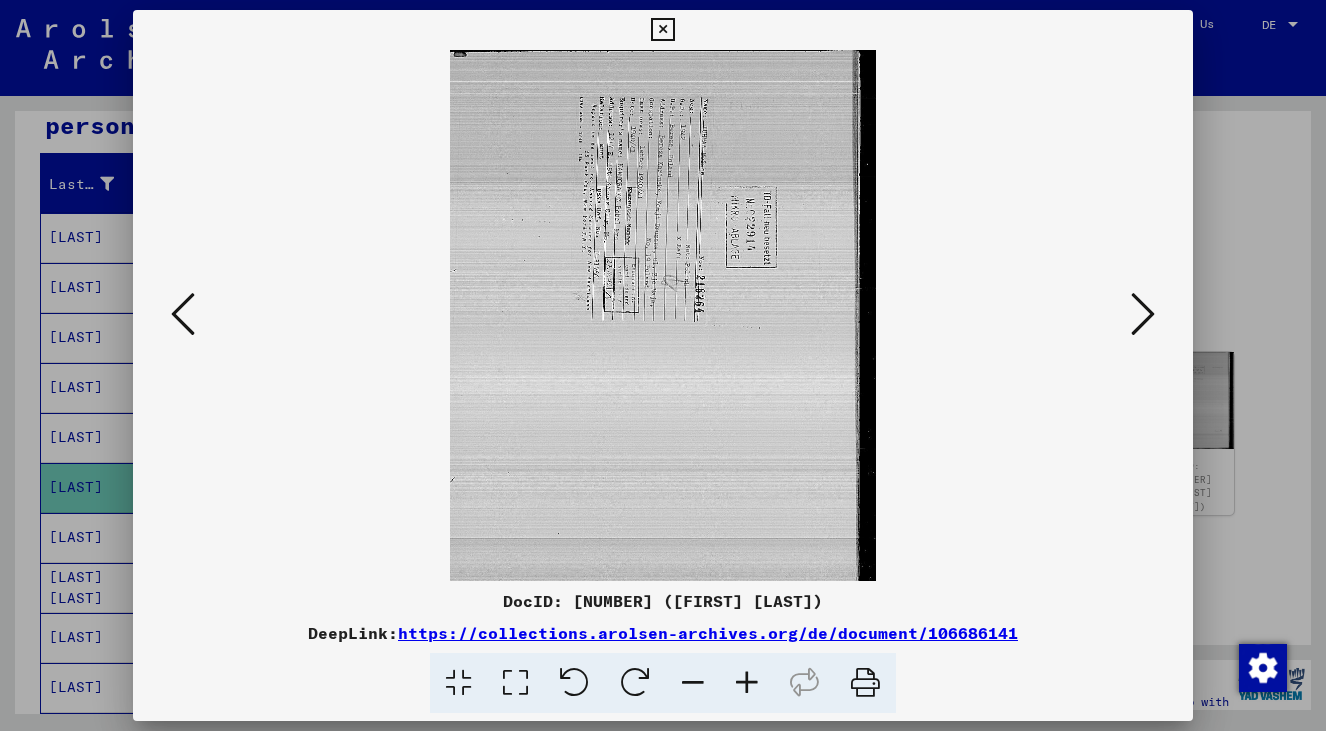 click at bounding box center (747, 683) 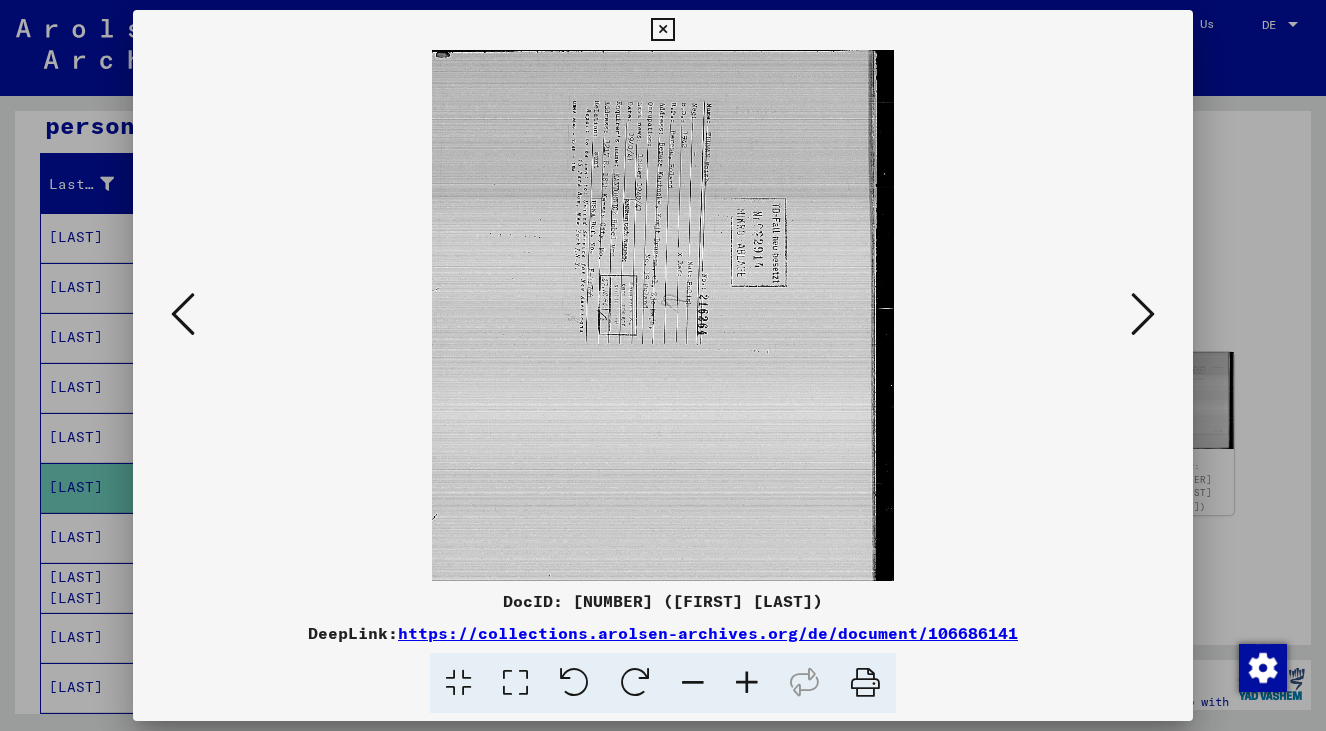 click at bounding box center [747, 683] 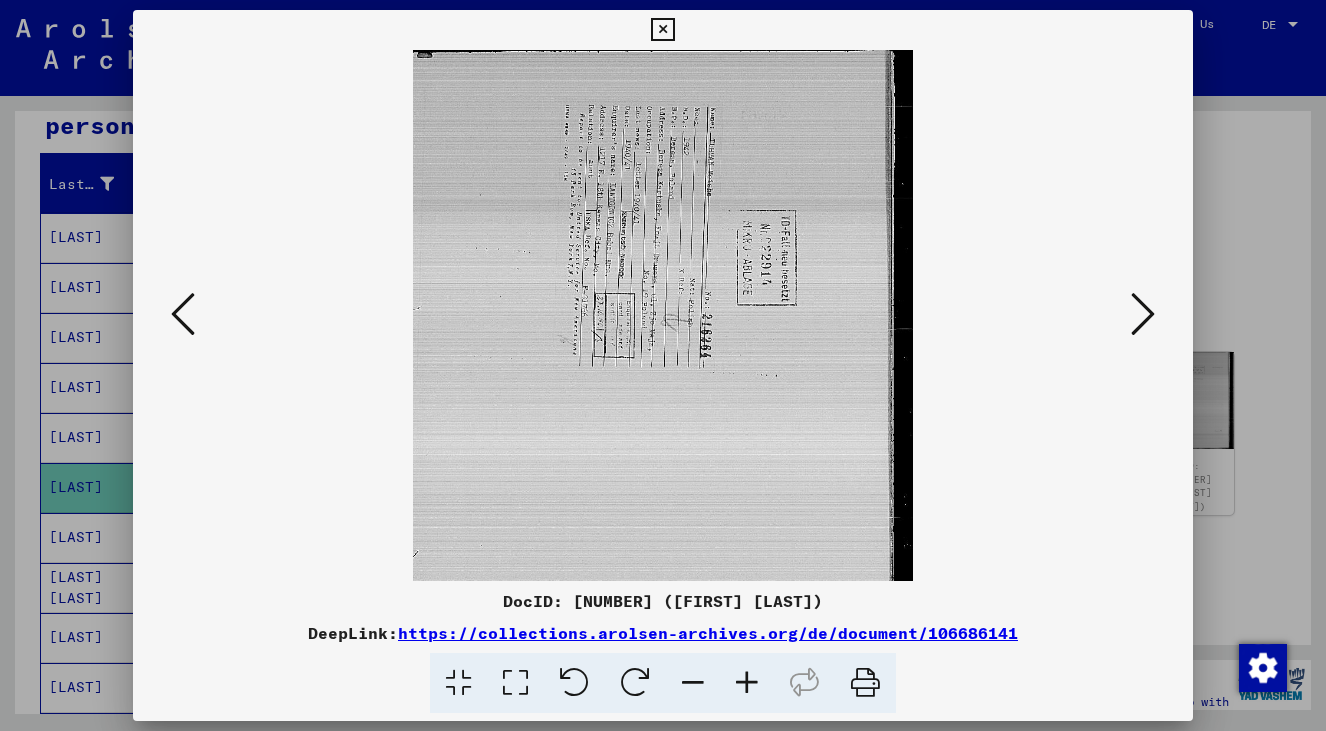 click at bounding box center (747, 683) 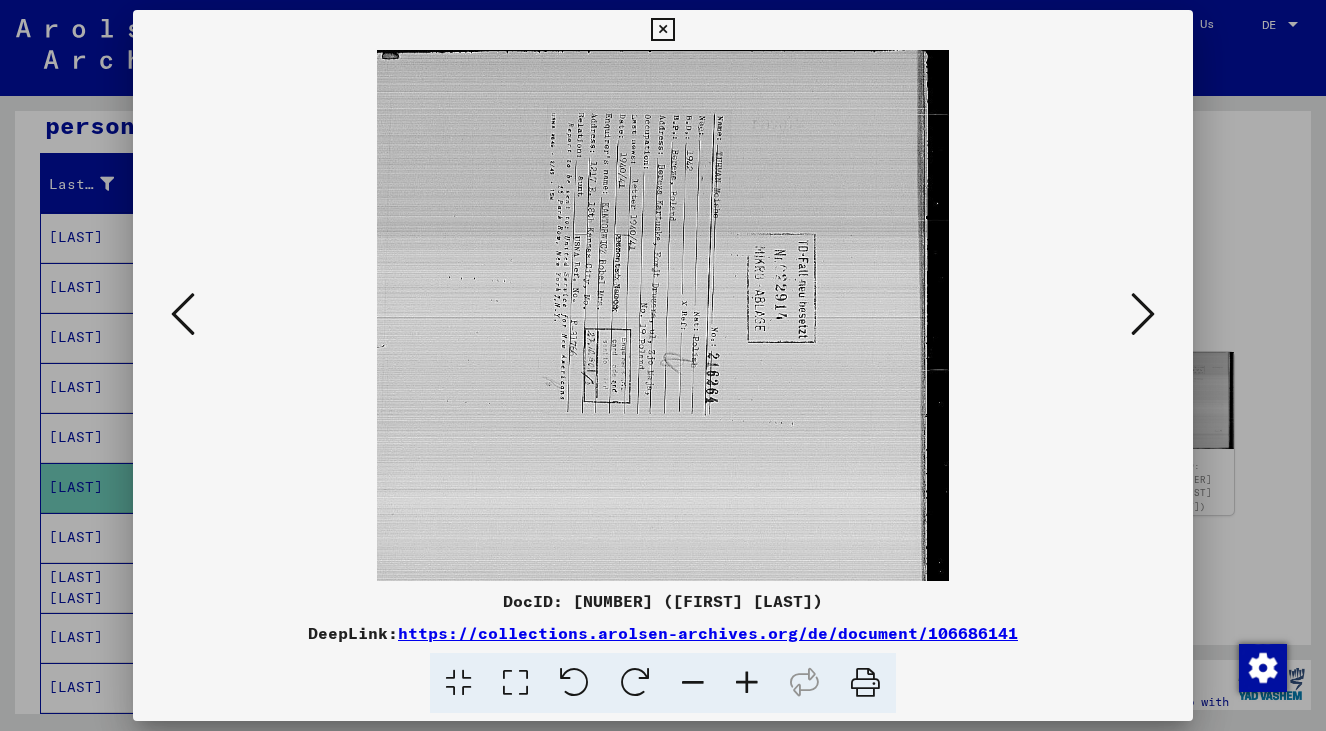 click at bounding box center (747, 683) 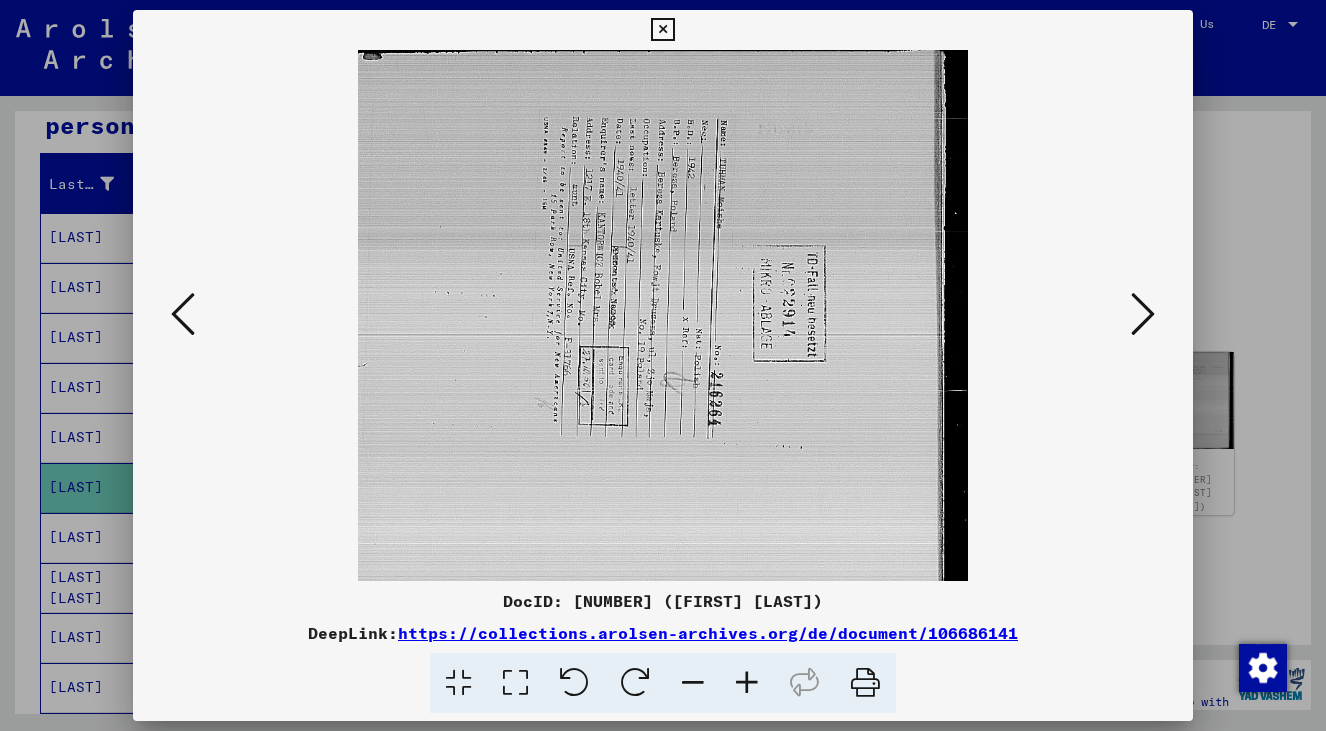 click at bounding box center (747, 683) 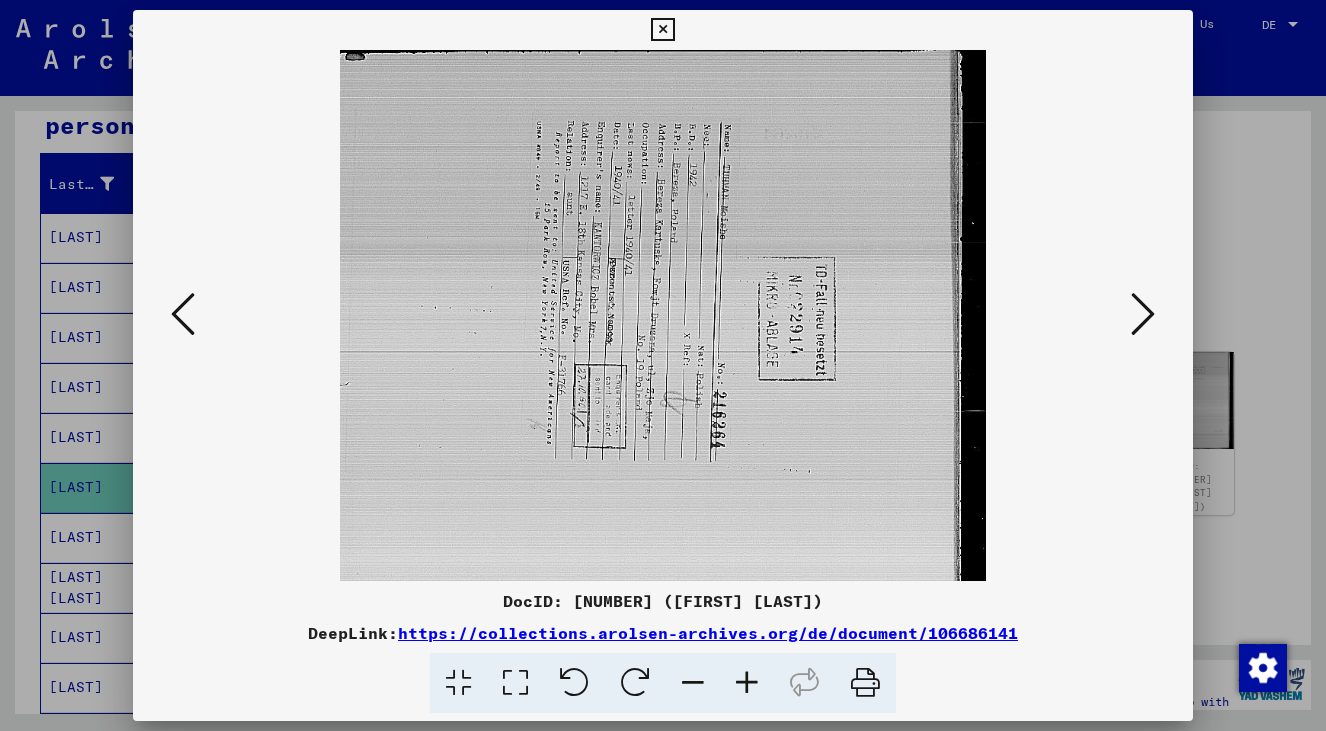 click at bounding box center (747, 683) 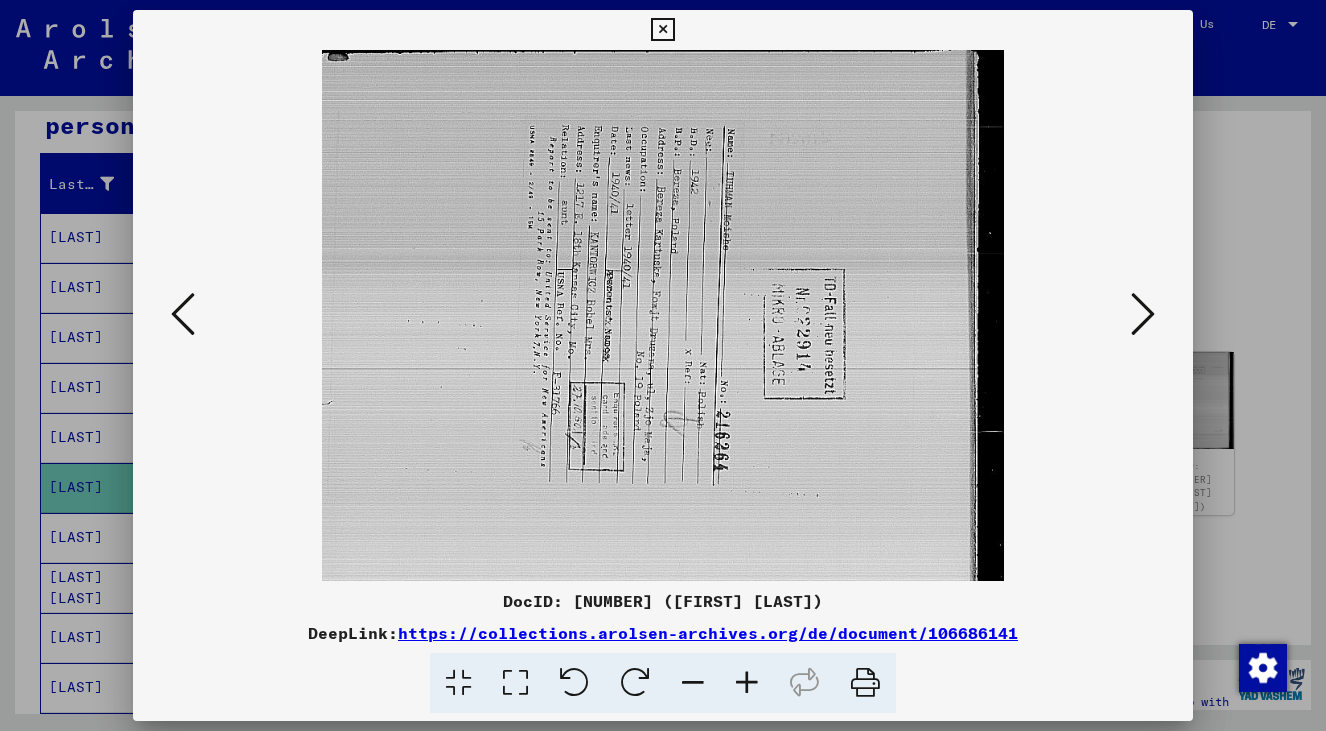 click at bounding box center (1143, 314) 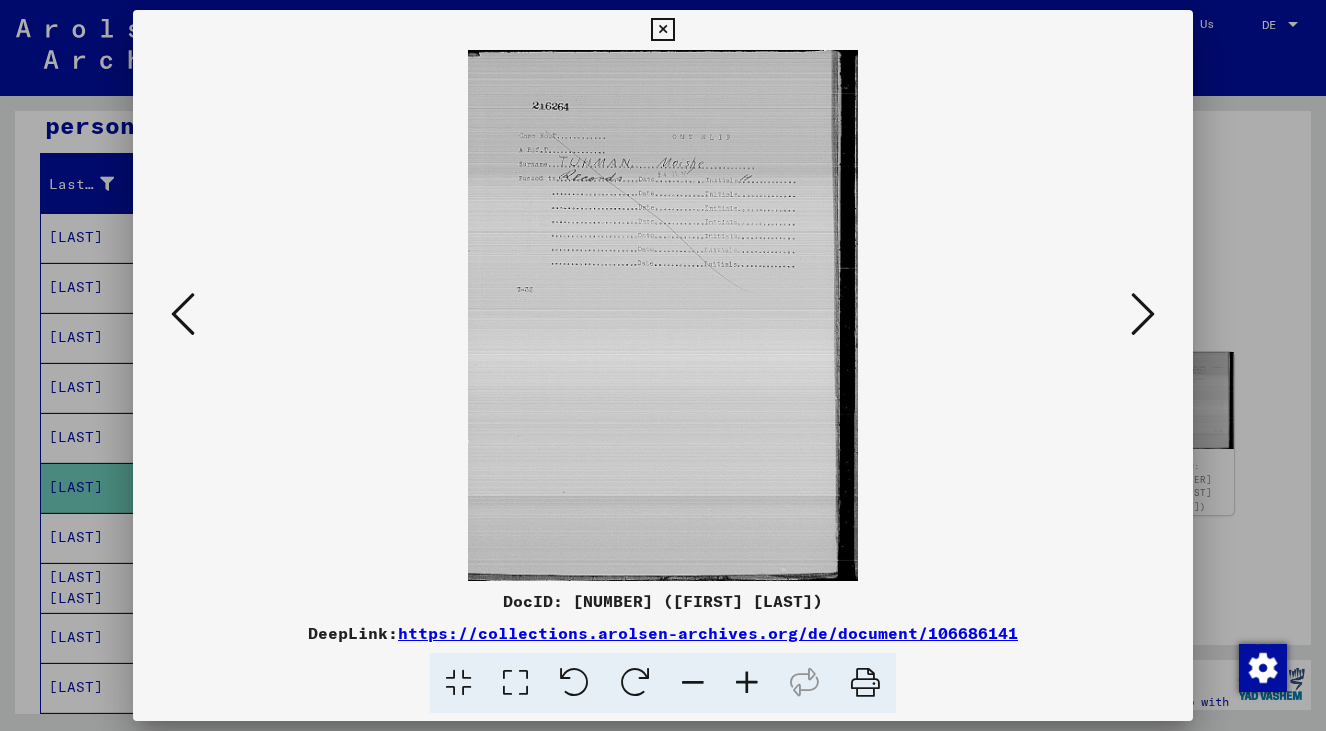 click at bounding box center [1143, 314] 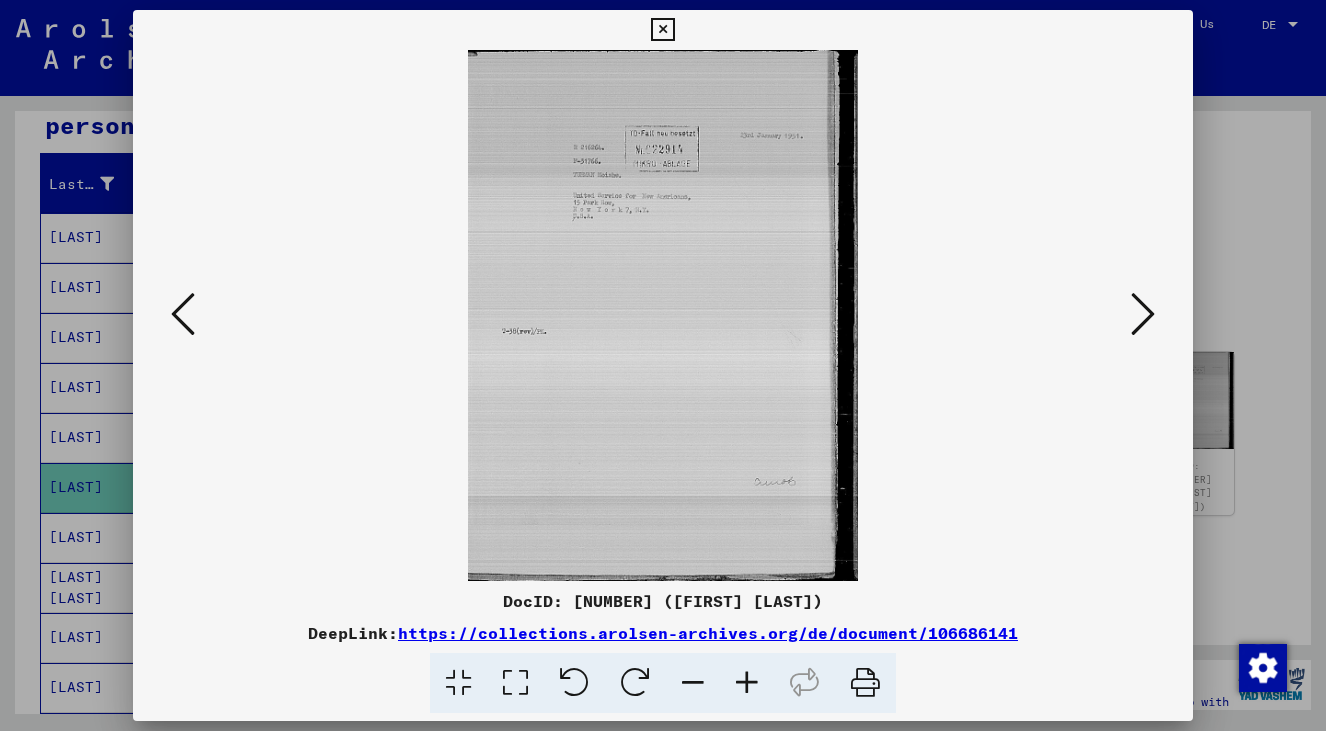 click at bounding box center [1143, 314] 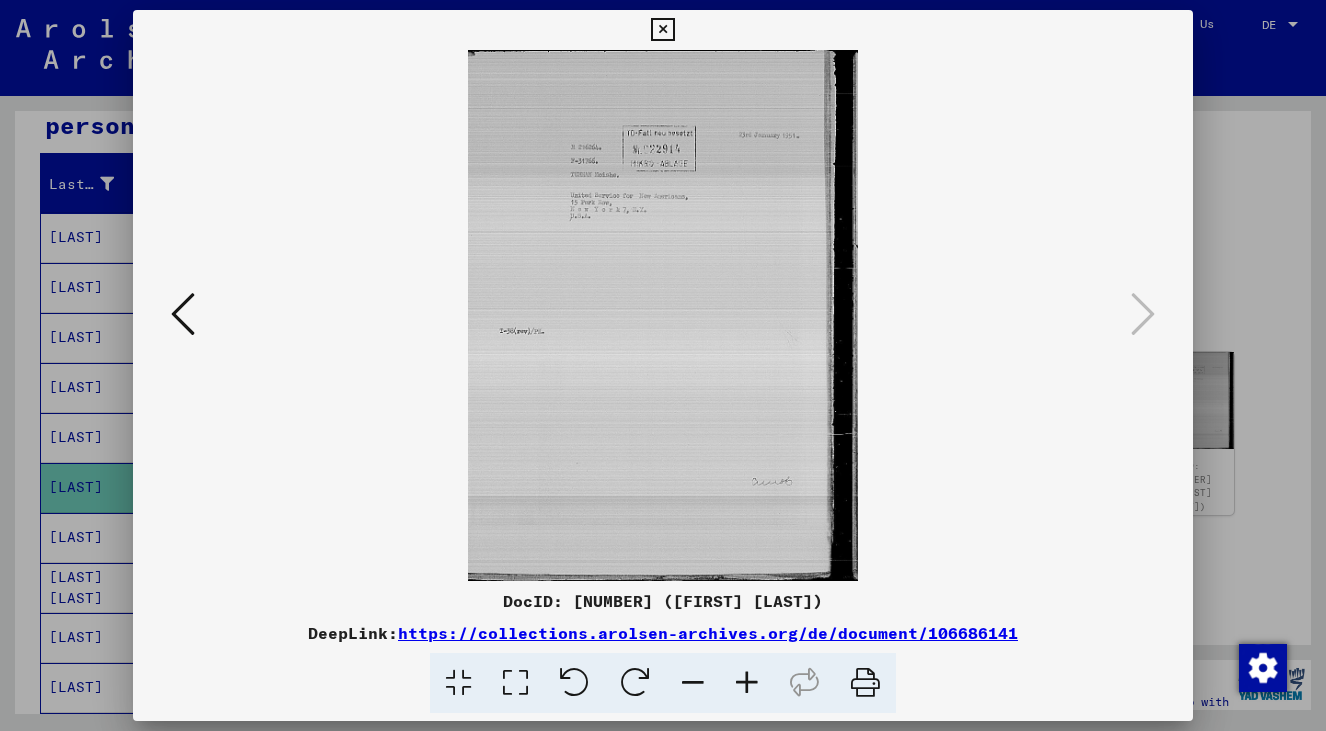 click at bounding box center [183, 314] 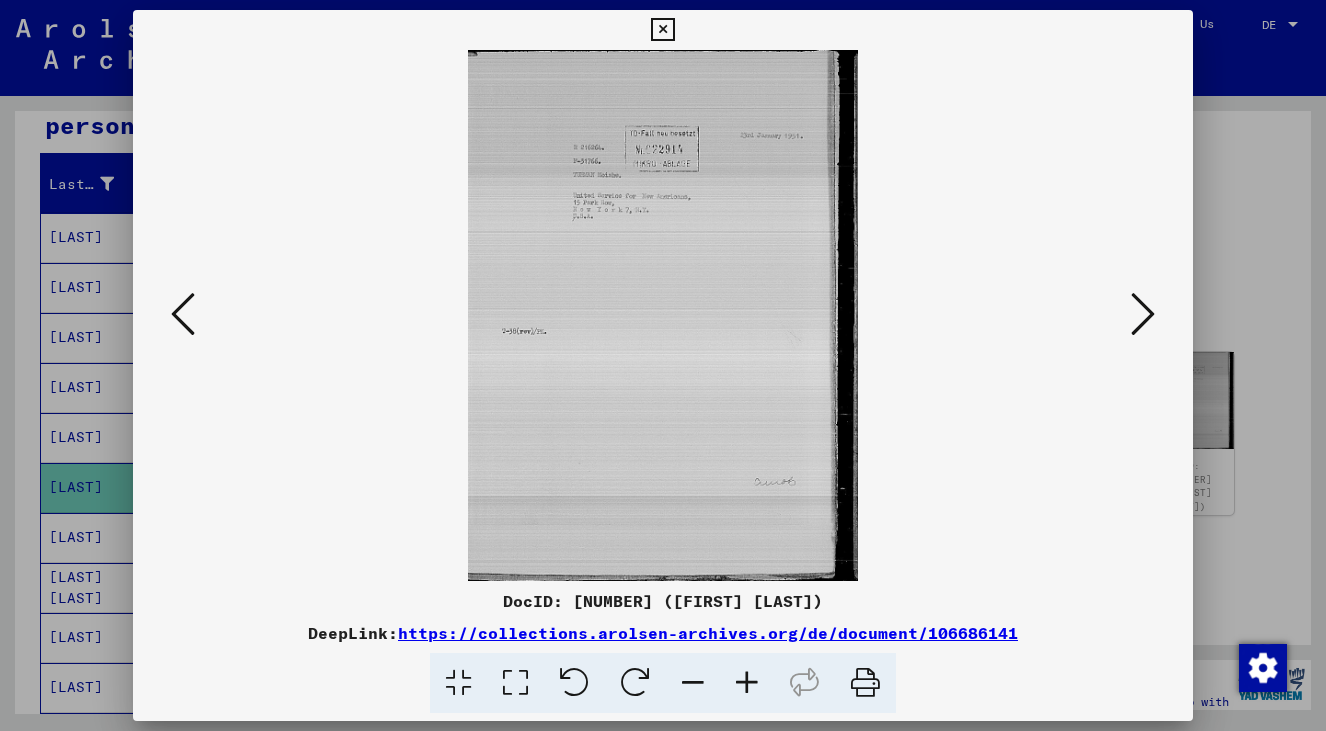 click at bounding box center [747, 683] 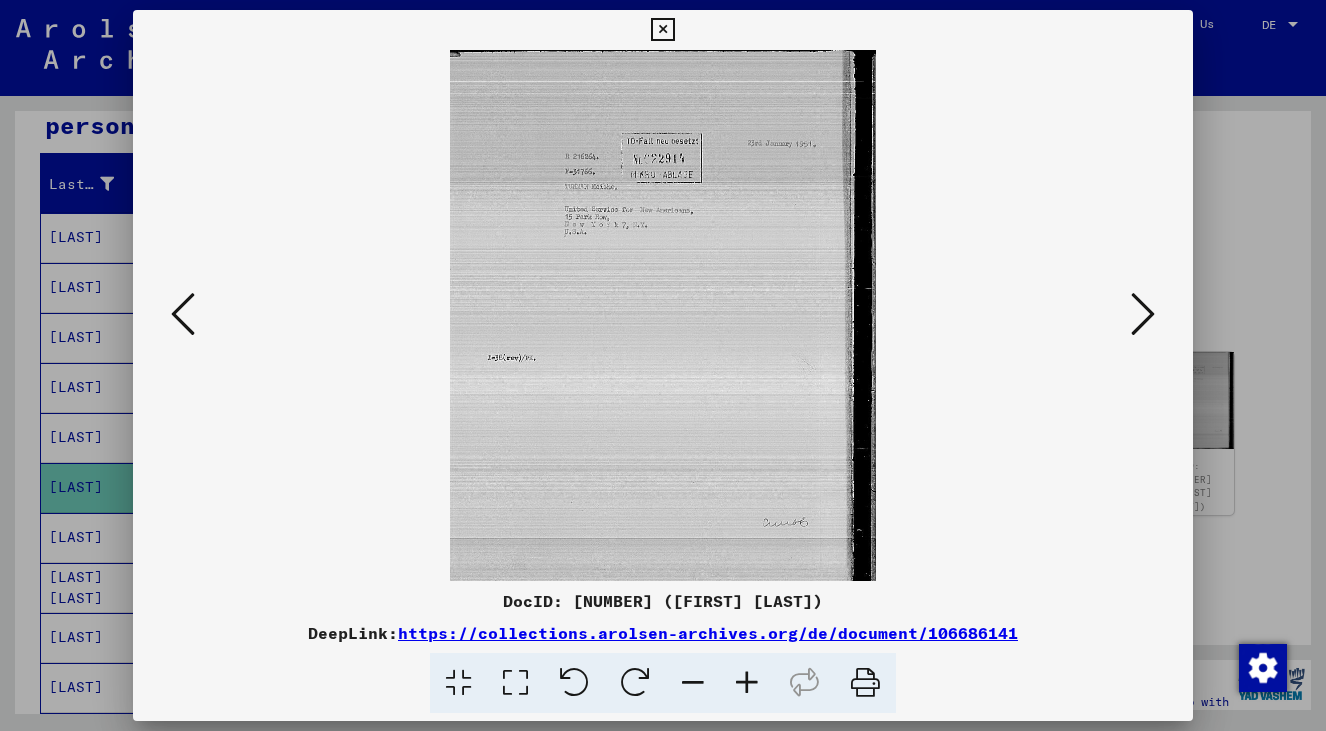 click at bounding box center (747, 683) 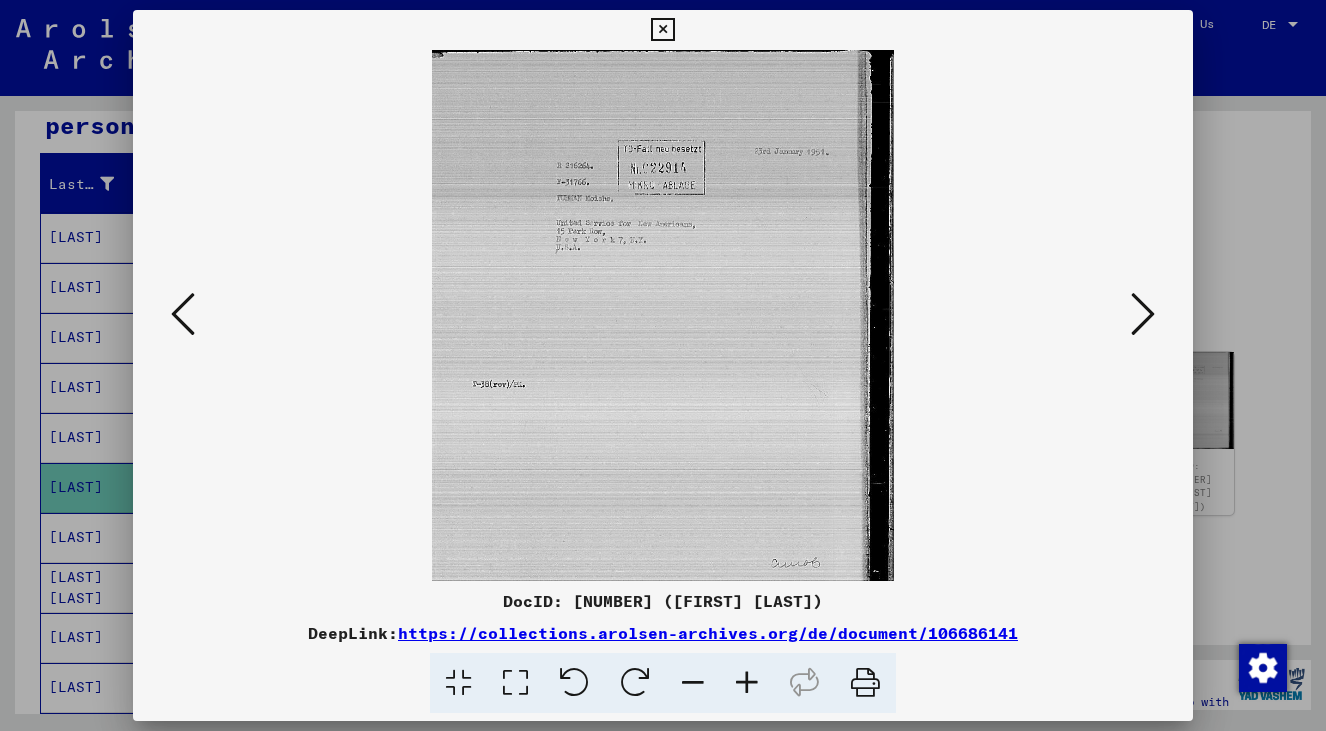 click at bounding box center [747, 683] 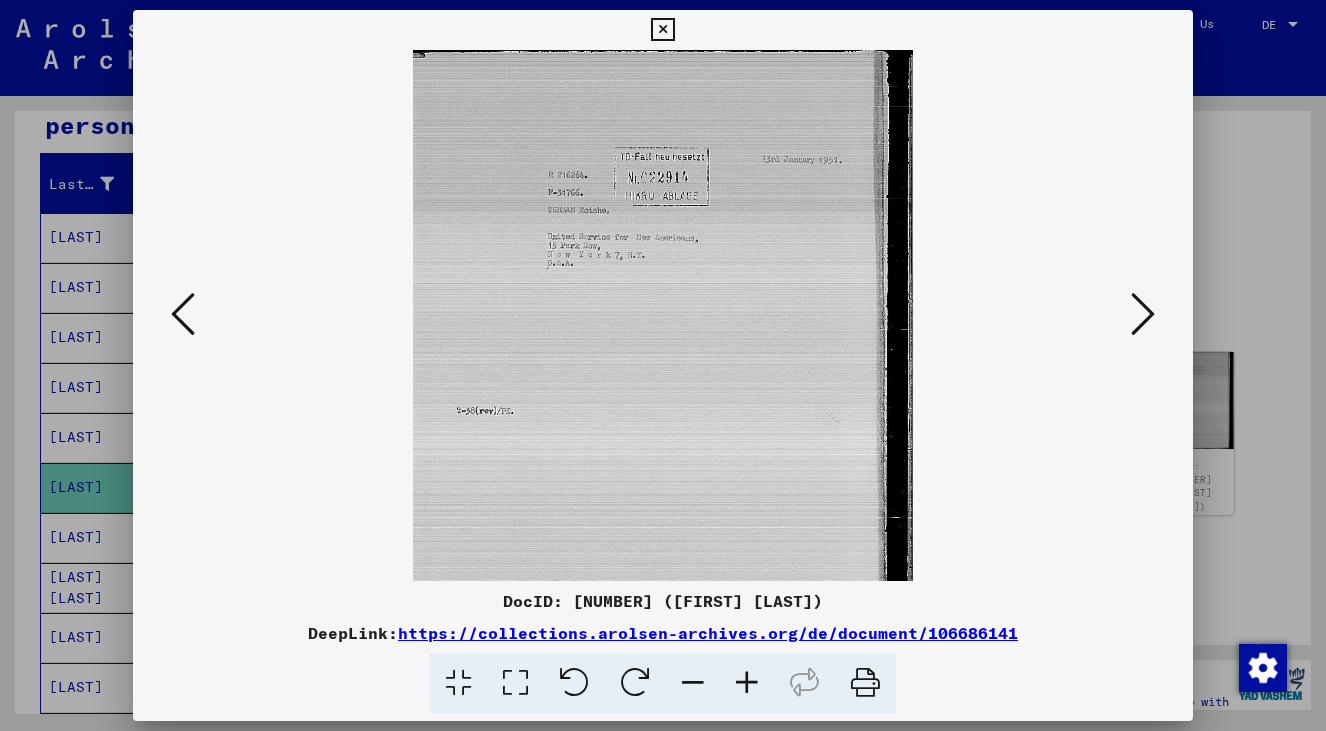 click at bounding box center [747, 683] 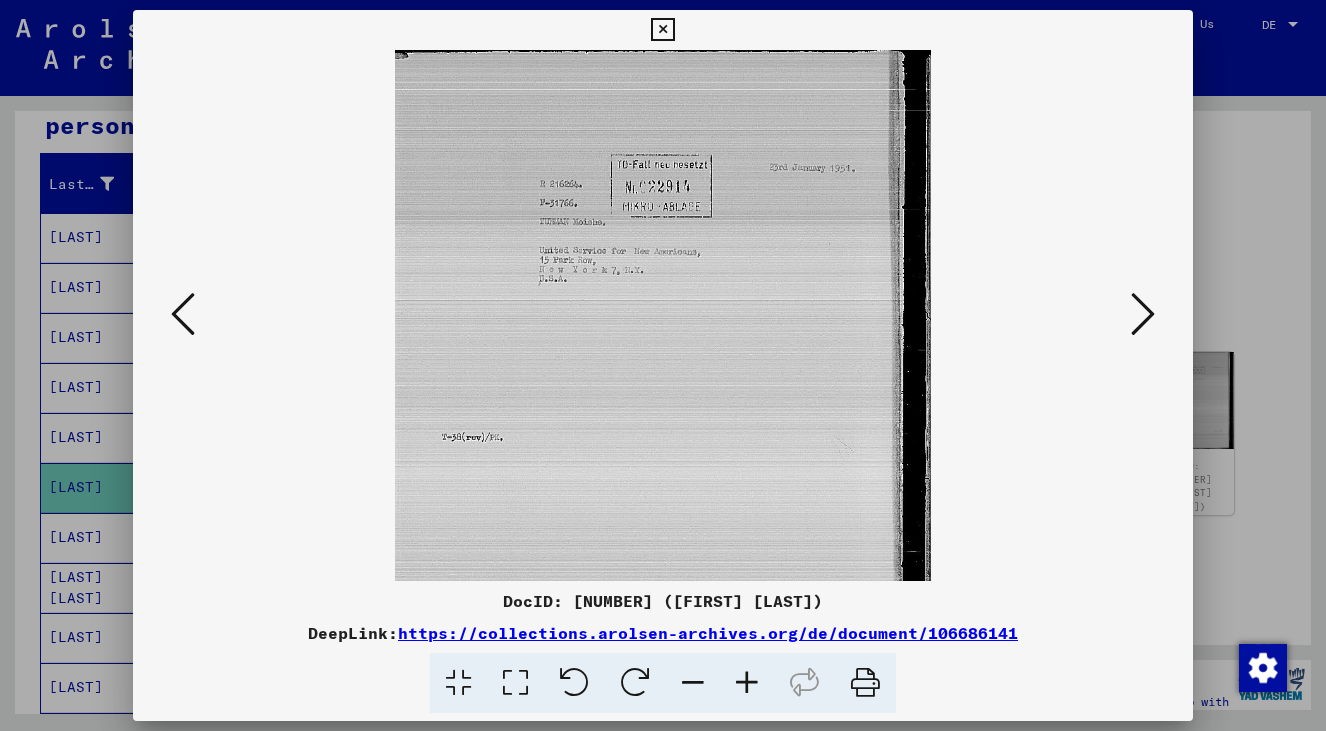 click at bounding box center [747, 683] 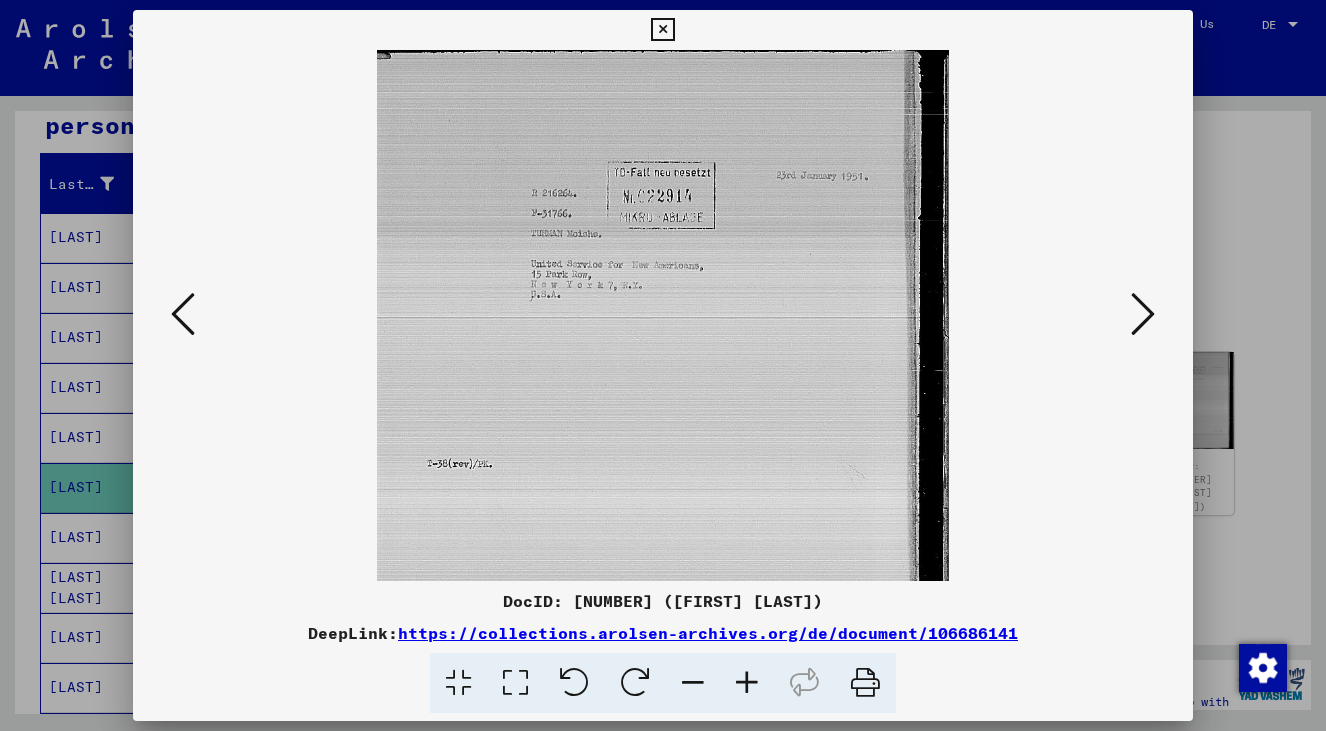 click at bounding box center (747, 683) 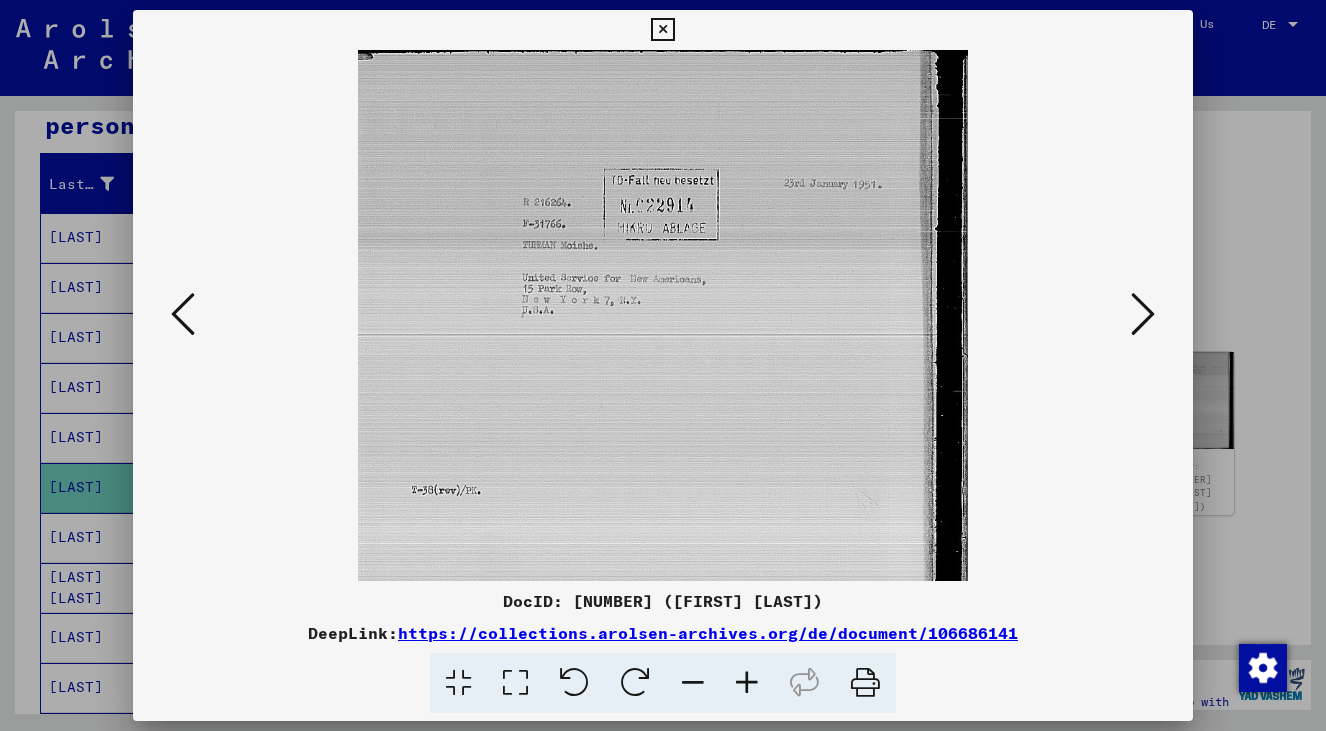 click at bounding box center [747, 683] 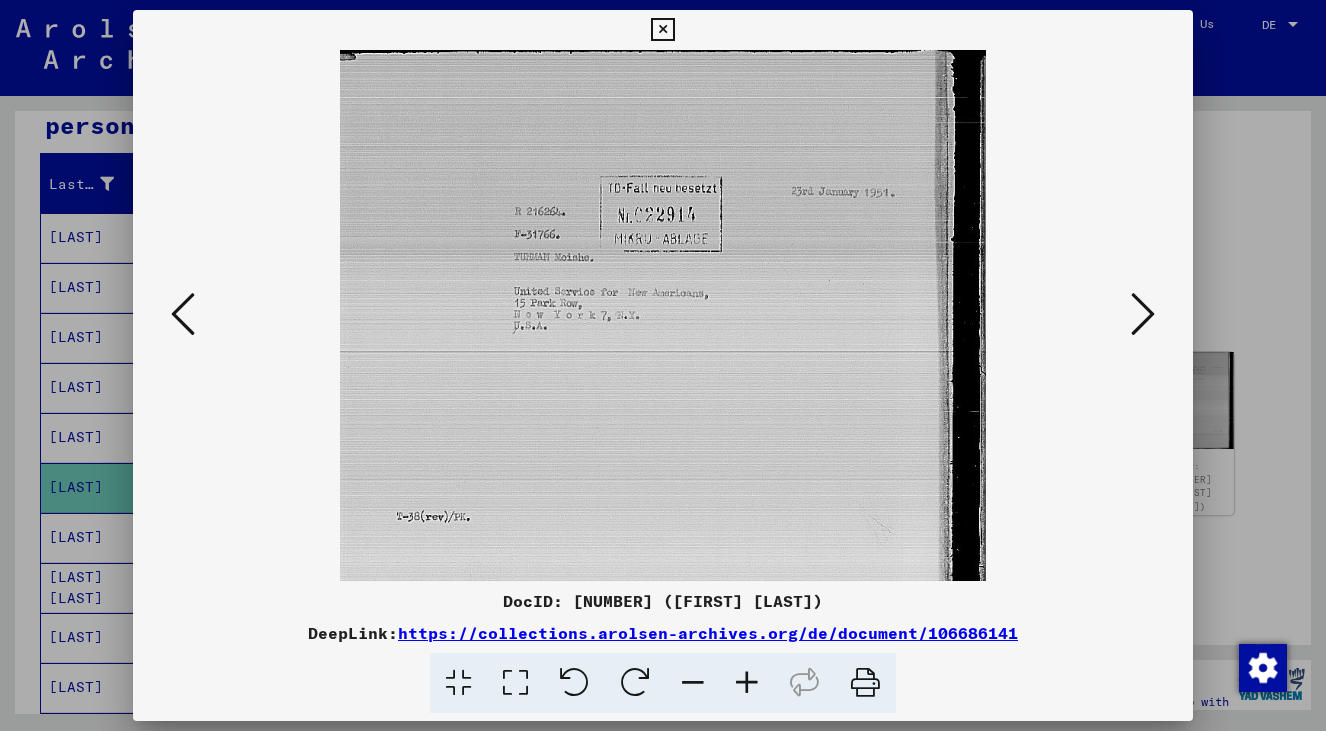 click at bounding box center (183, 314) 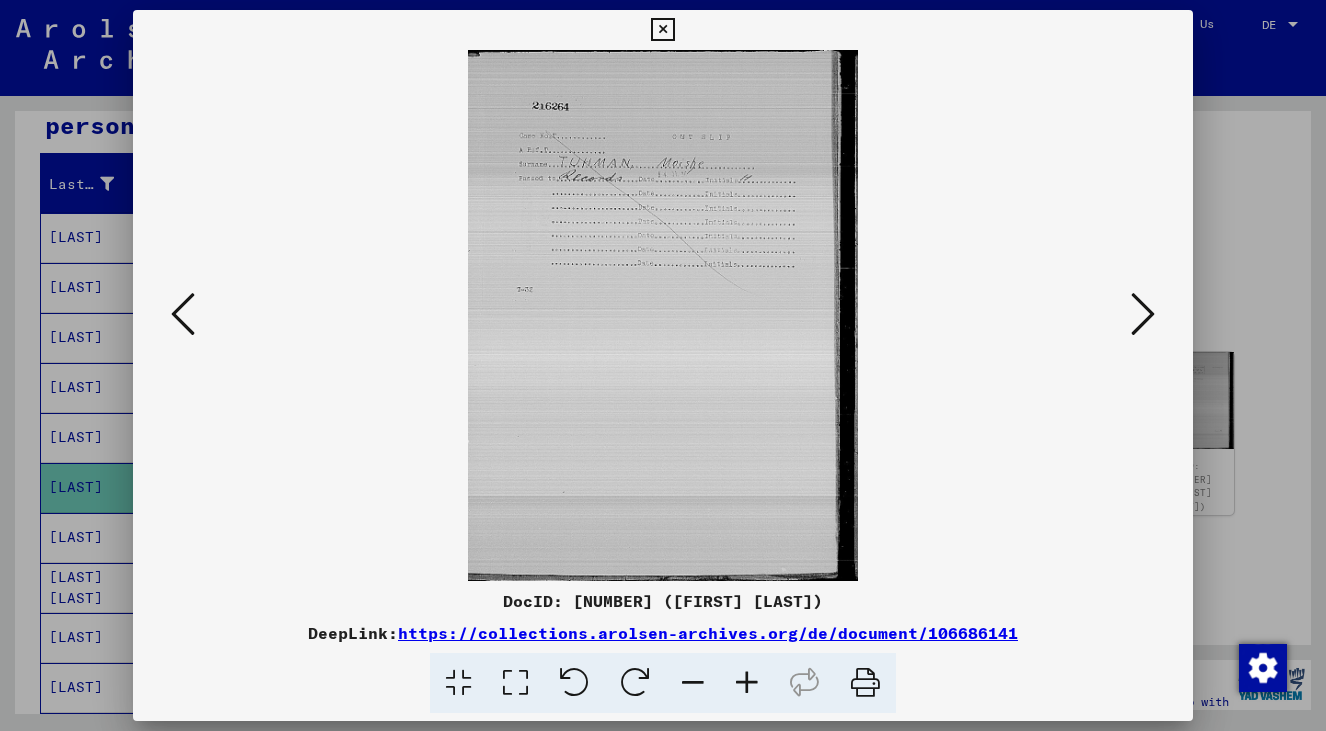 click at bounding box center [183, 314] 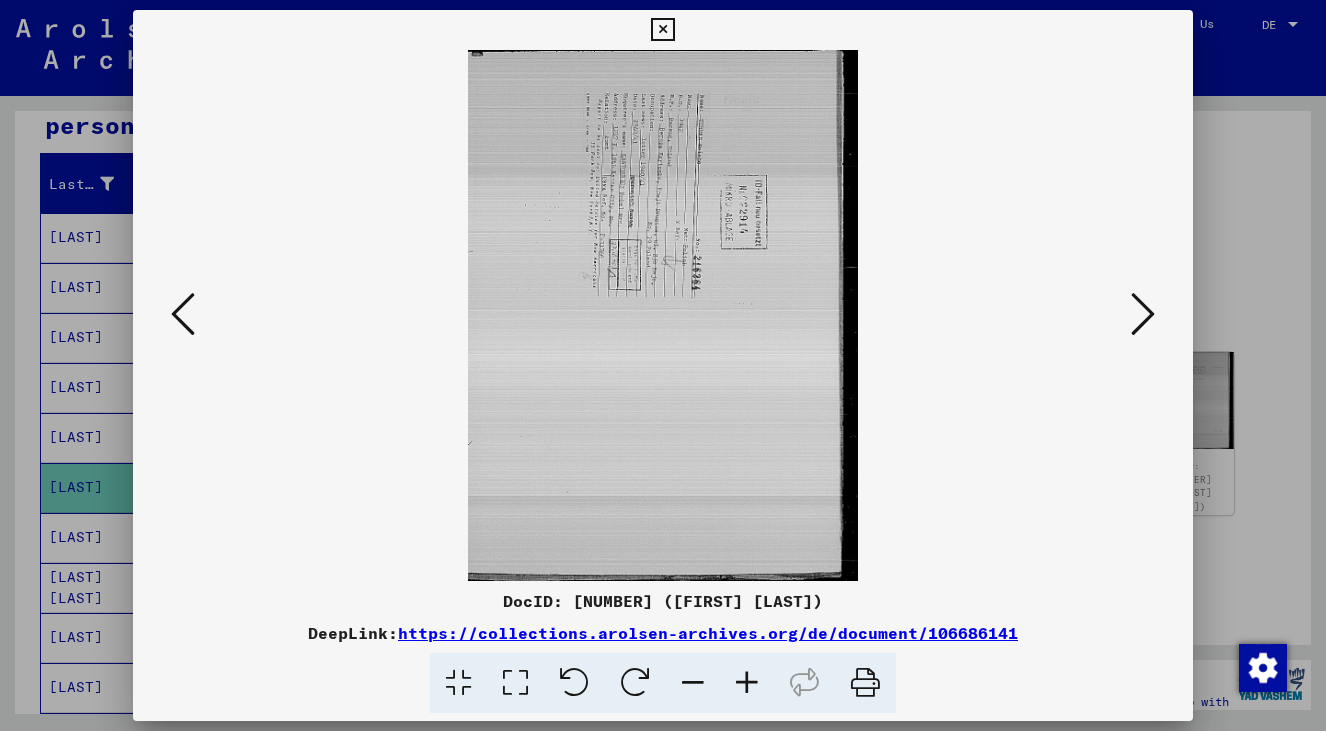 click at bounding box center (183, 314) 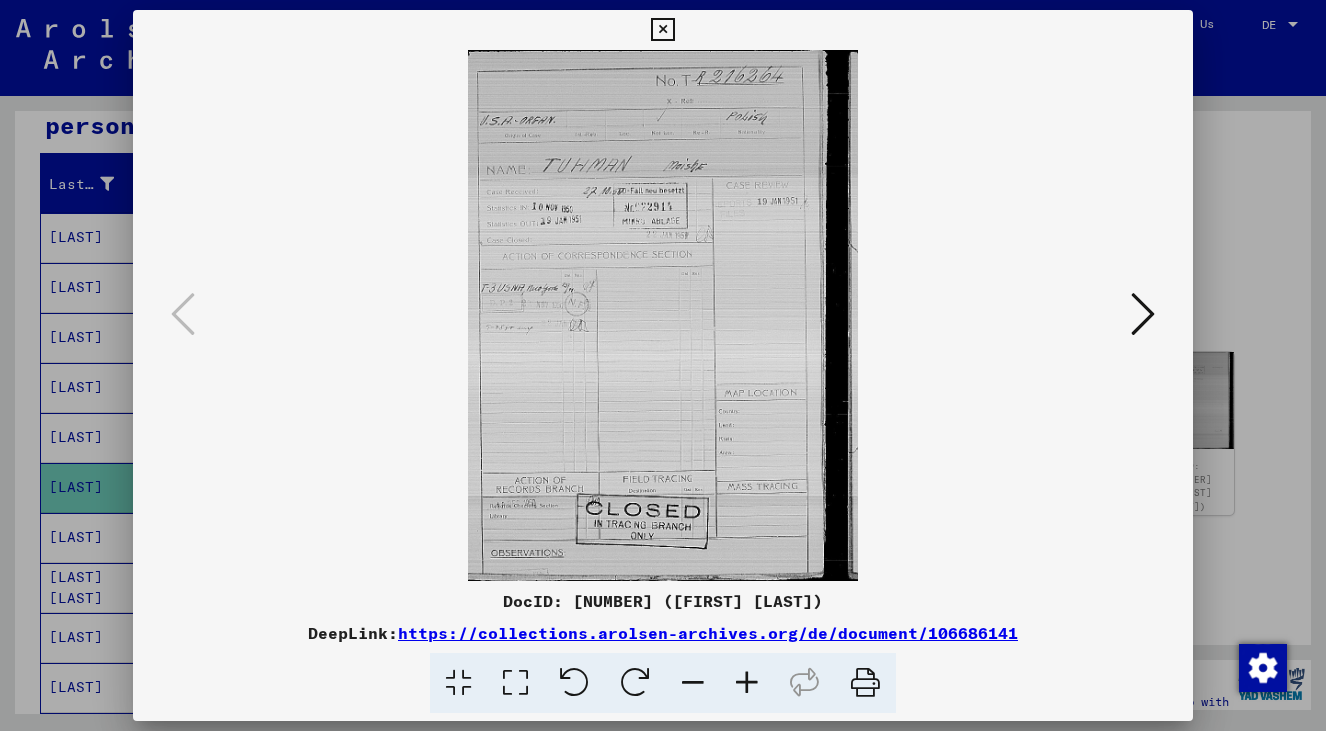 click at bounding box center (662, 30) 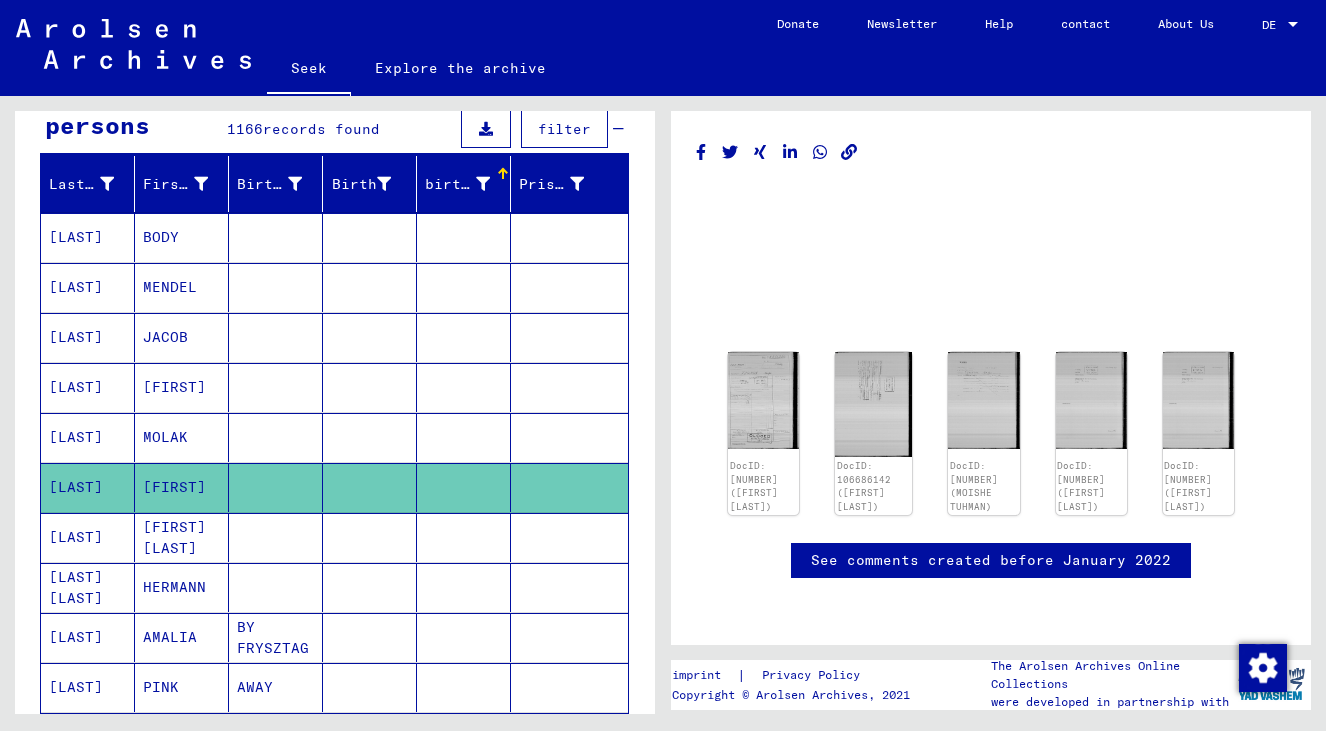 scroll, scrollTop: 201, scrollLeft: 0, axis: vertical 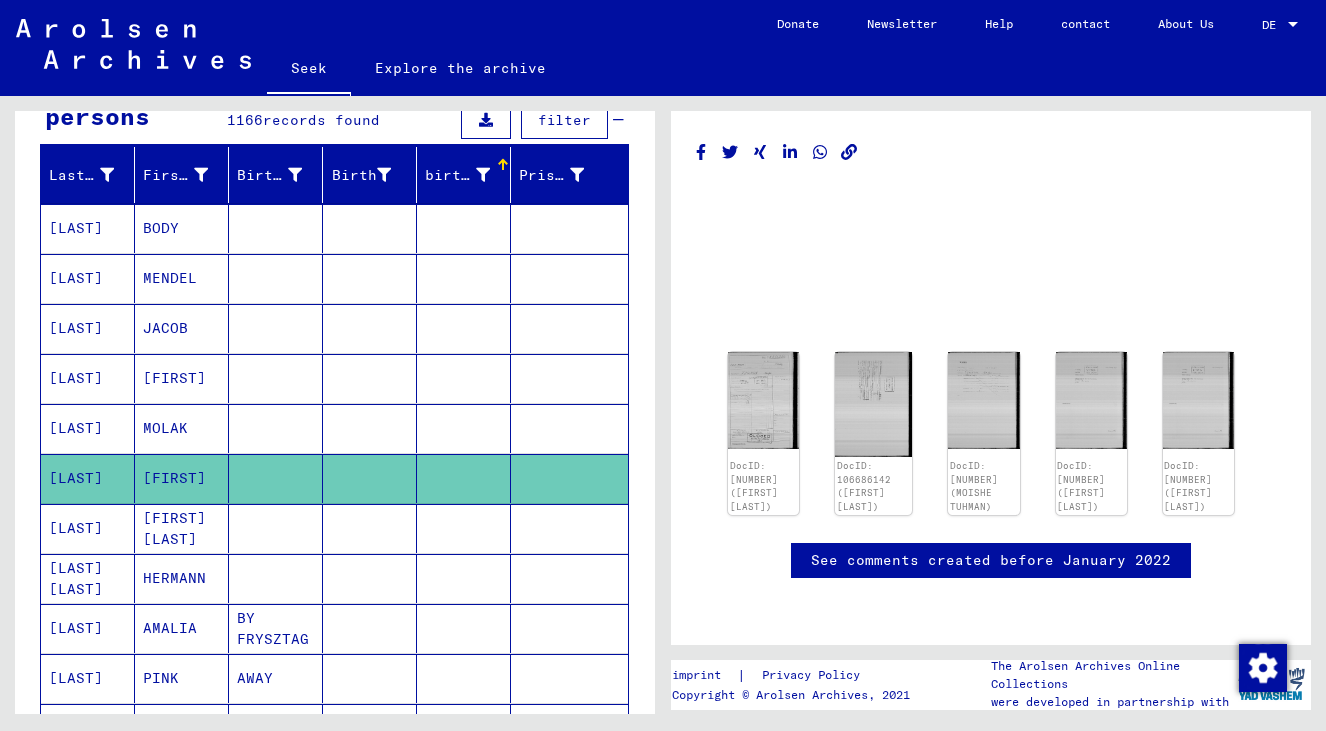click at bounding box center (370, 378) 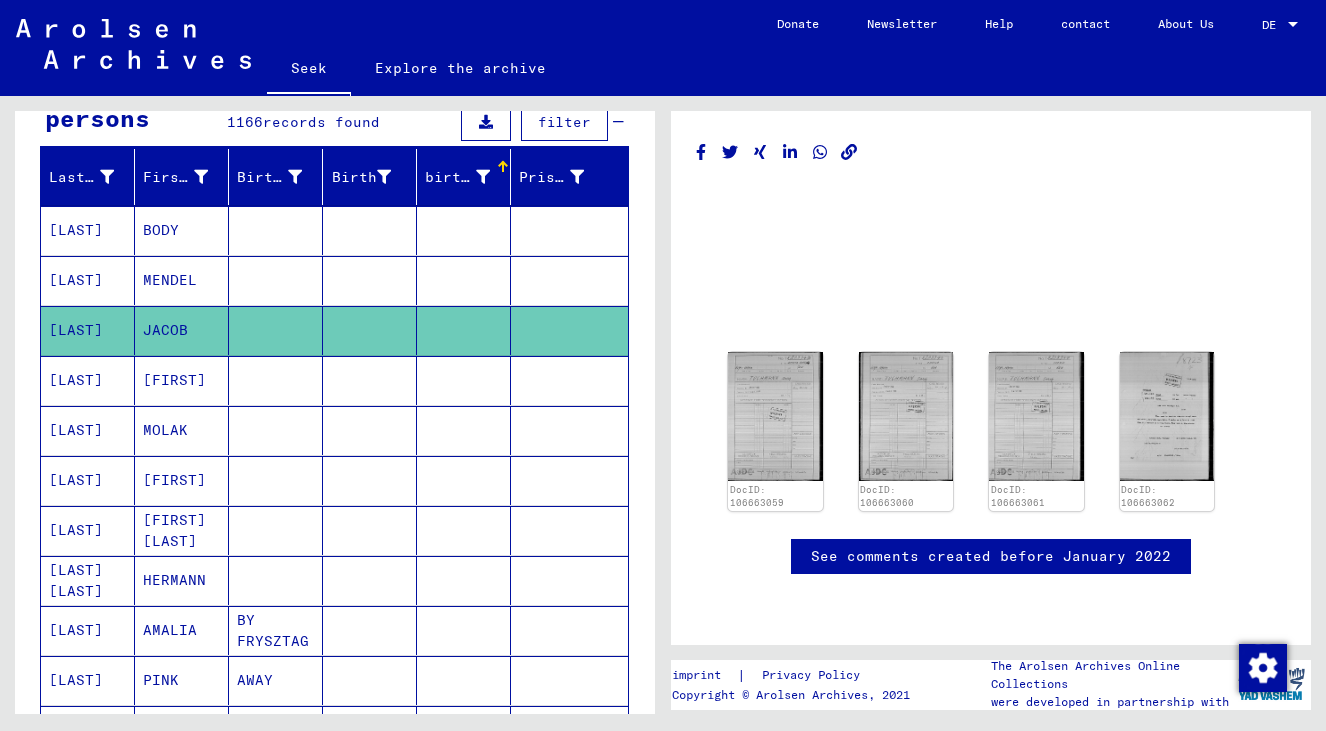 scroll, scrollTop: 118, scrollLeft: 0, axis: vertical 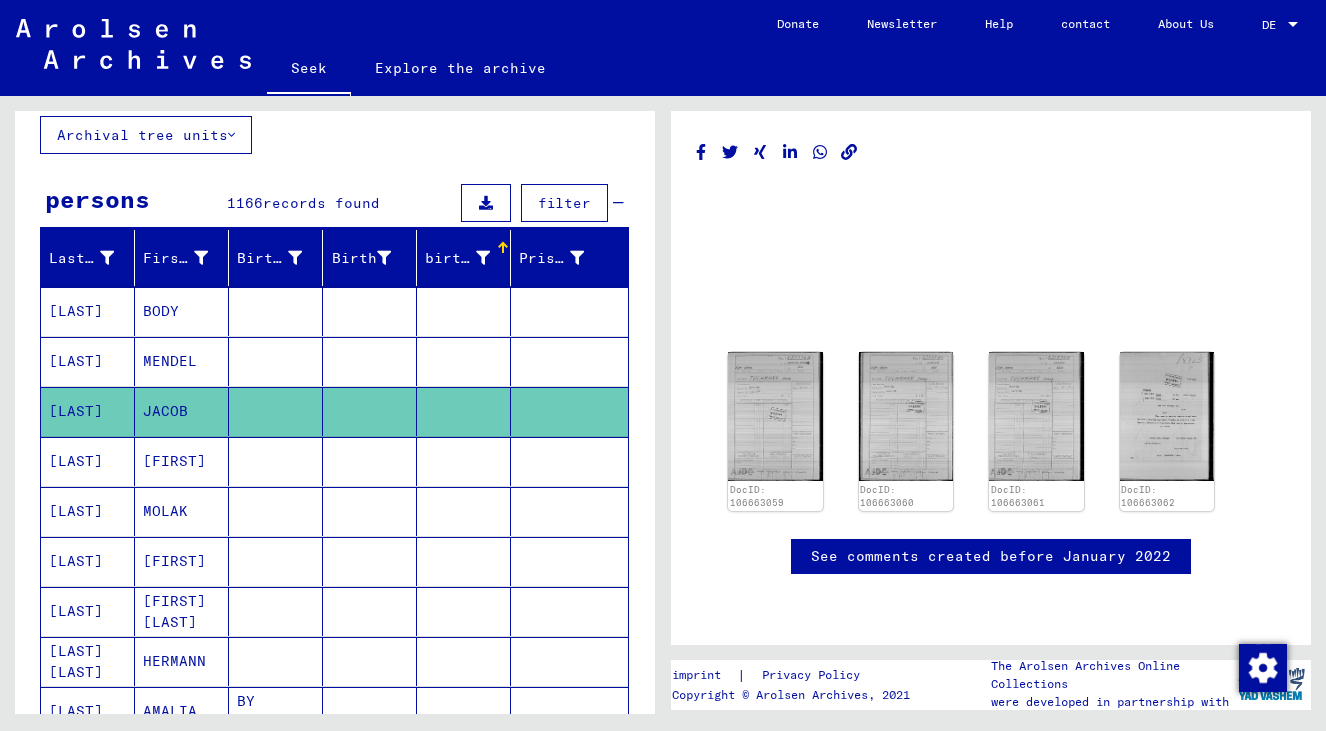 click at bounding box center [276, 361] 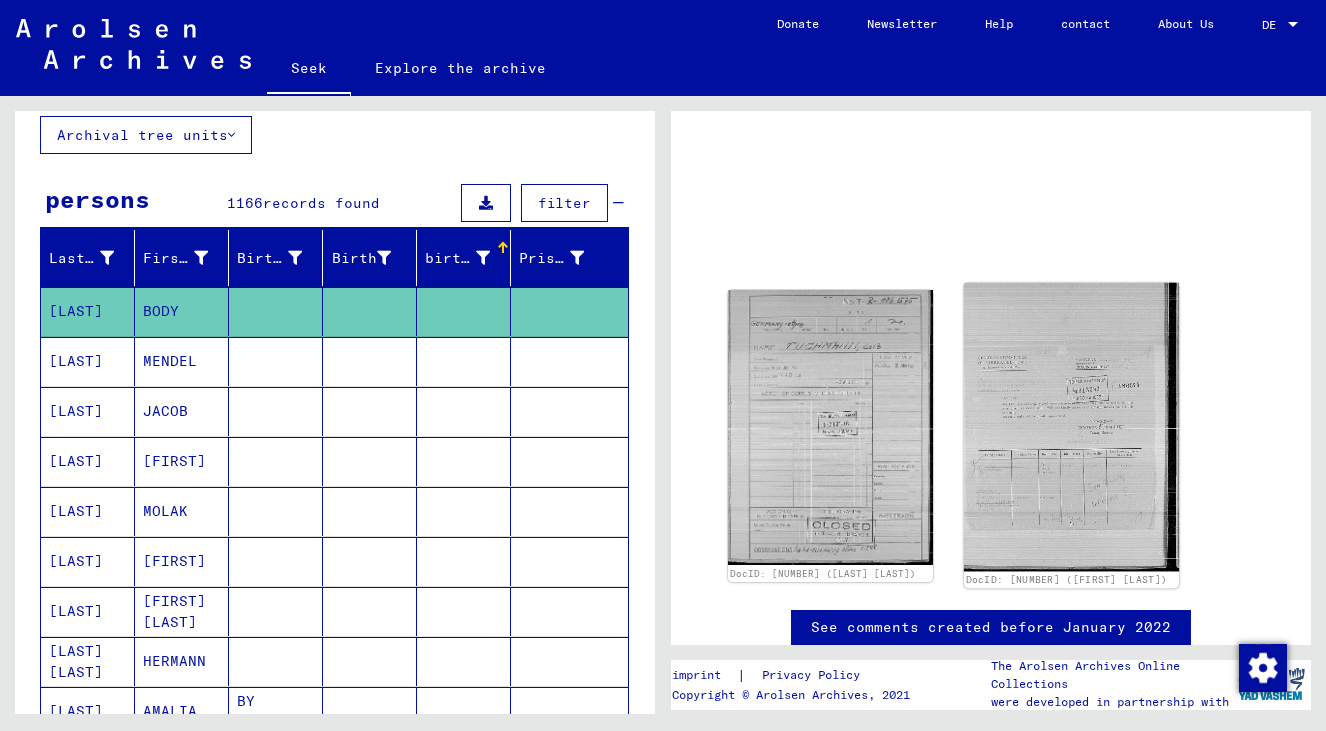 click 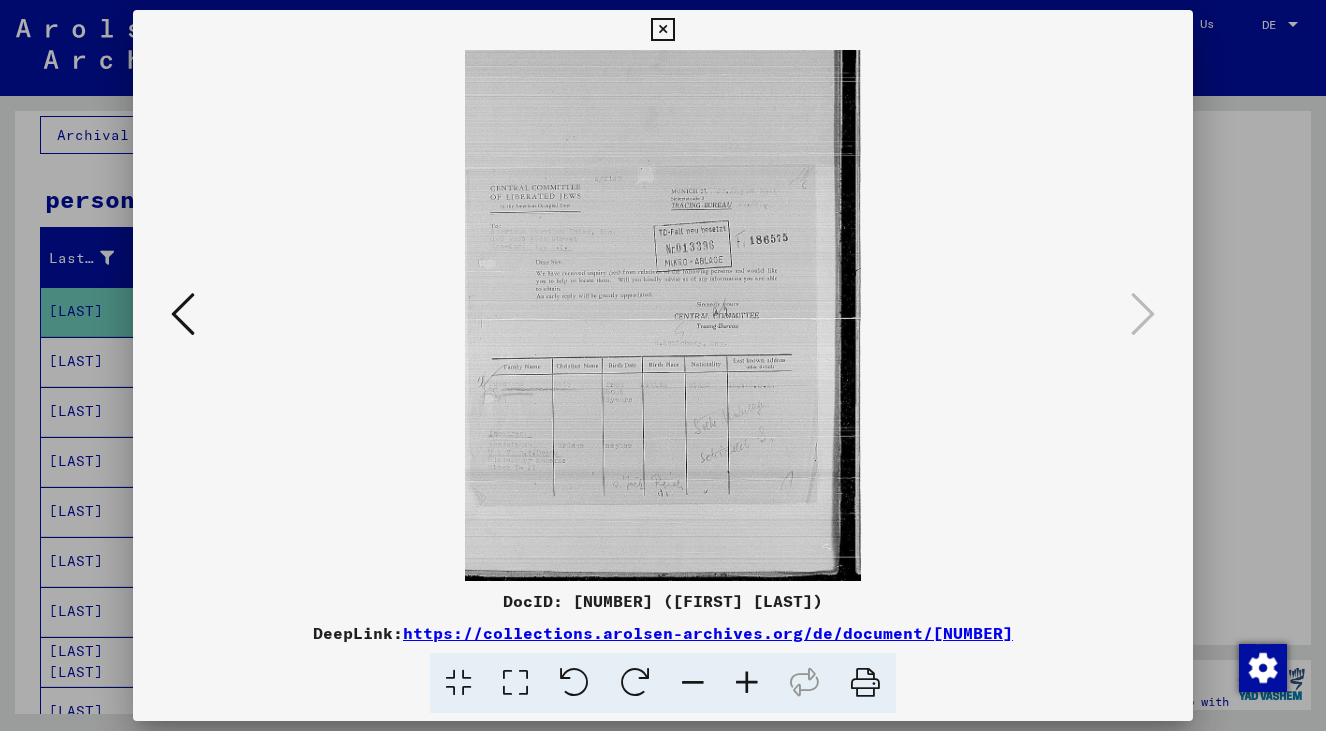 click at bounding box center (663, 365) 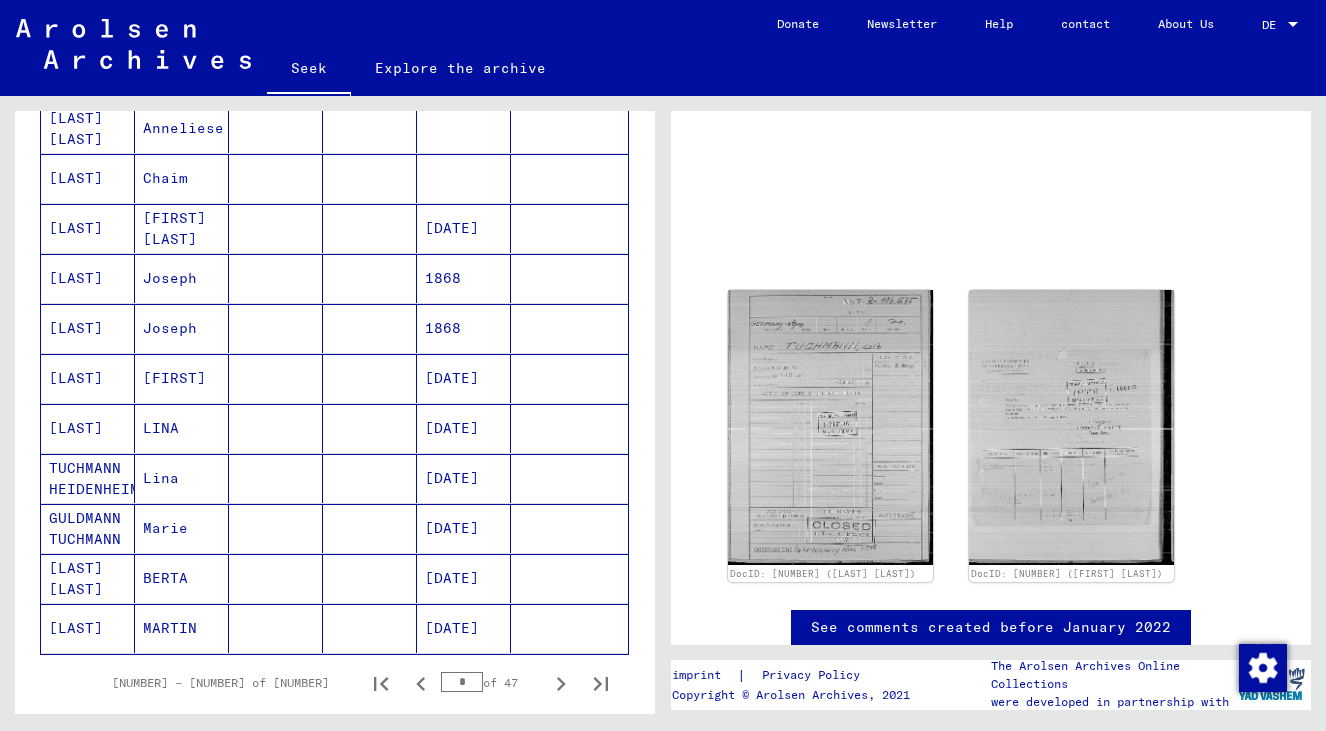scroll, scrollTop: 1011, scrollLeft: 0, axis: vertical 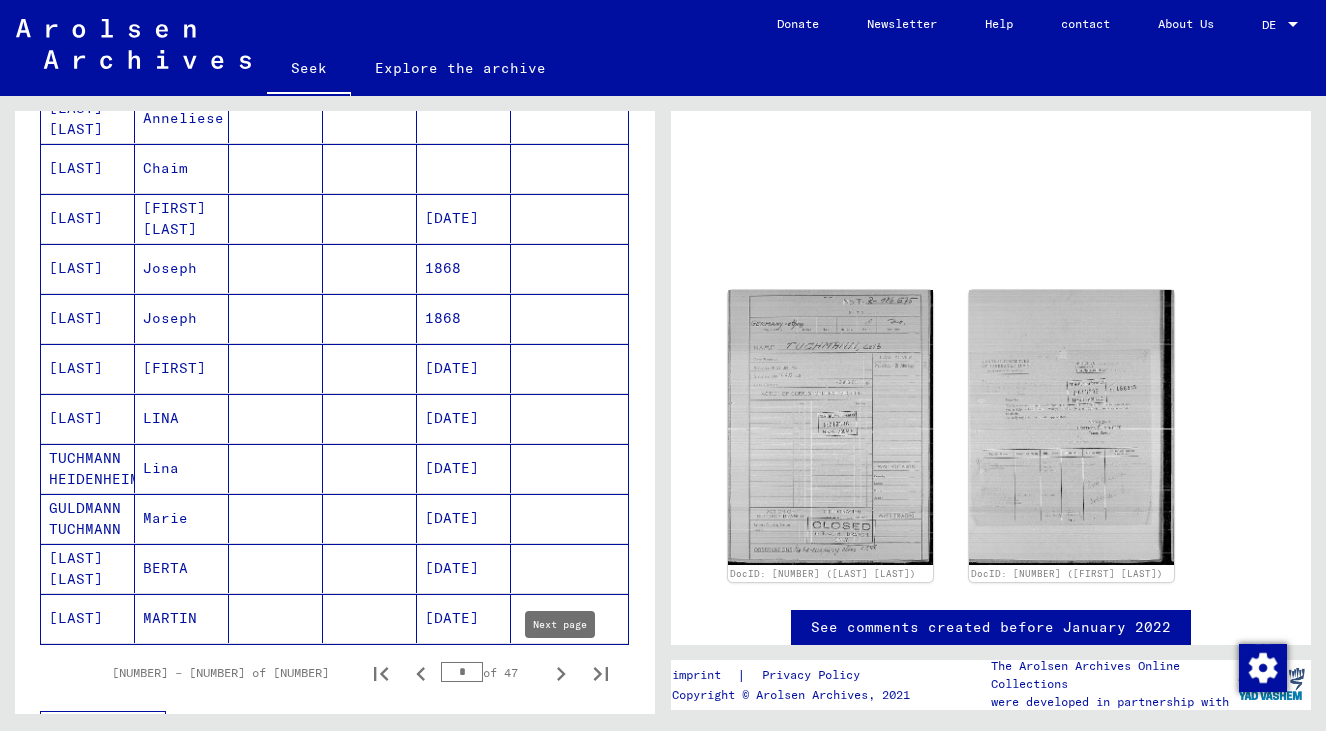 click 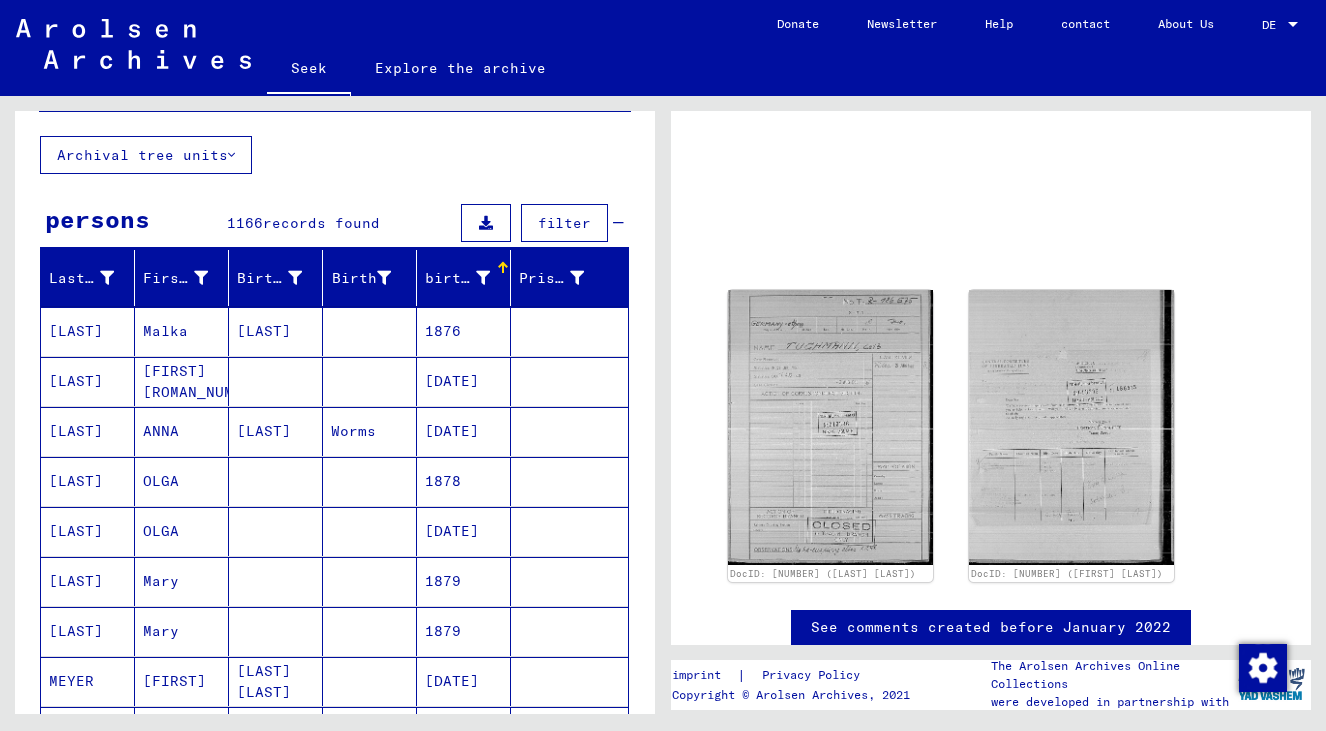 scroll, scrollTop: 96, scrollLeft: 0, axis: vertical 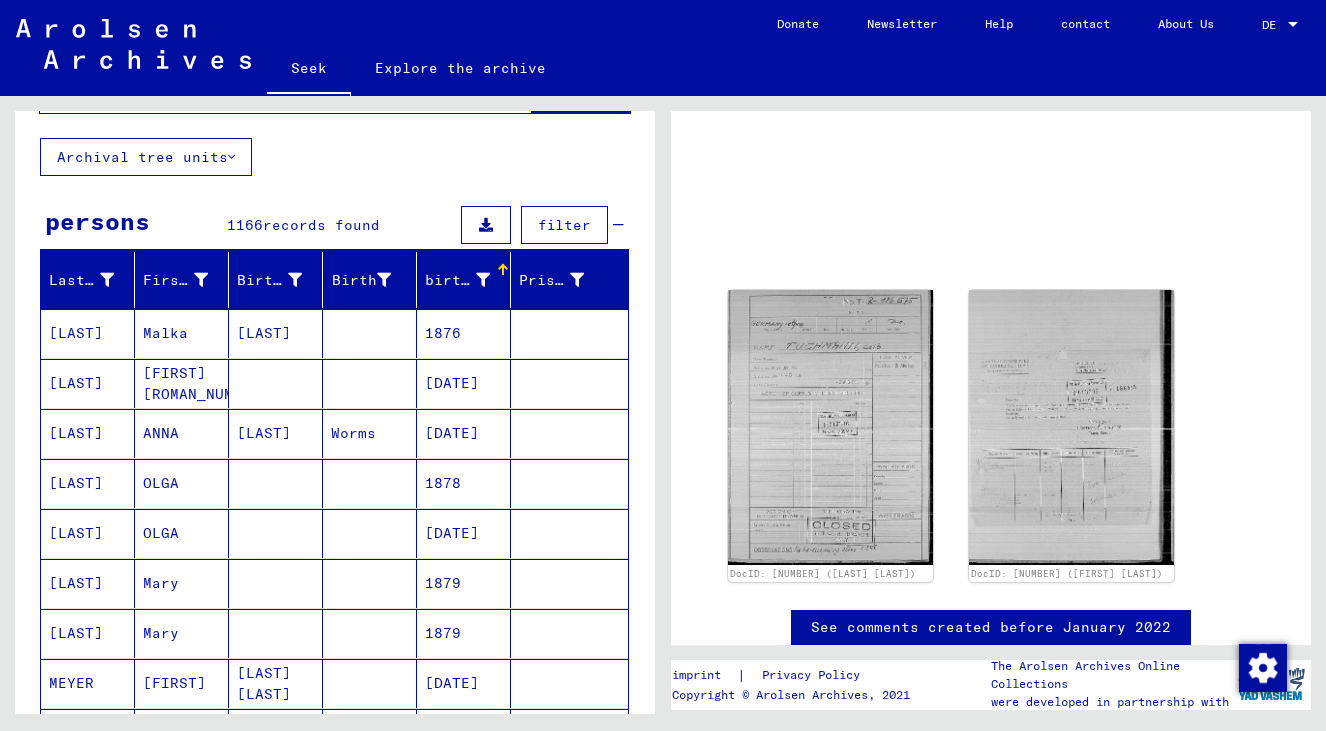 click at bounding box center (370, 383) 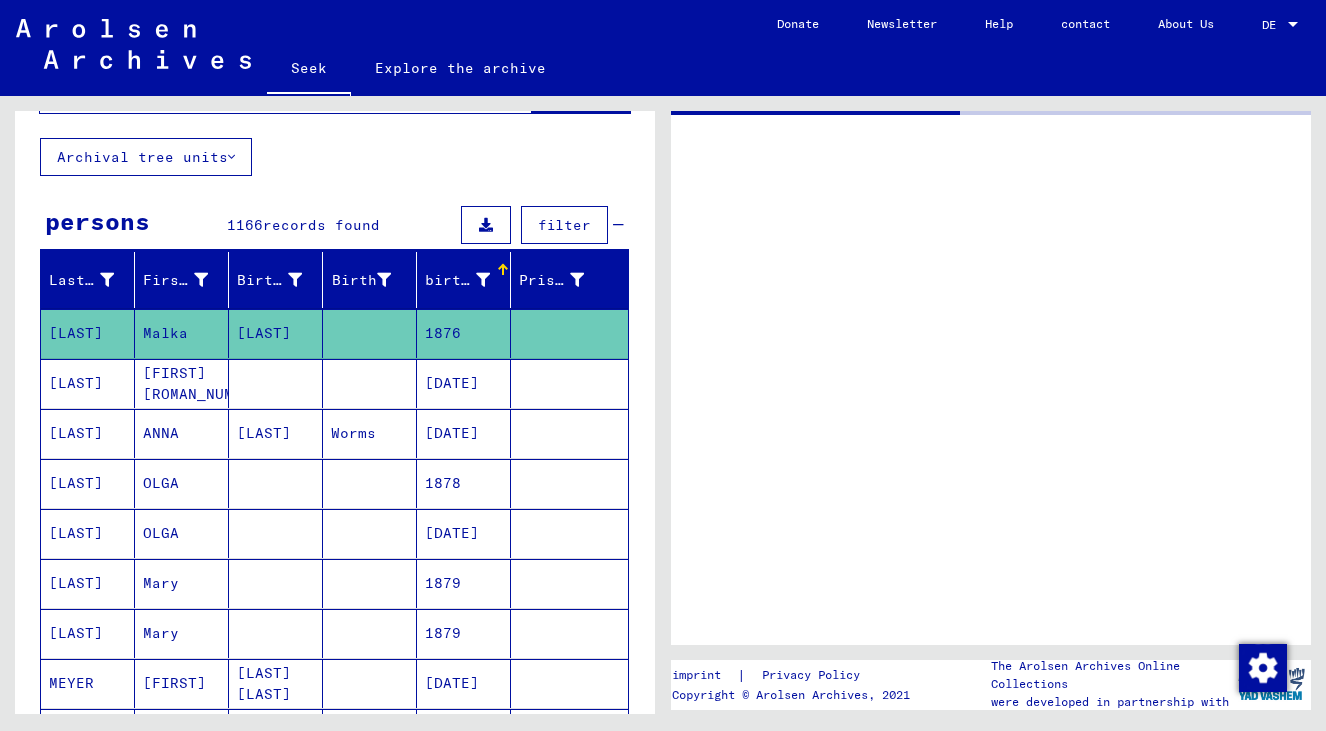 scroll, scrollTop: 0, scrollLeft: 0, axis: both 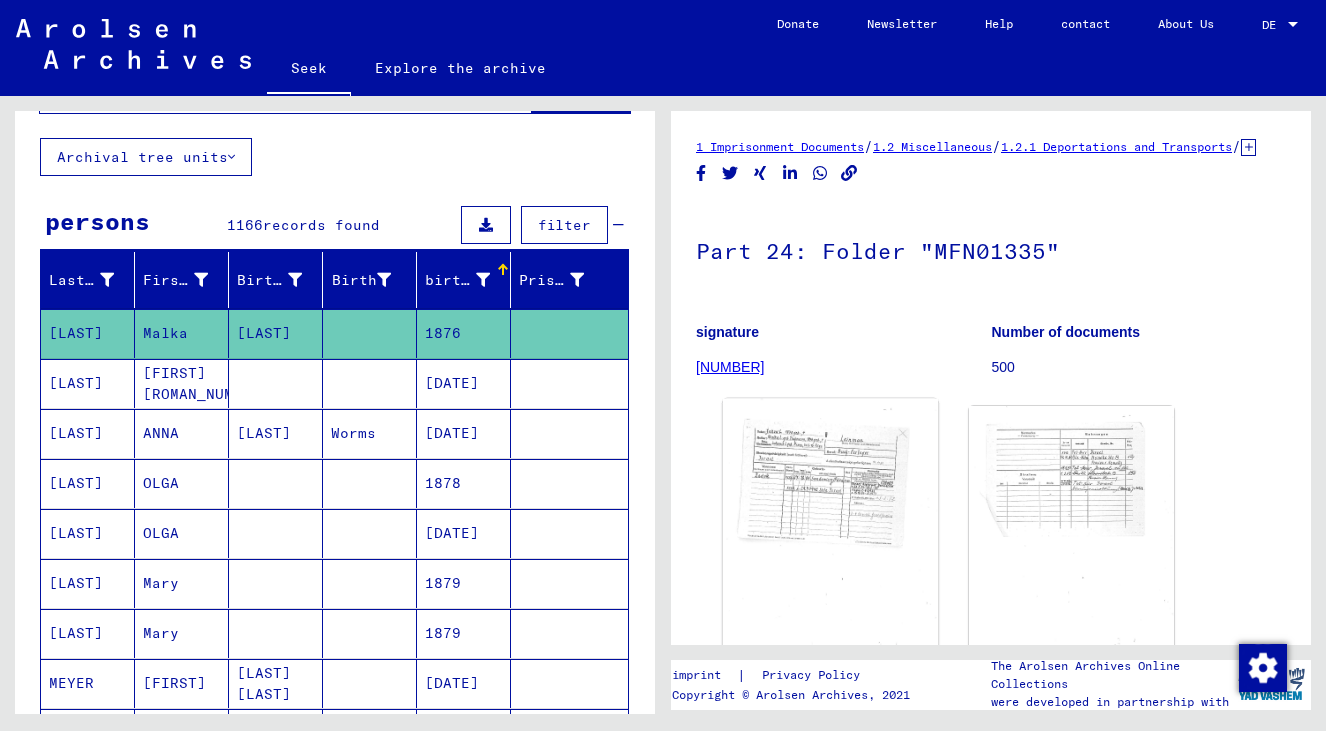 click 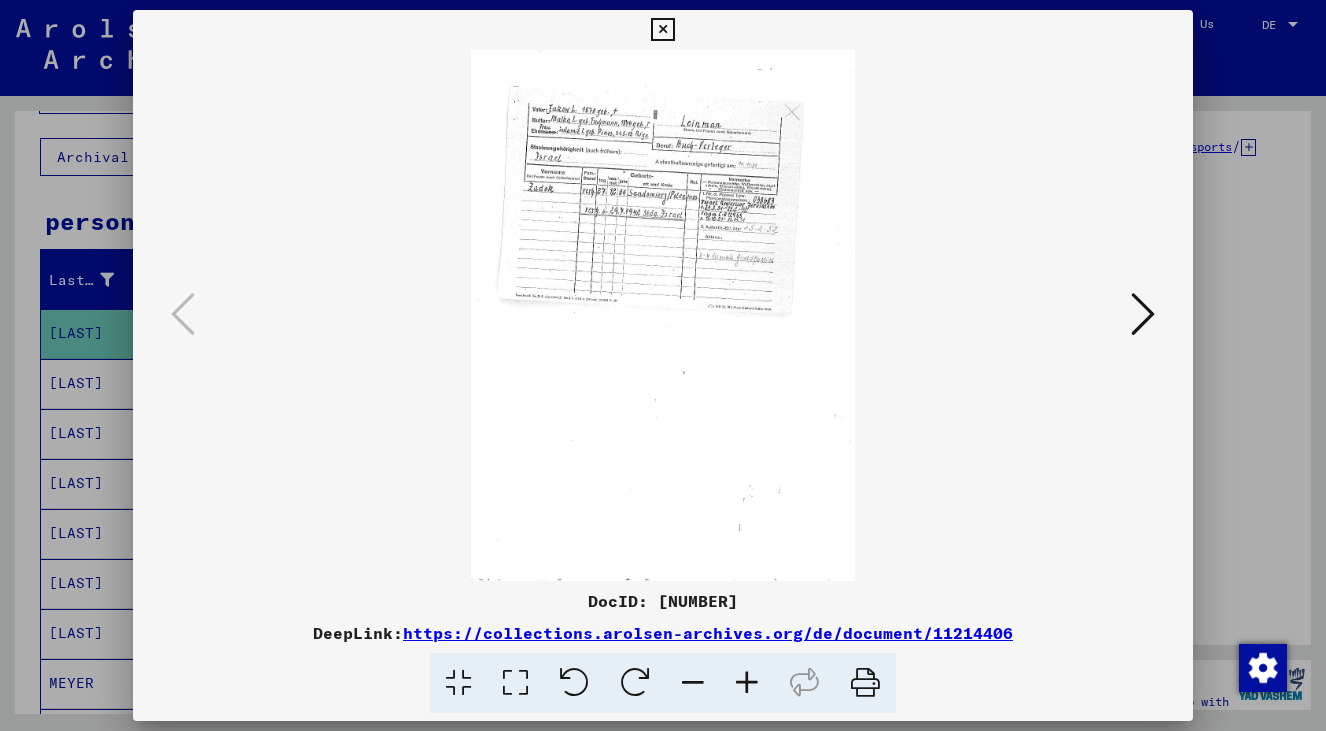 click at bounding box center [663, 365] 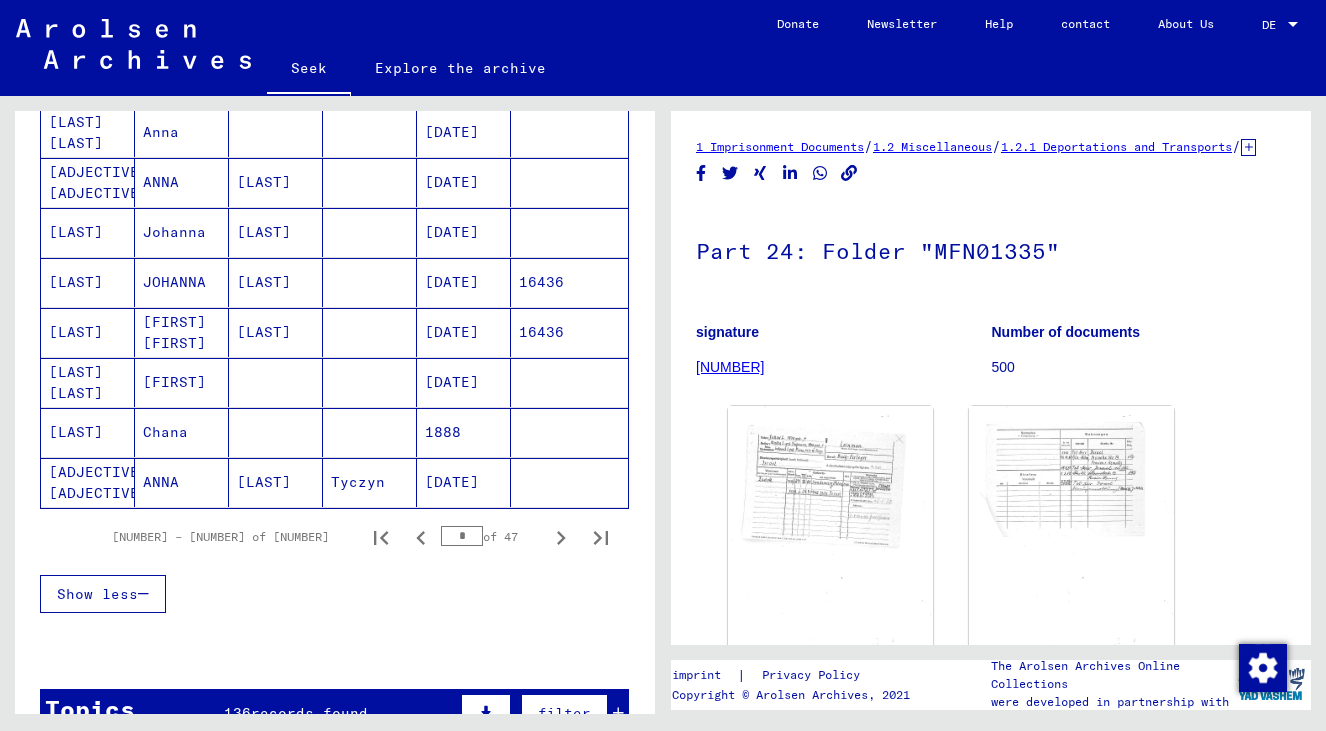 scroll, scrollTop: 1152, scrollLeft: 0, axis: vertical 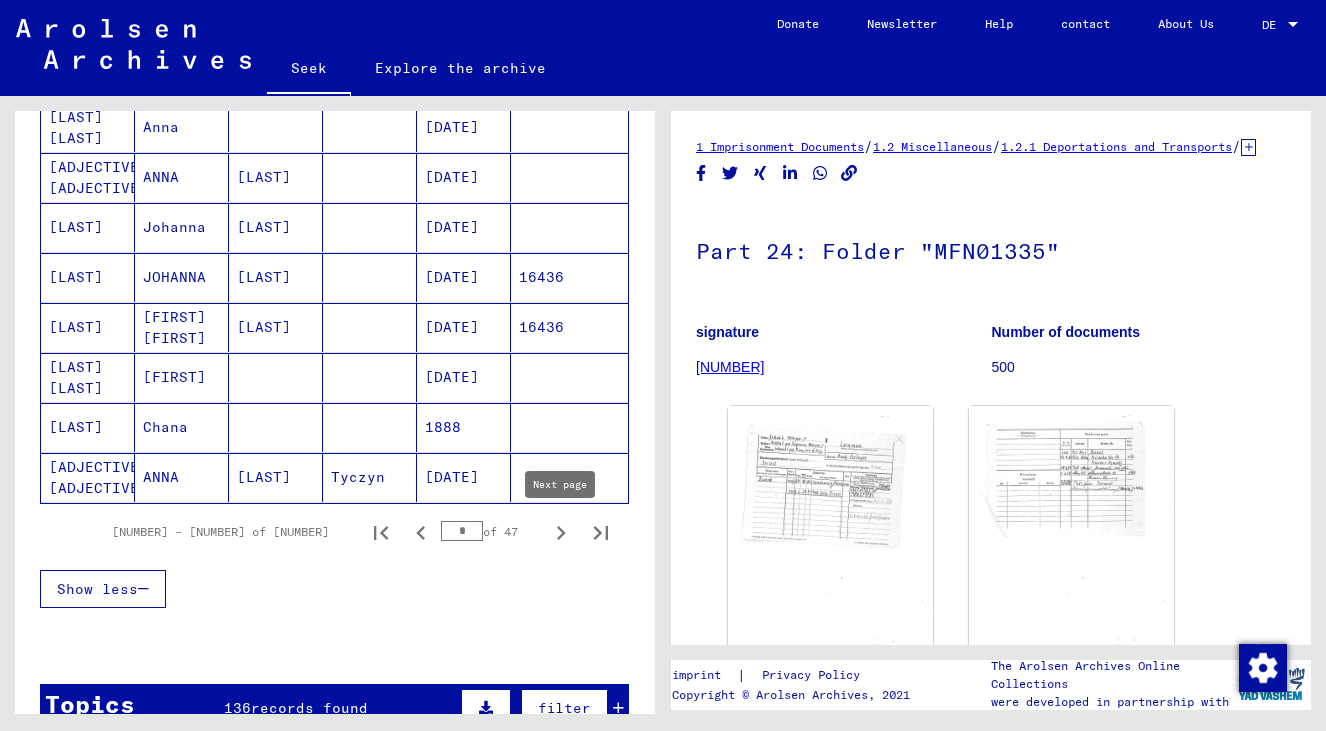 click 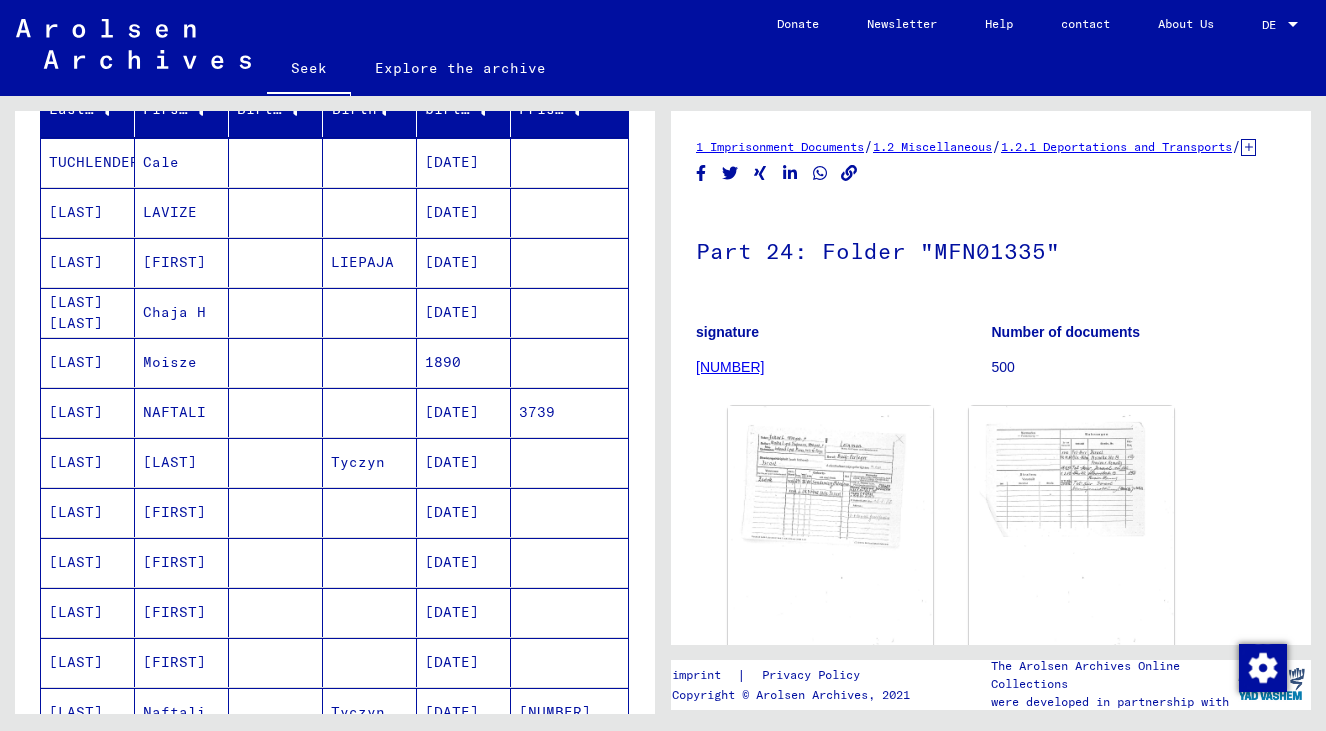 scroll, scrollTop: 0, scrollLeft: 0, axis: both 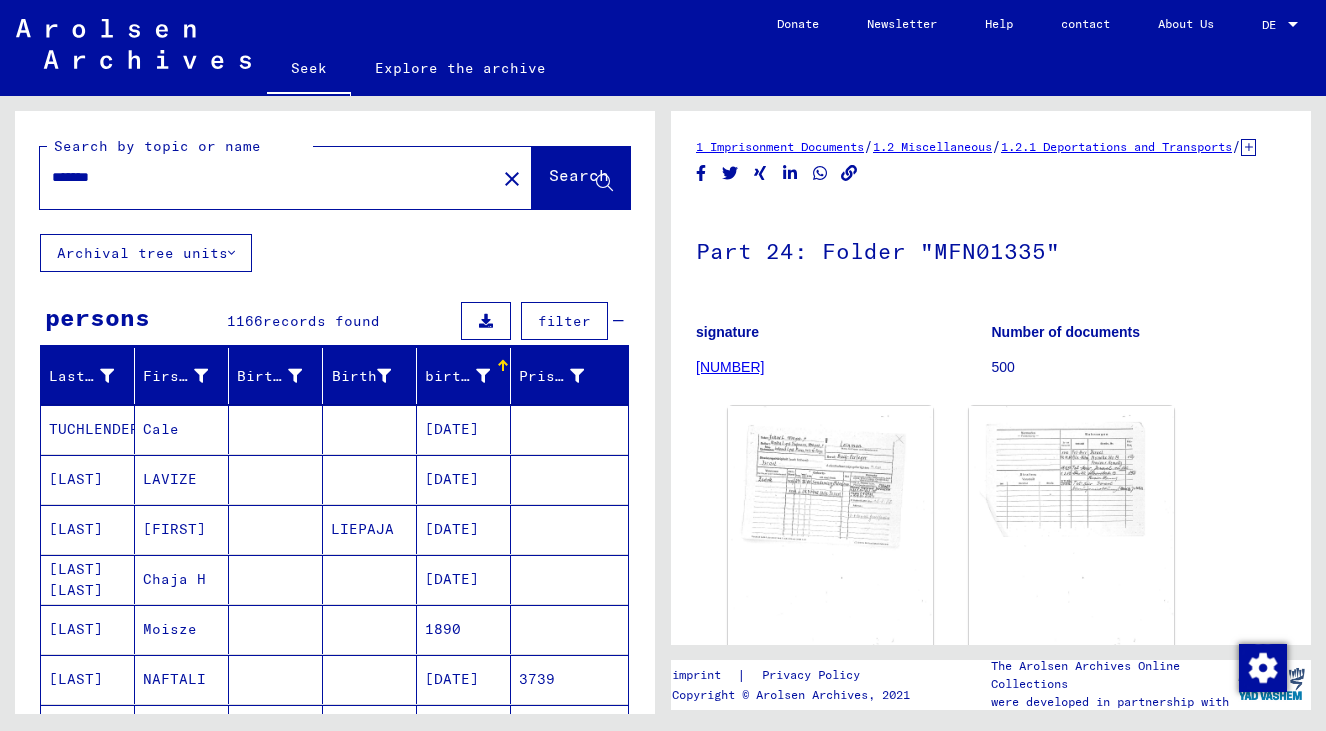 click at bounding box center (370, 679) 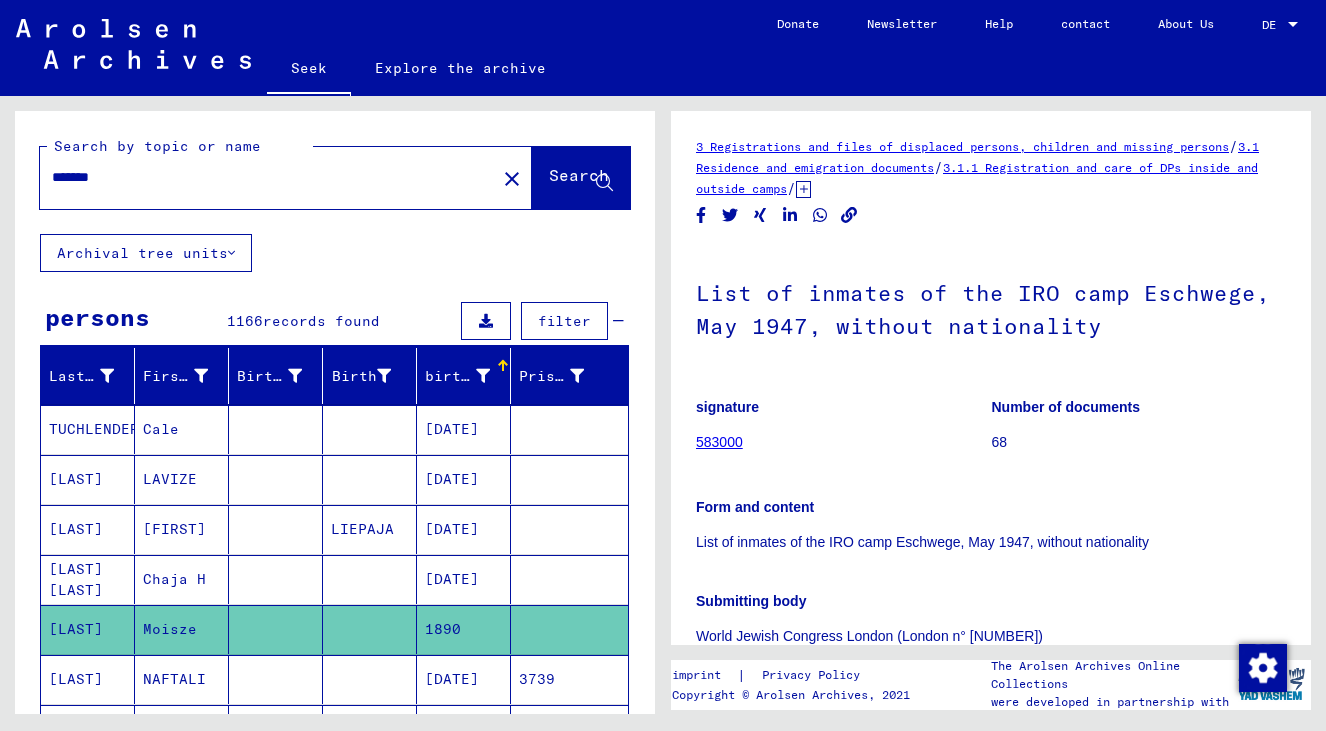 scroll, scrollTop: 0, scrollLeft: 0, axis: both 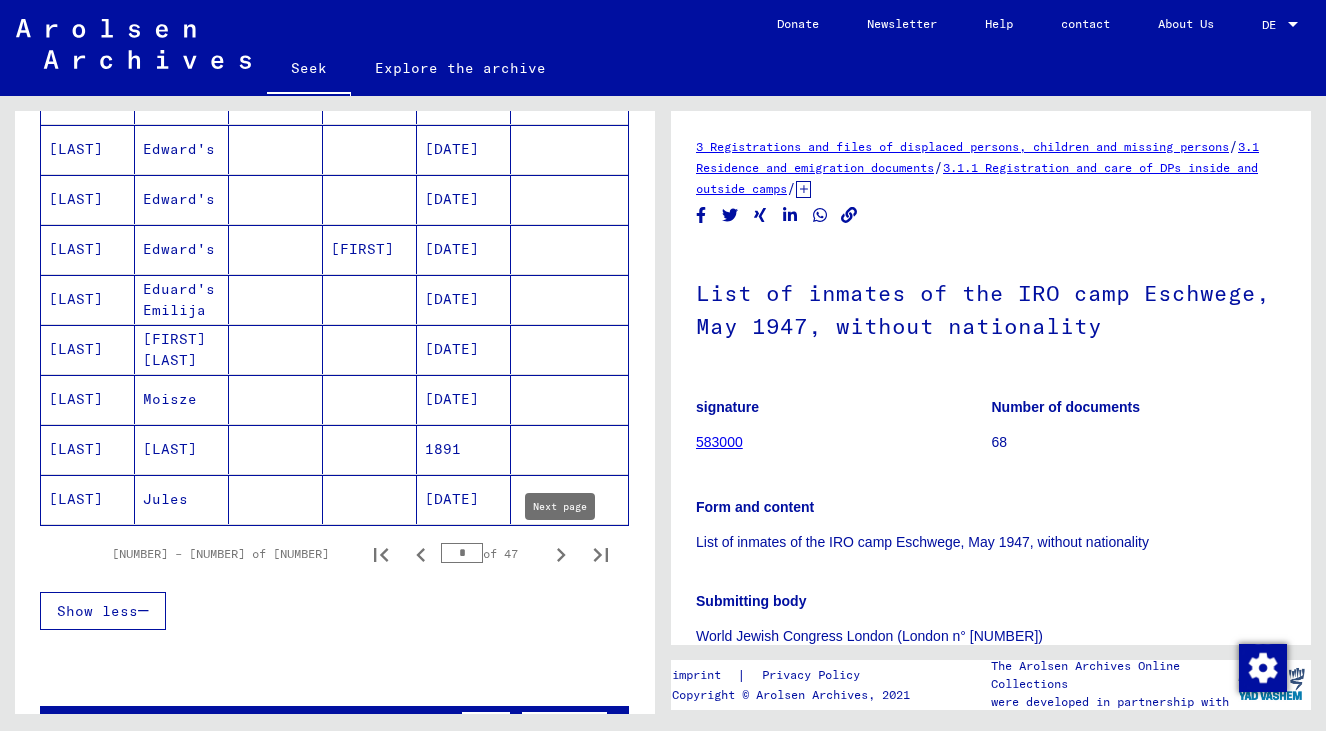 click 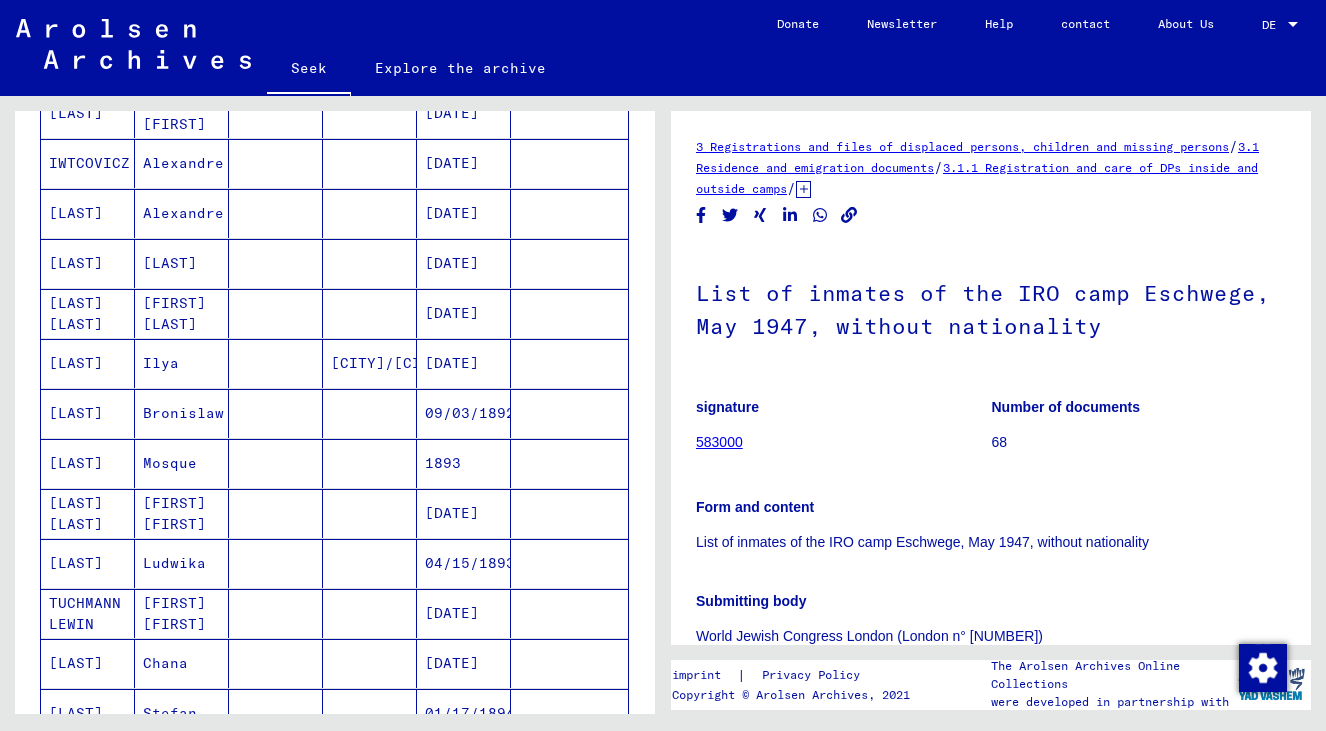 scroll, scrollTop: 523, scrollLeft: 0, axis: vertical 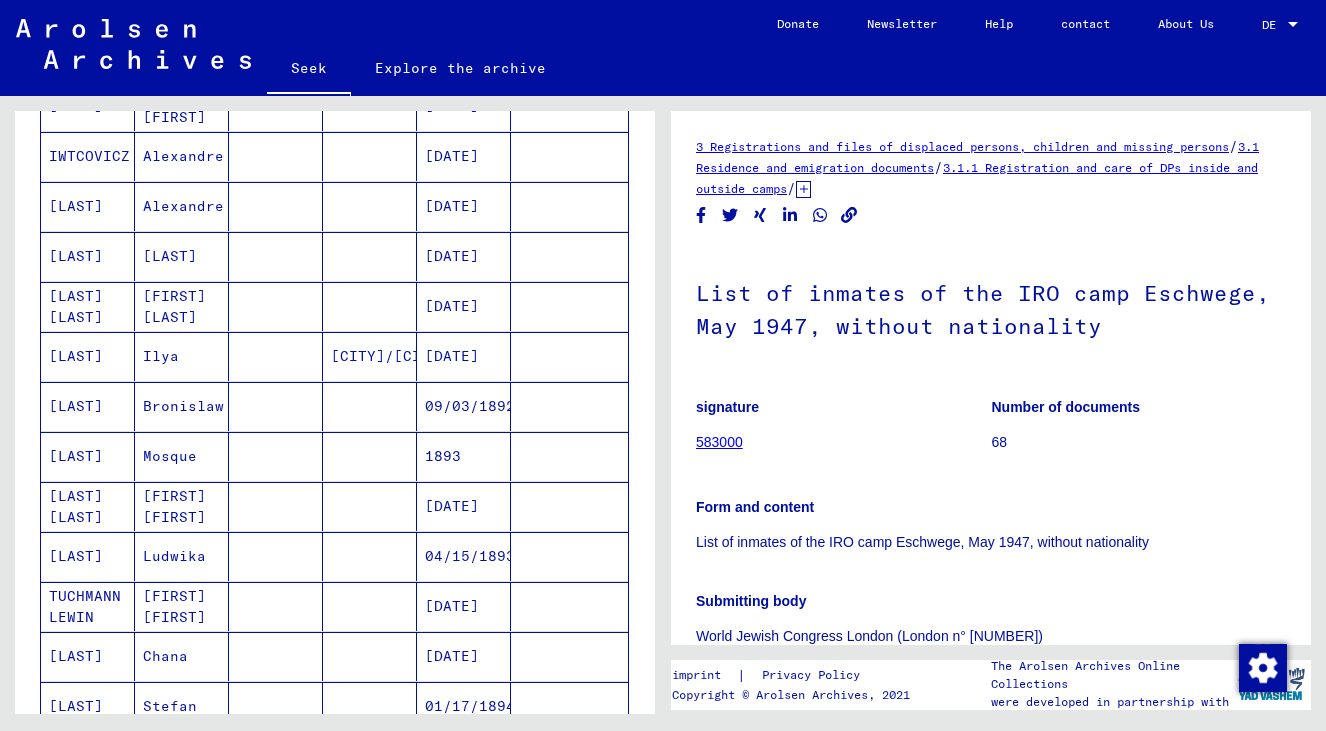 click at bounding box center [370, 506] 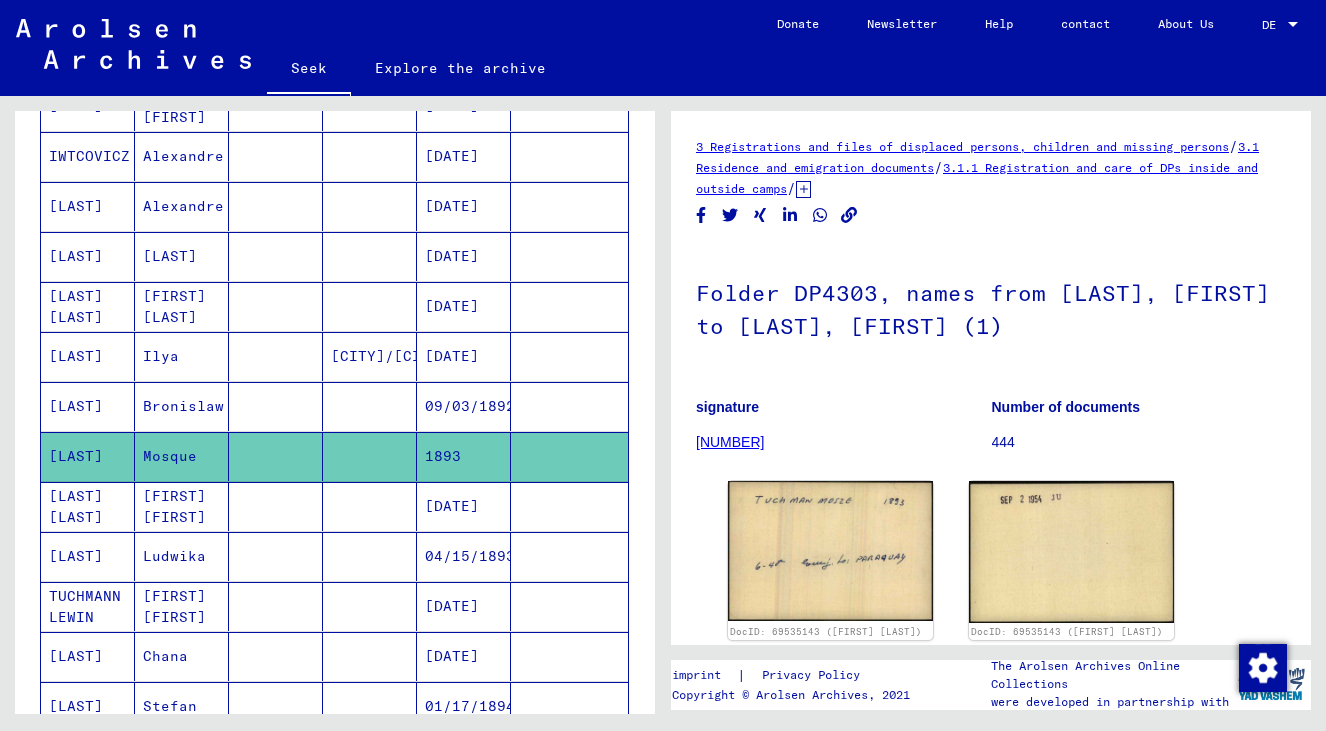 scroll, scrollTop: 0, scrollLeft: 0, axis: both 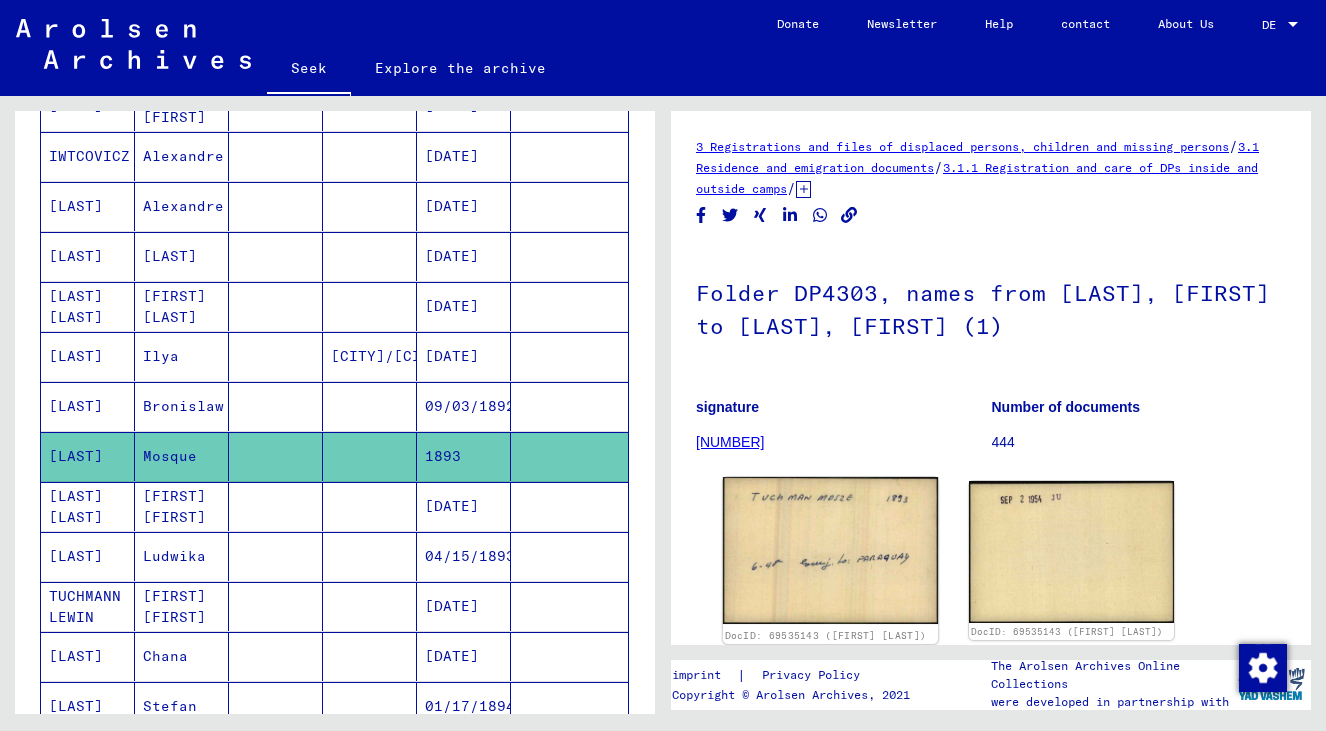 click 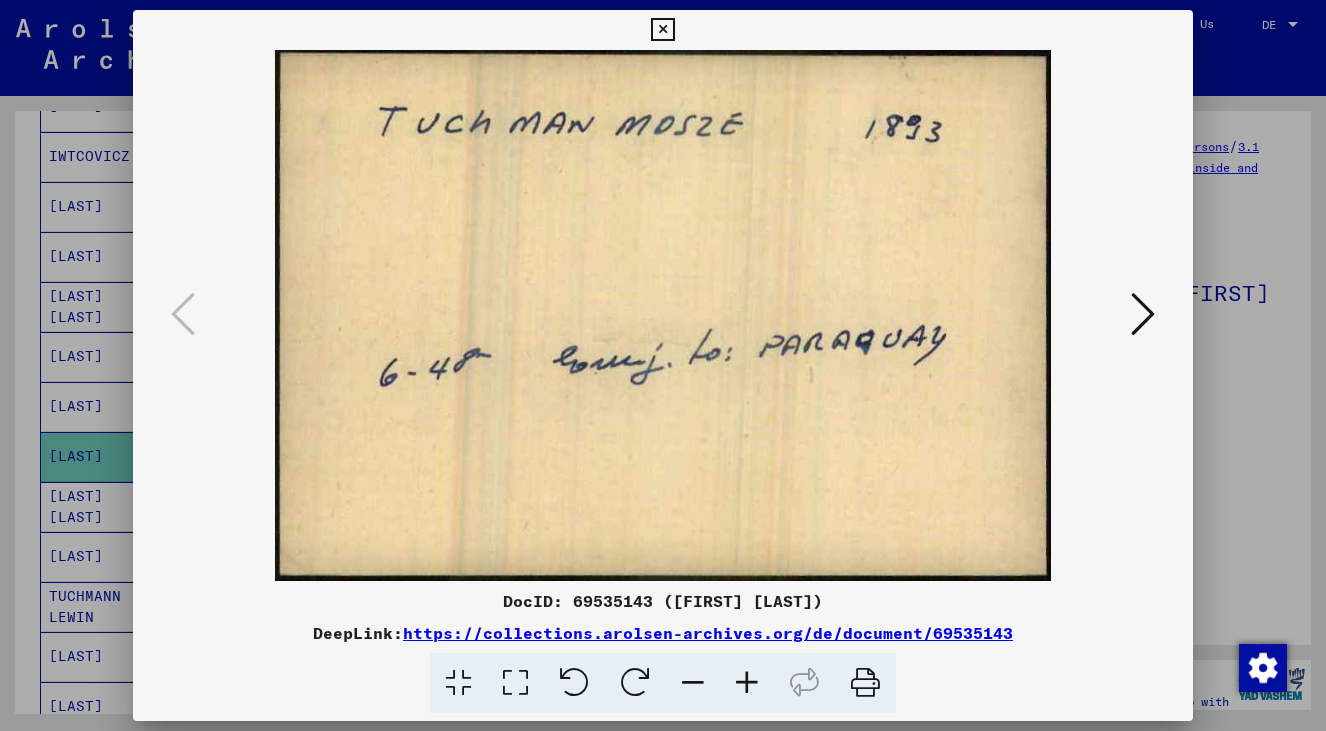 click at bounding box center [1143, 314] 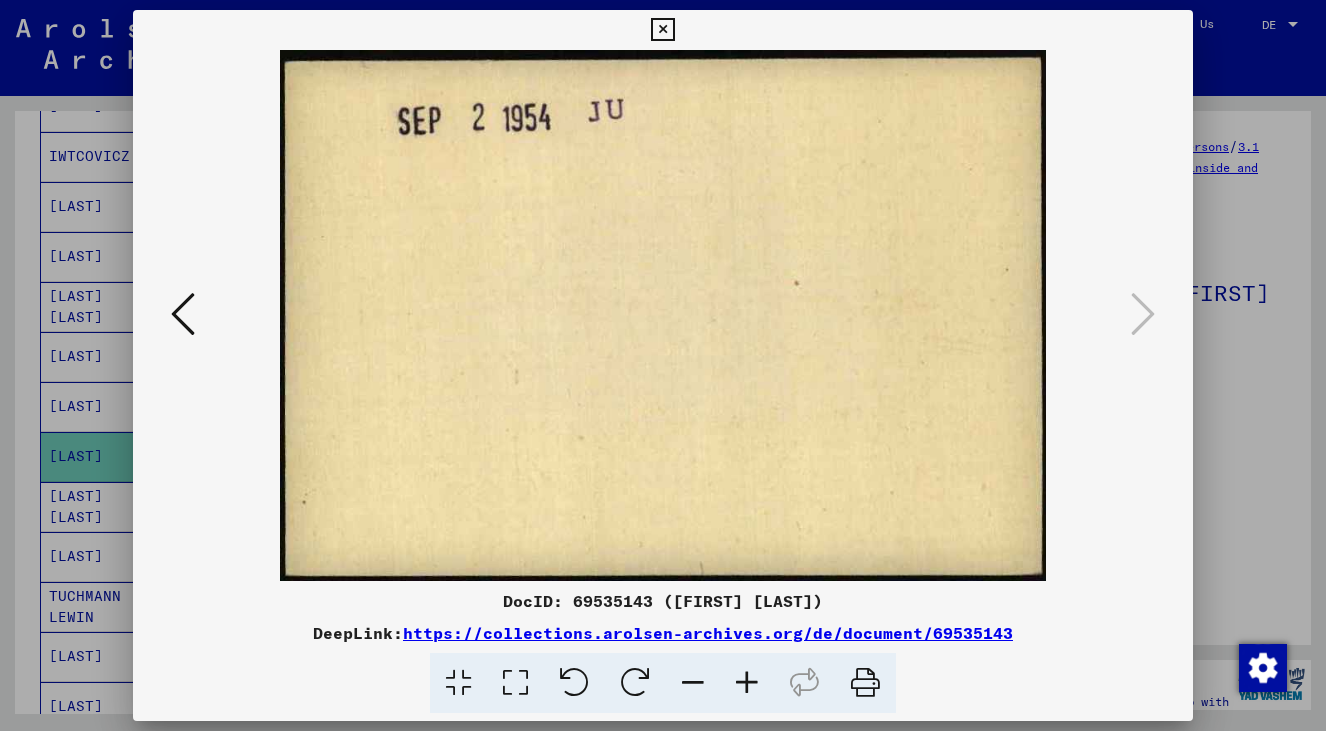 click at bounding box center [183, 314] 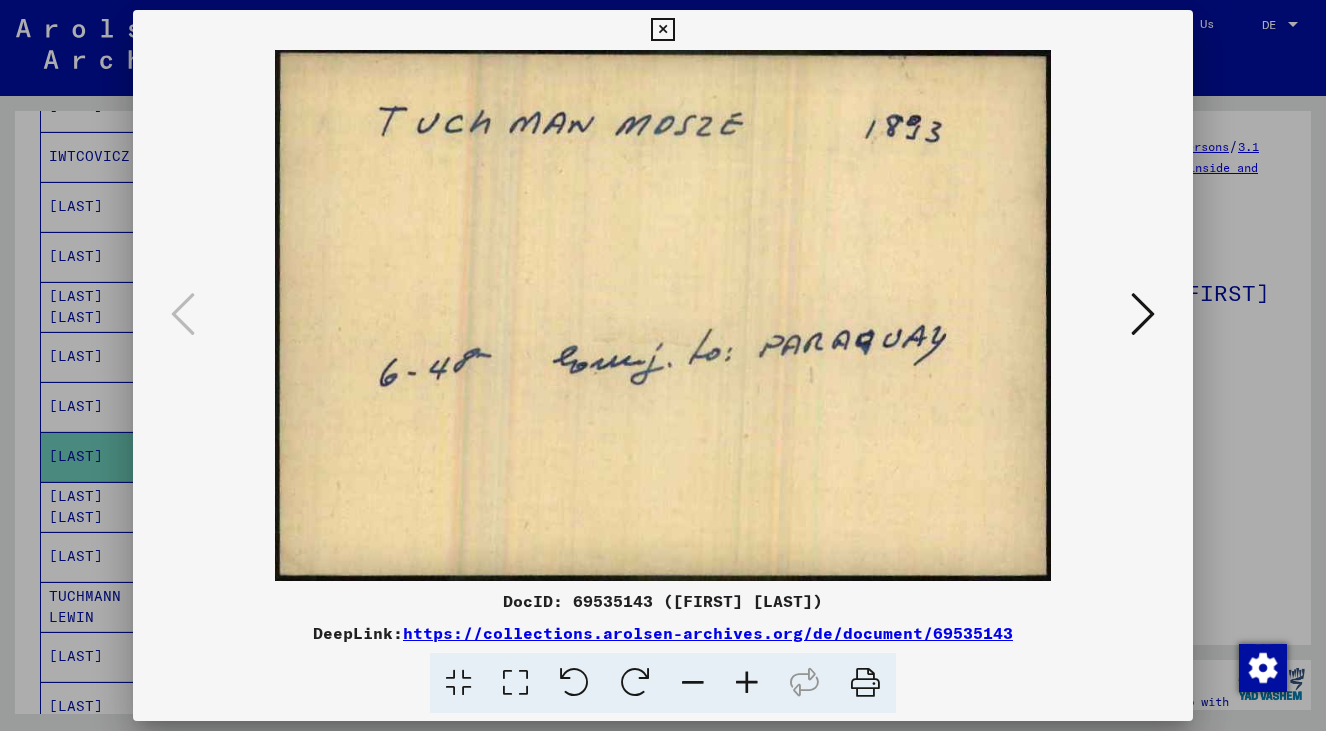 click at bounding box center (663, 365) 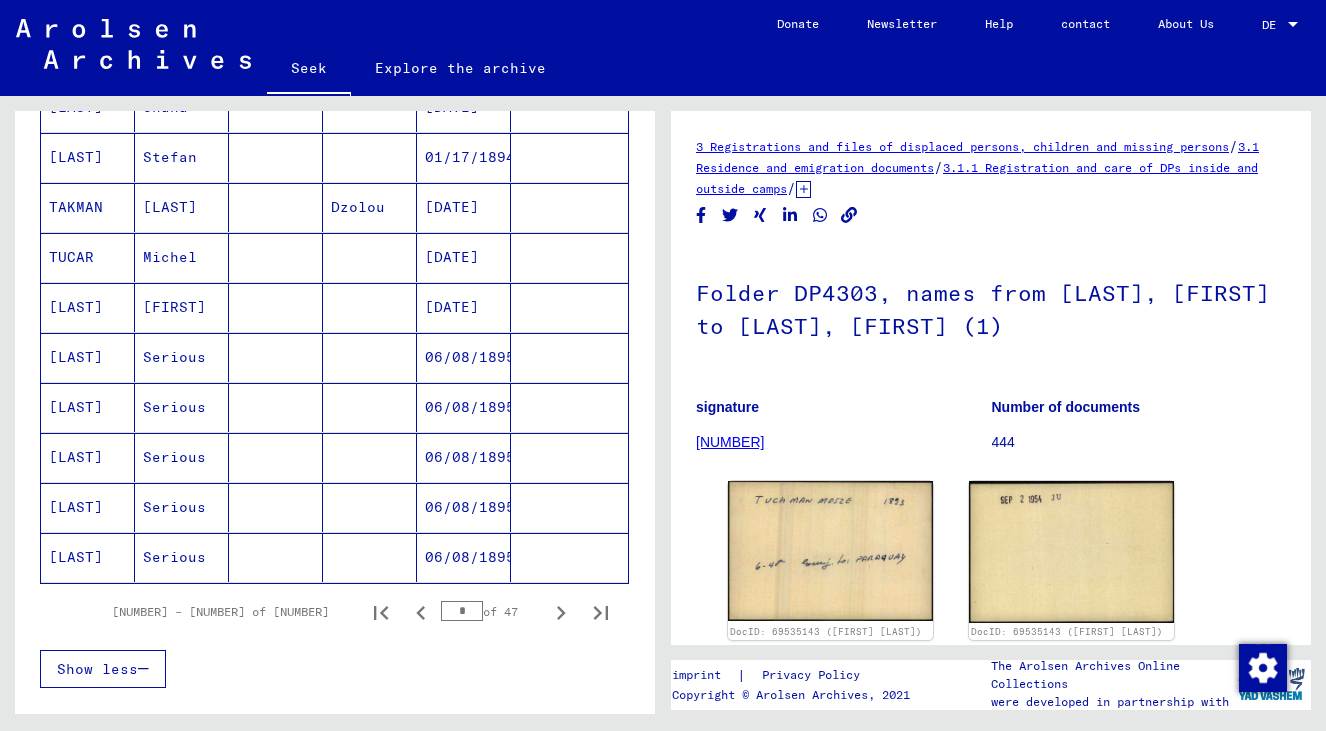 scroll, scrollTop: 1079, scrollLeft: 0, axis: vertical 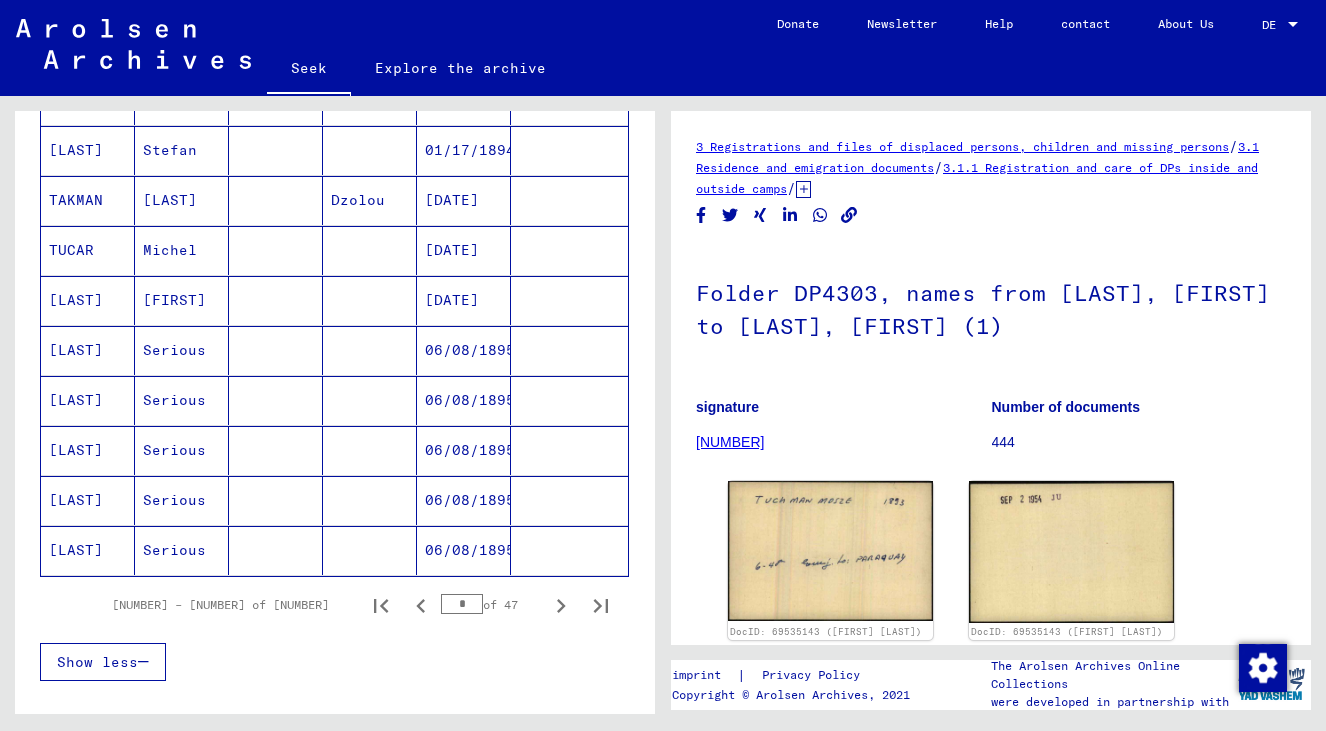 click at bounding box center (276, 400) 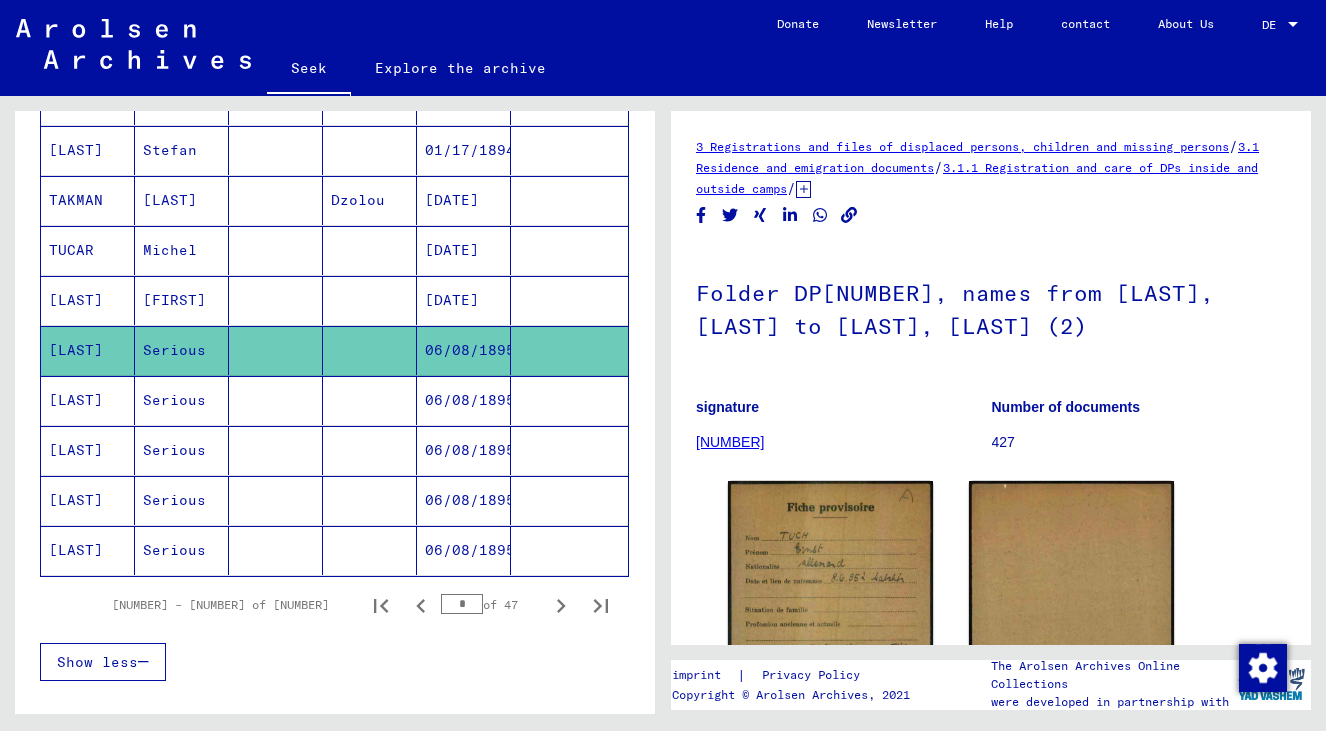 scroll, scrollTop: 0, scrollLeft: 0, axis: both 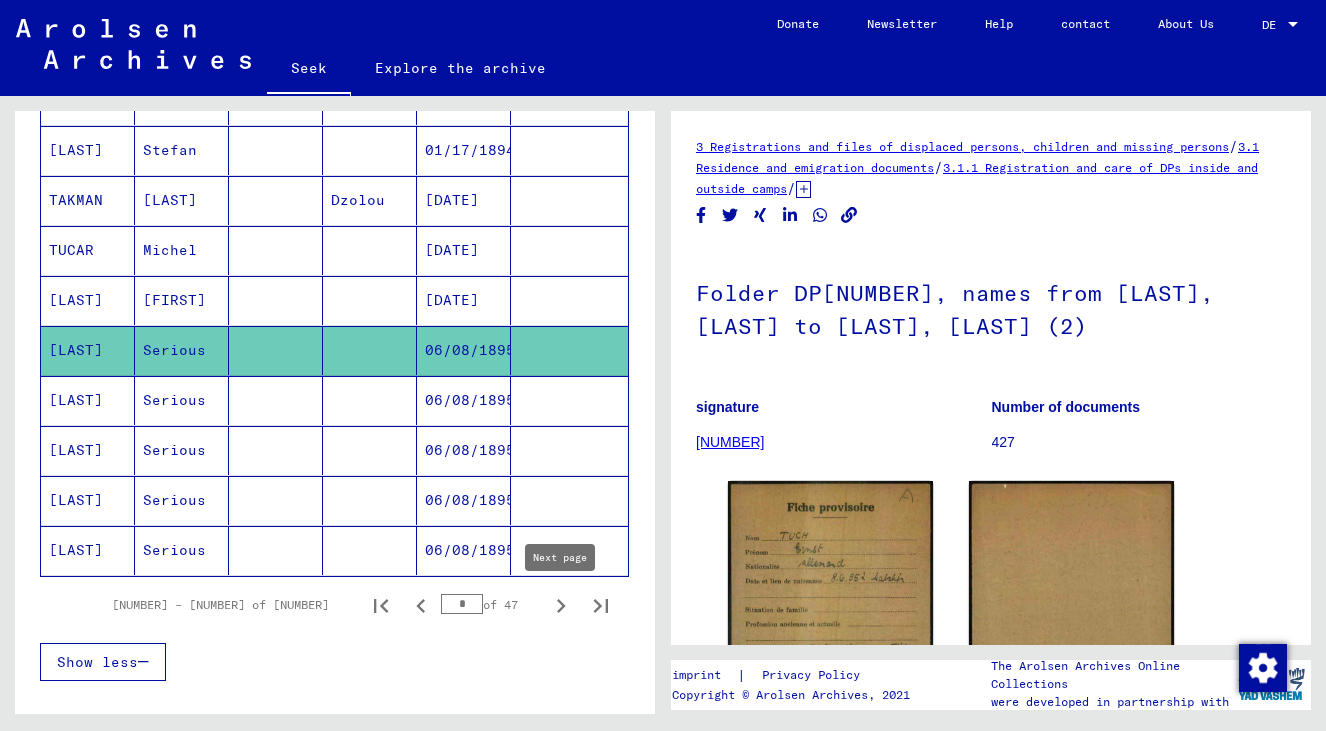 click 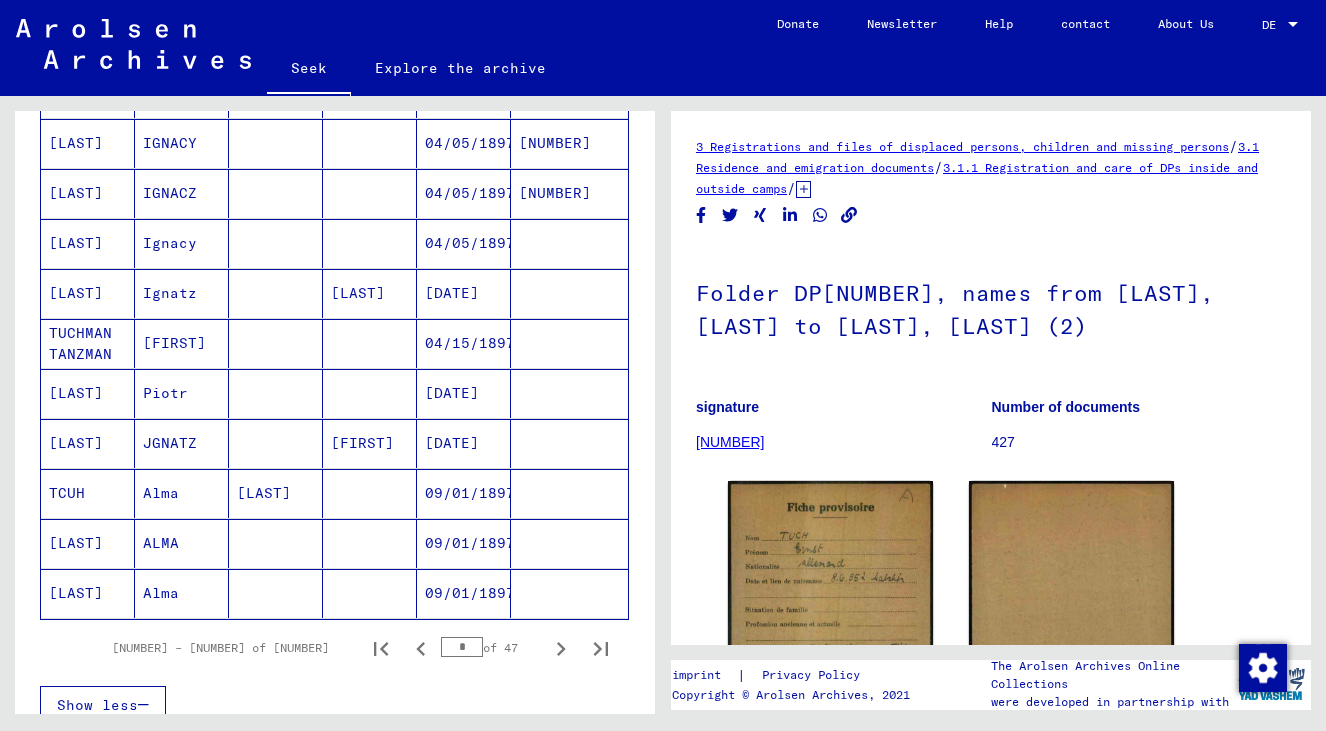 scroll, scrollTop: 1031, scrollLeft: 0, axis: vertical 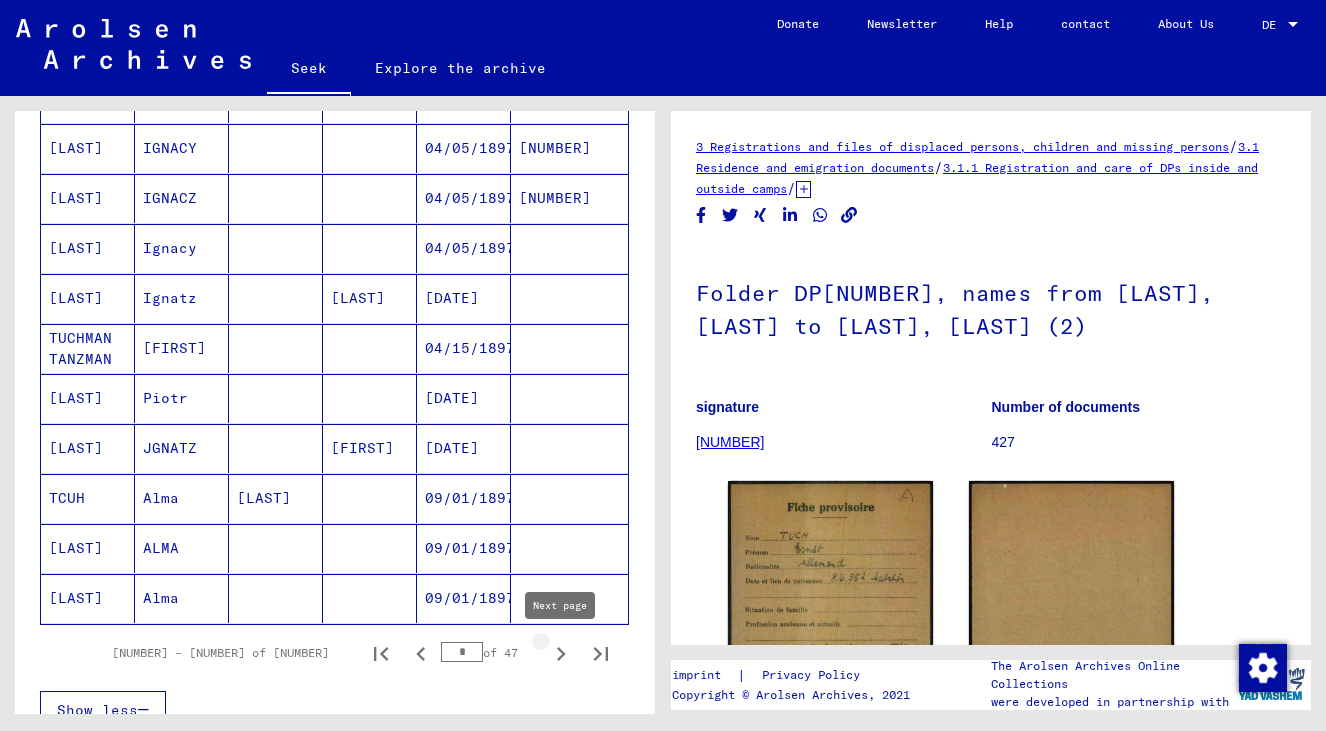 click 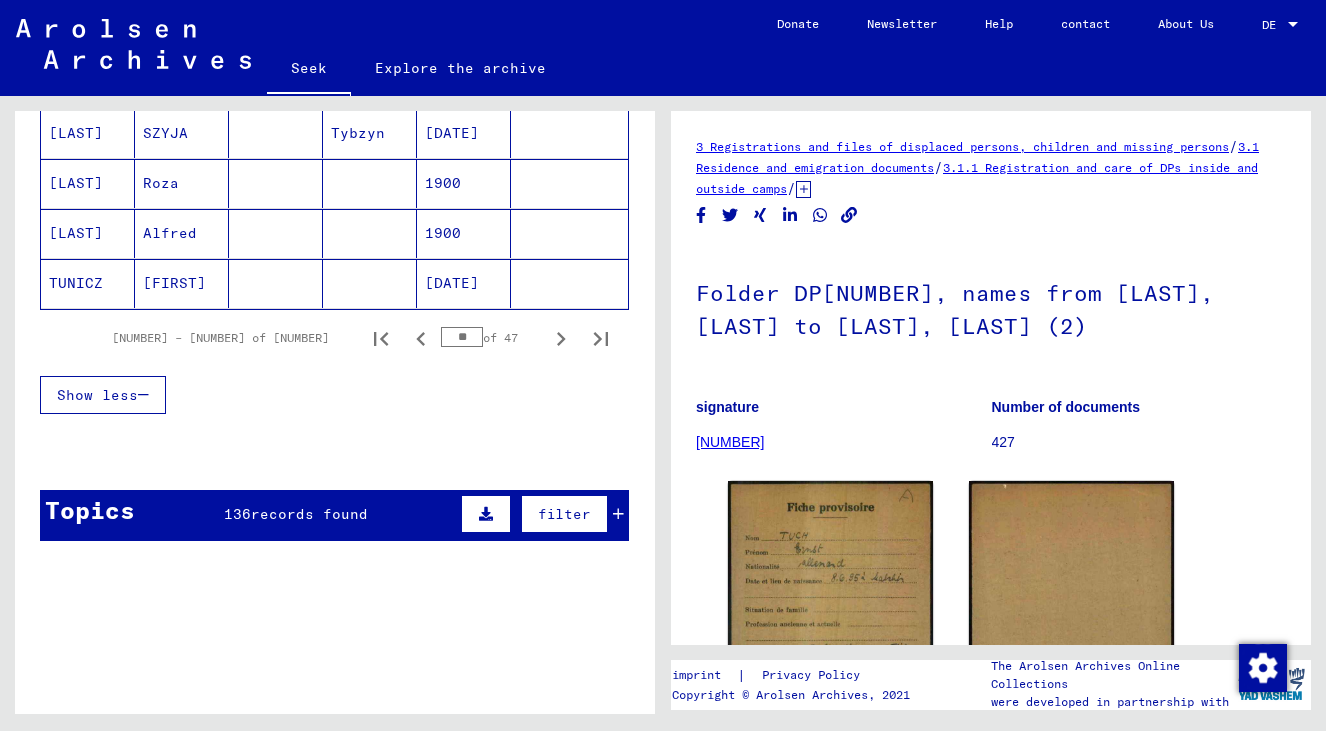 scroll, scrollTop: 1364, scrollLeft: 0, axis: vertical 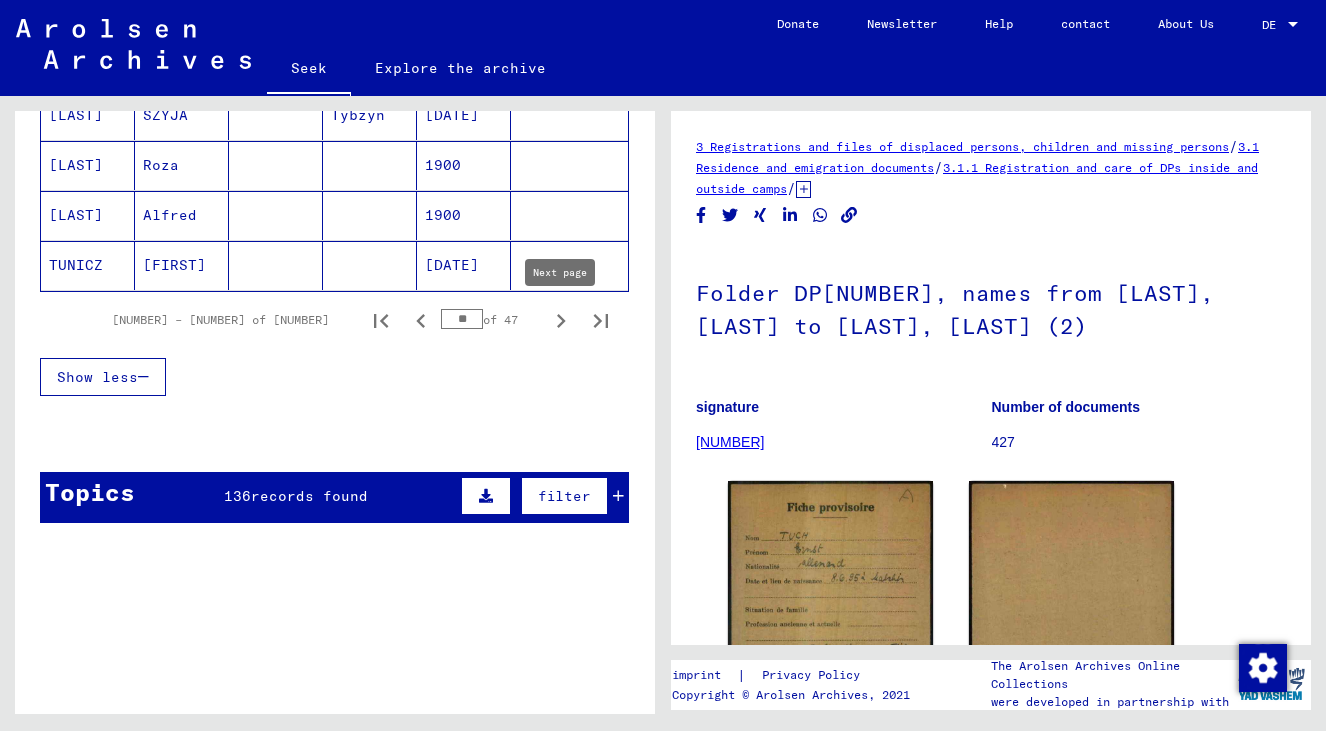 click 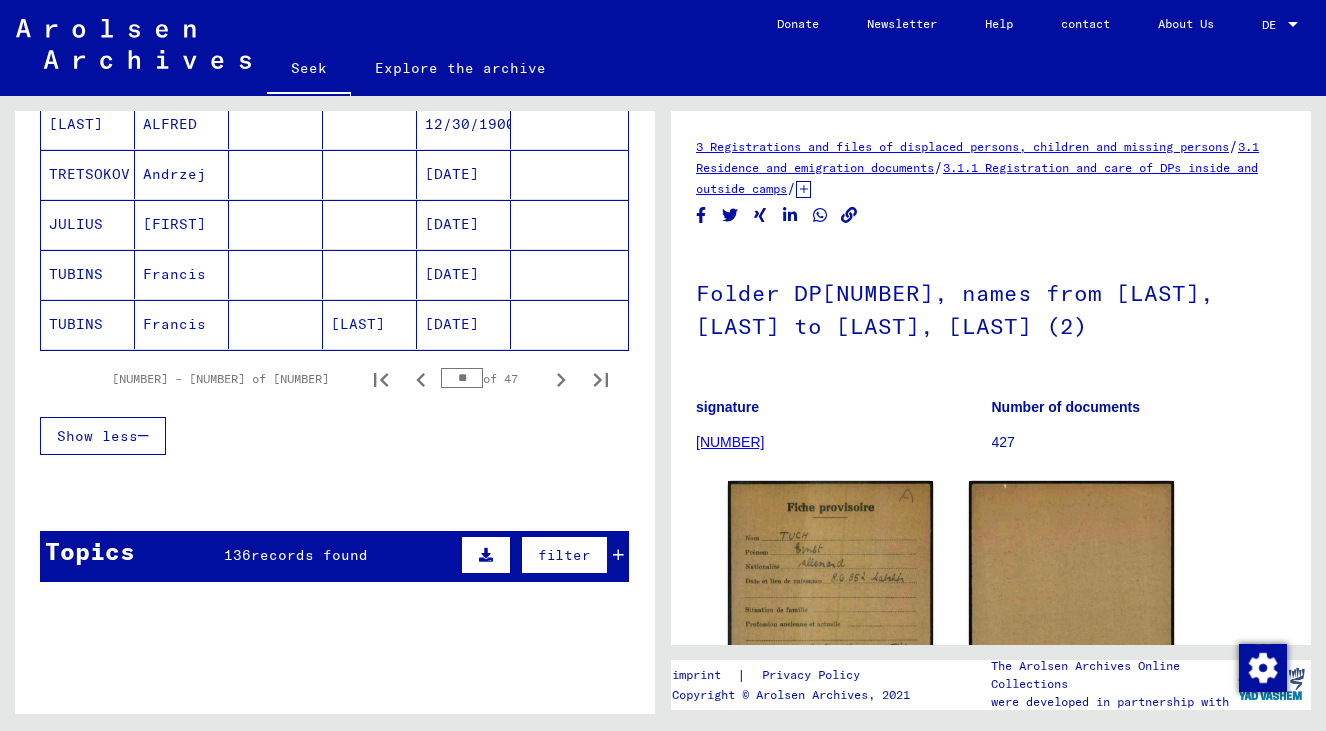 scroll, scrollTop: 1374, scrollLeft: 0, axis: vertical 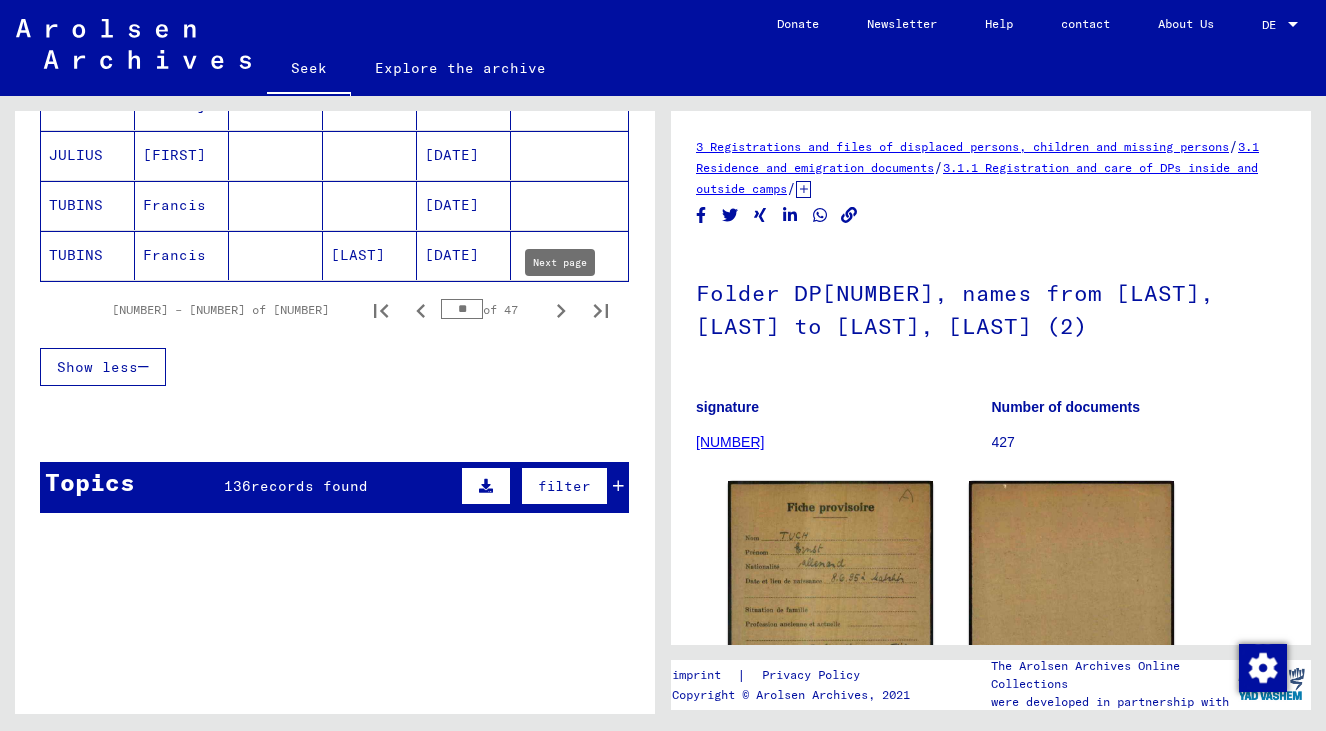 click 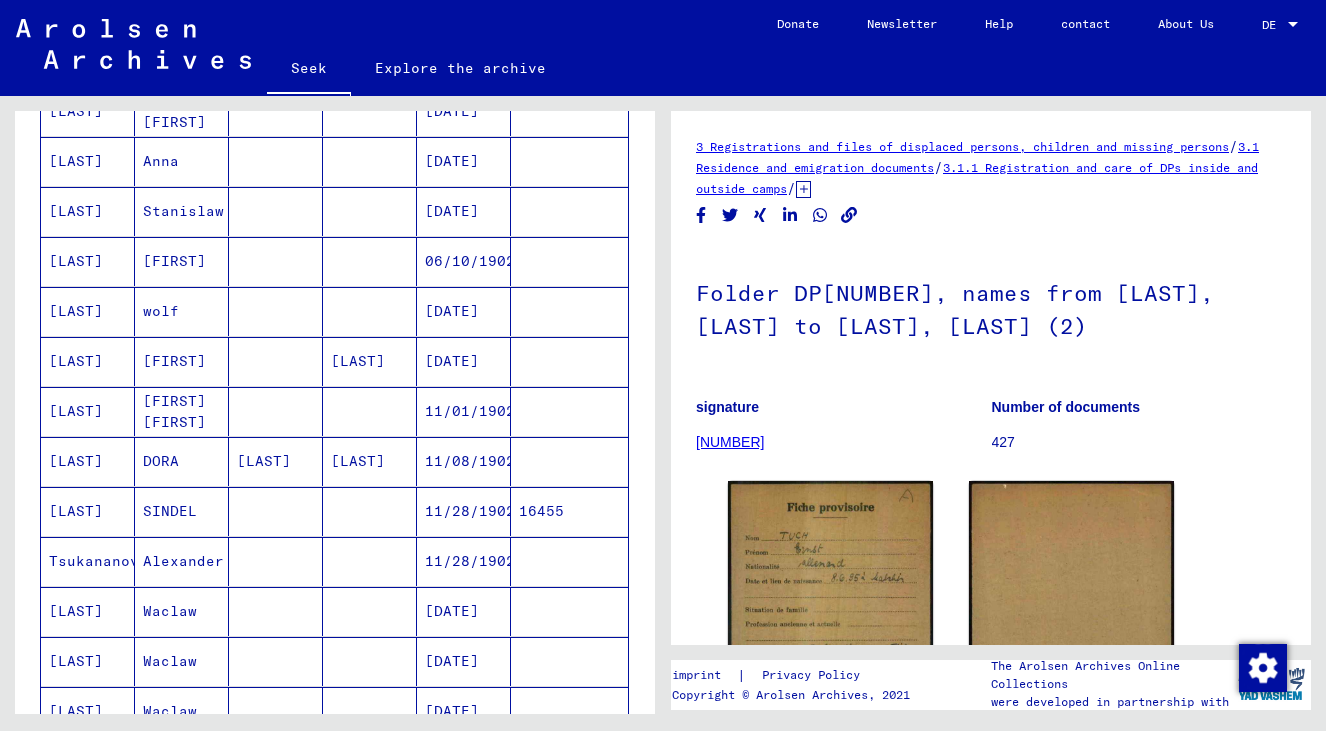 scroll, scrollTop: 572, scrollLeft: 0, axis: vertical 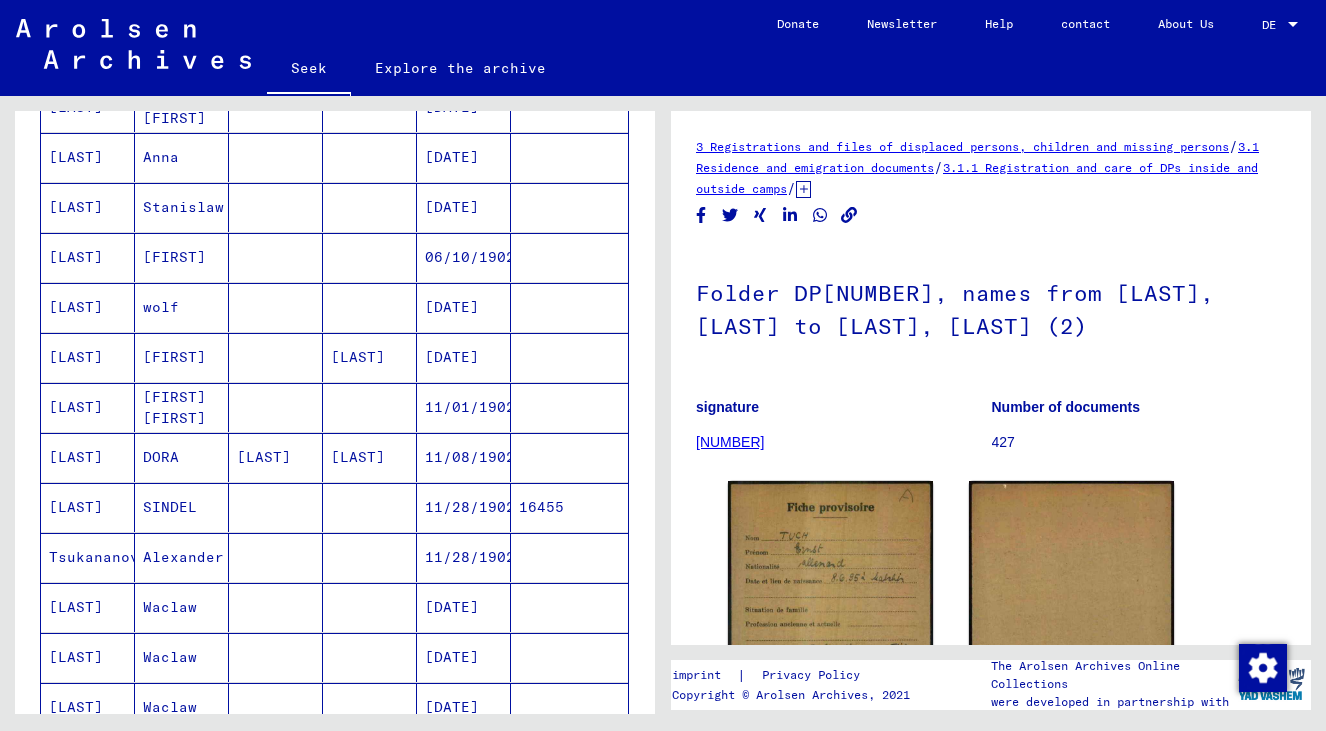 click at bounding box center (370, 457) 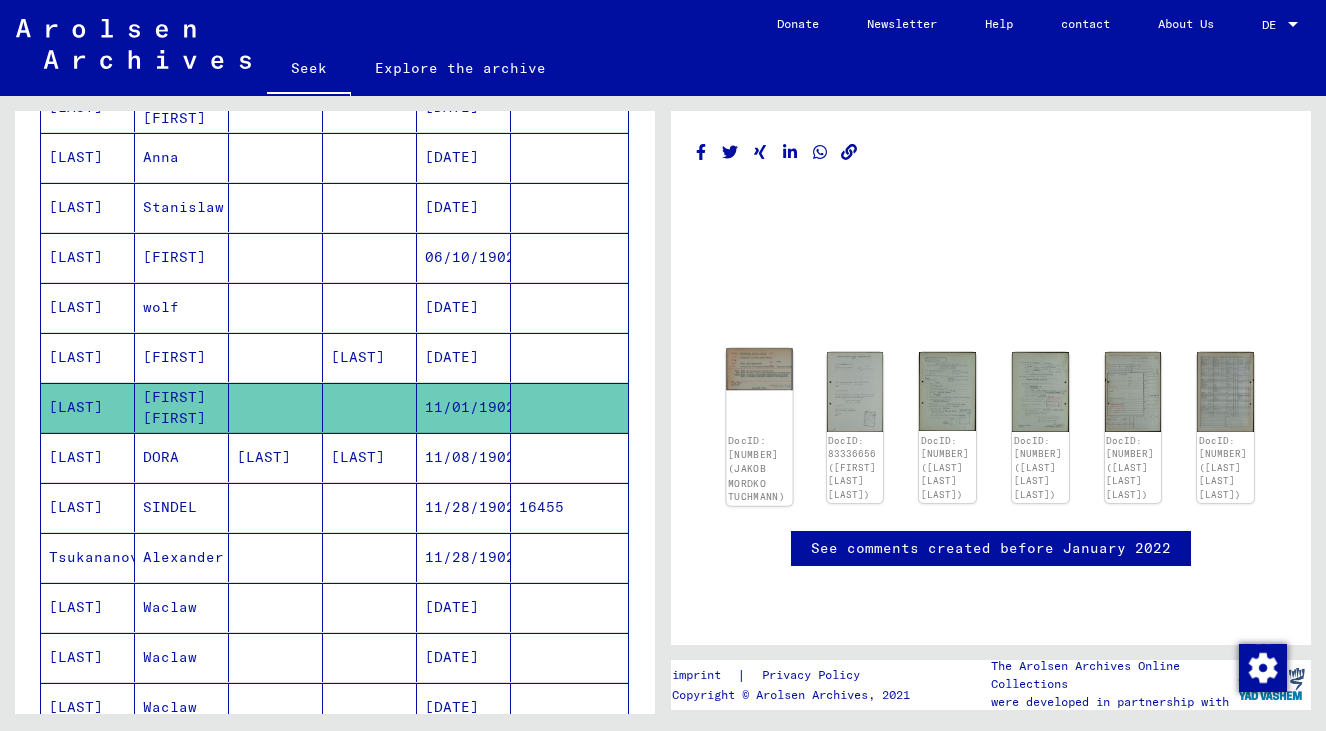 click 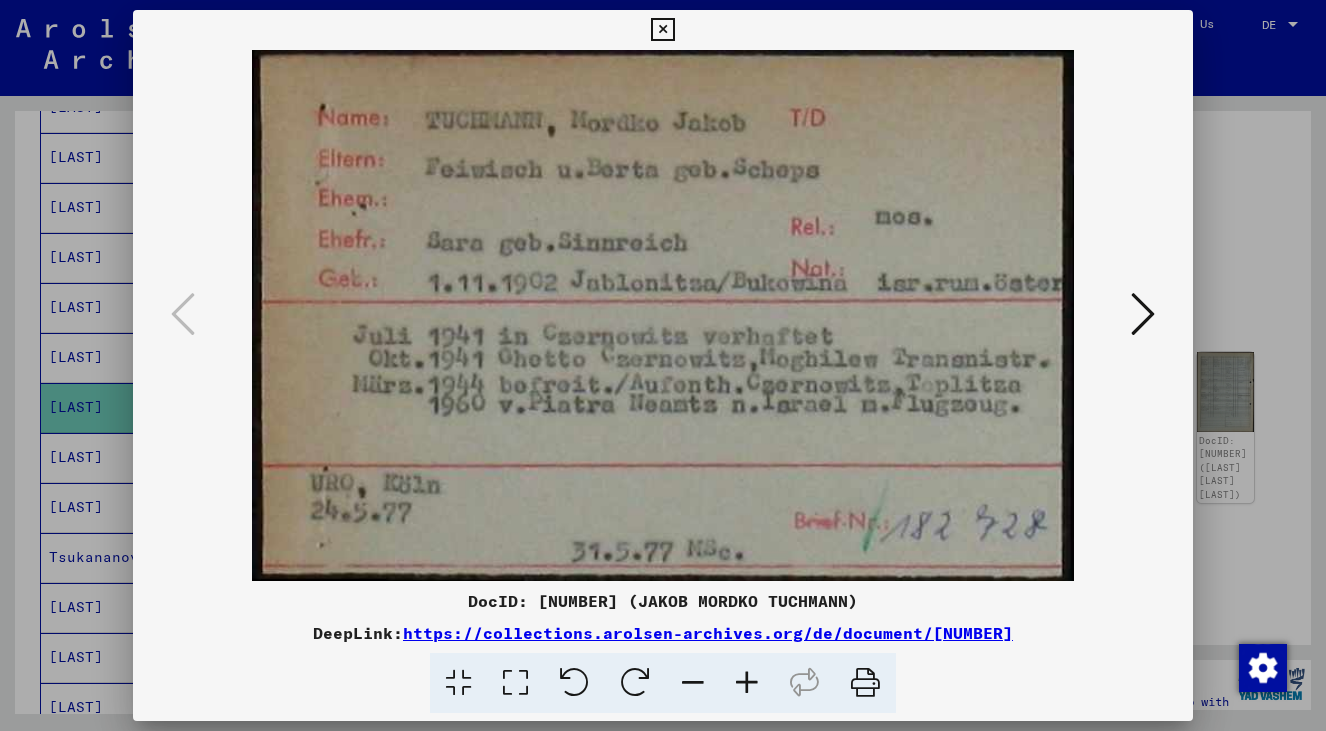 click at bounding box center (663, 365) 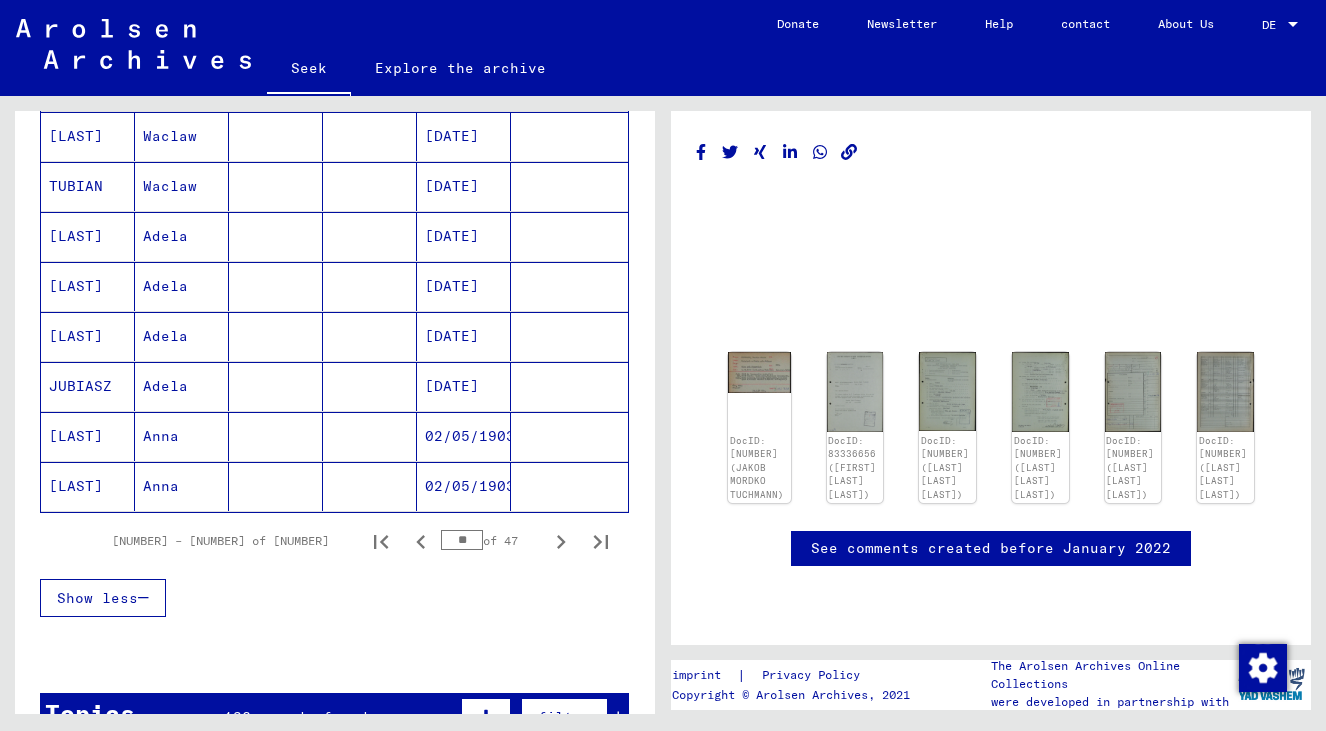 scroll, scrollTop: 1178, scrollLeft: 0, axis: vertical 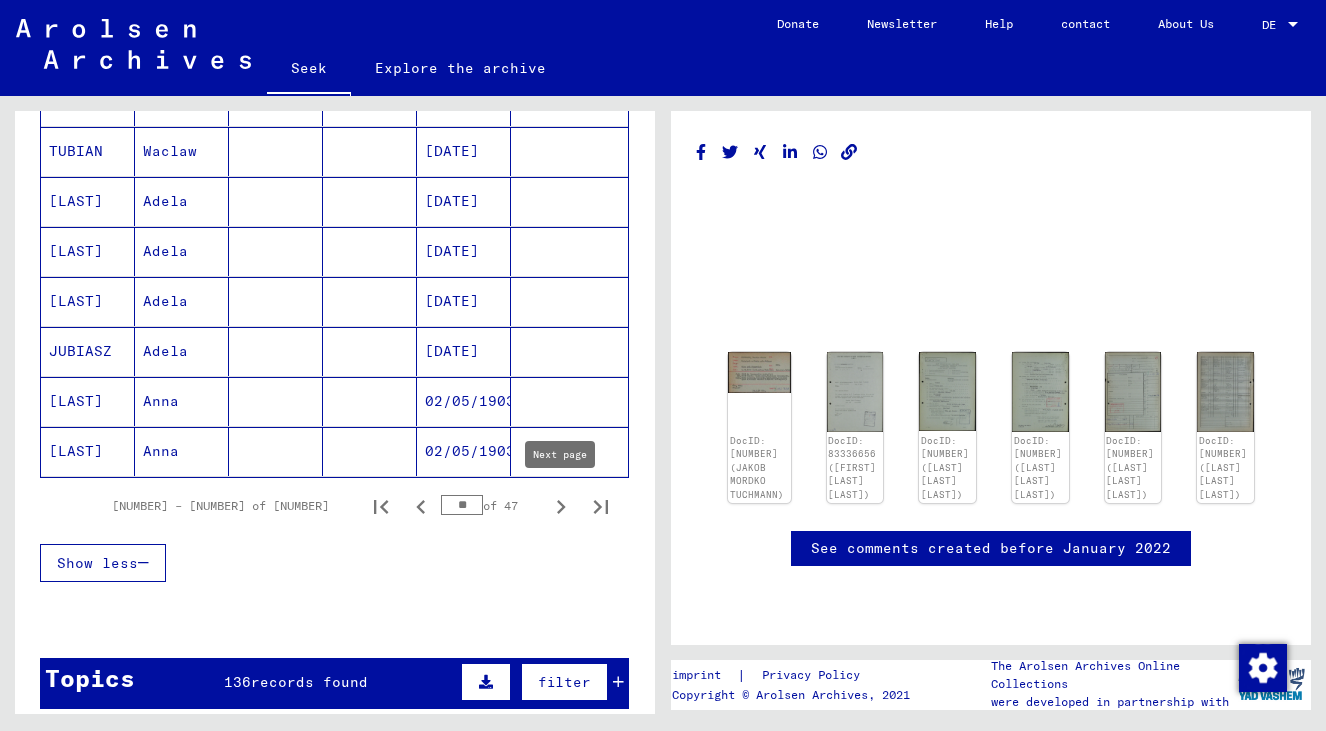 click 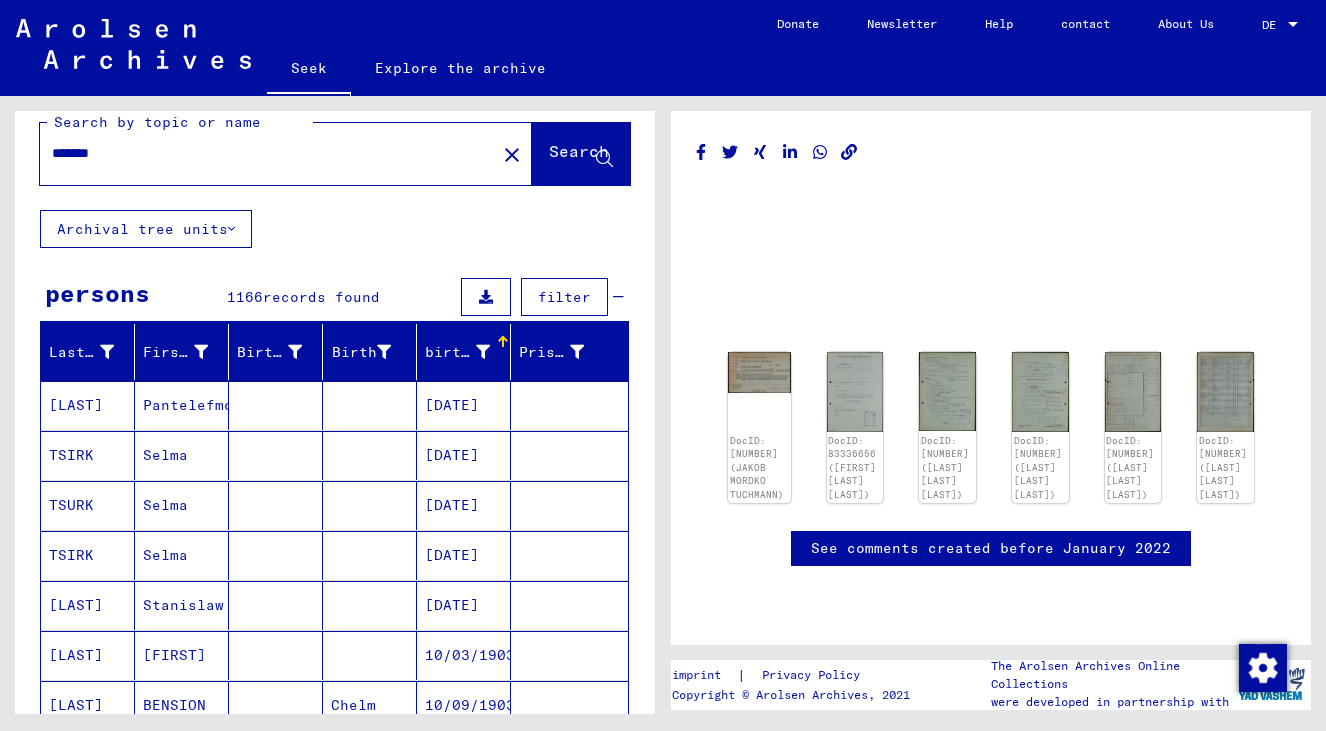 scroll, scrollTop: 0, scrollLeft: 0, axis: both 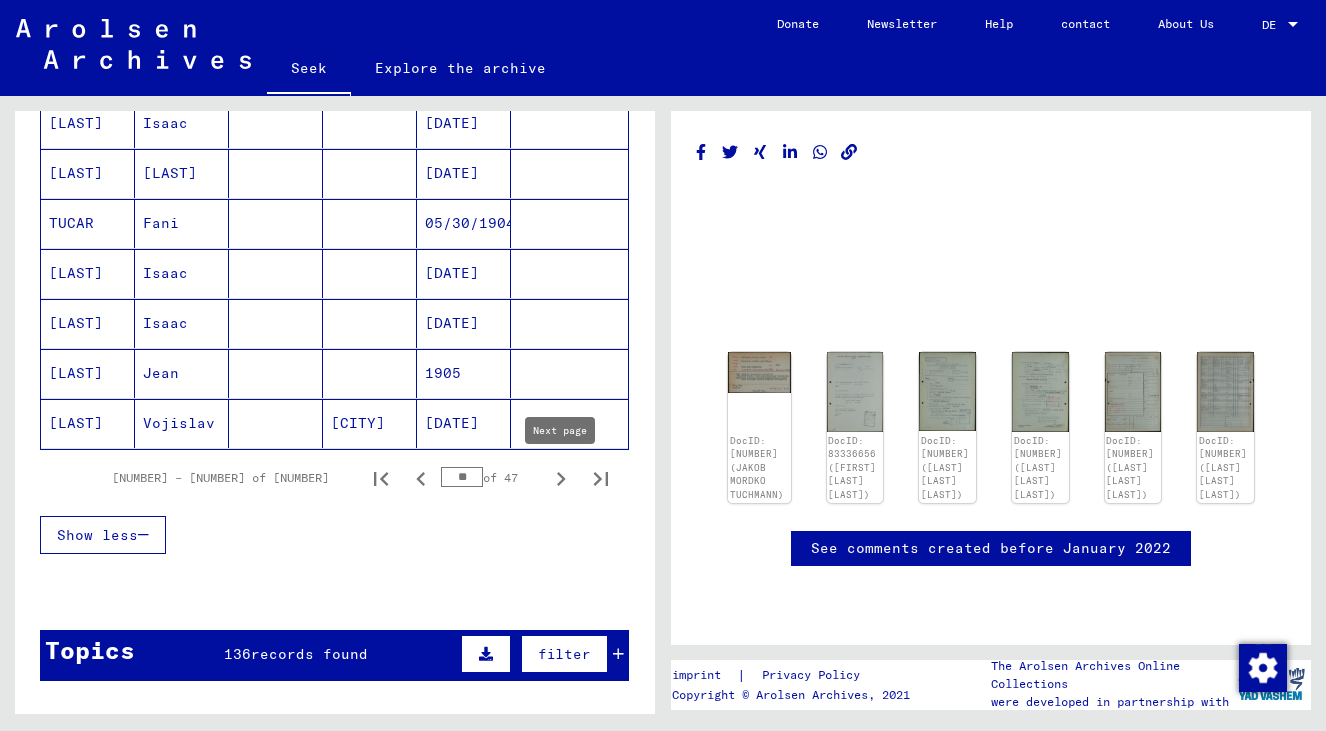 click 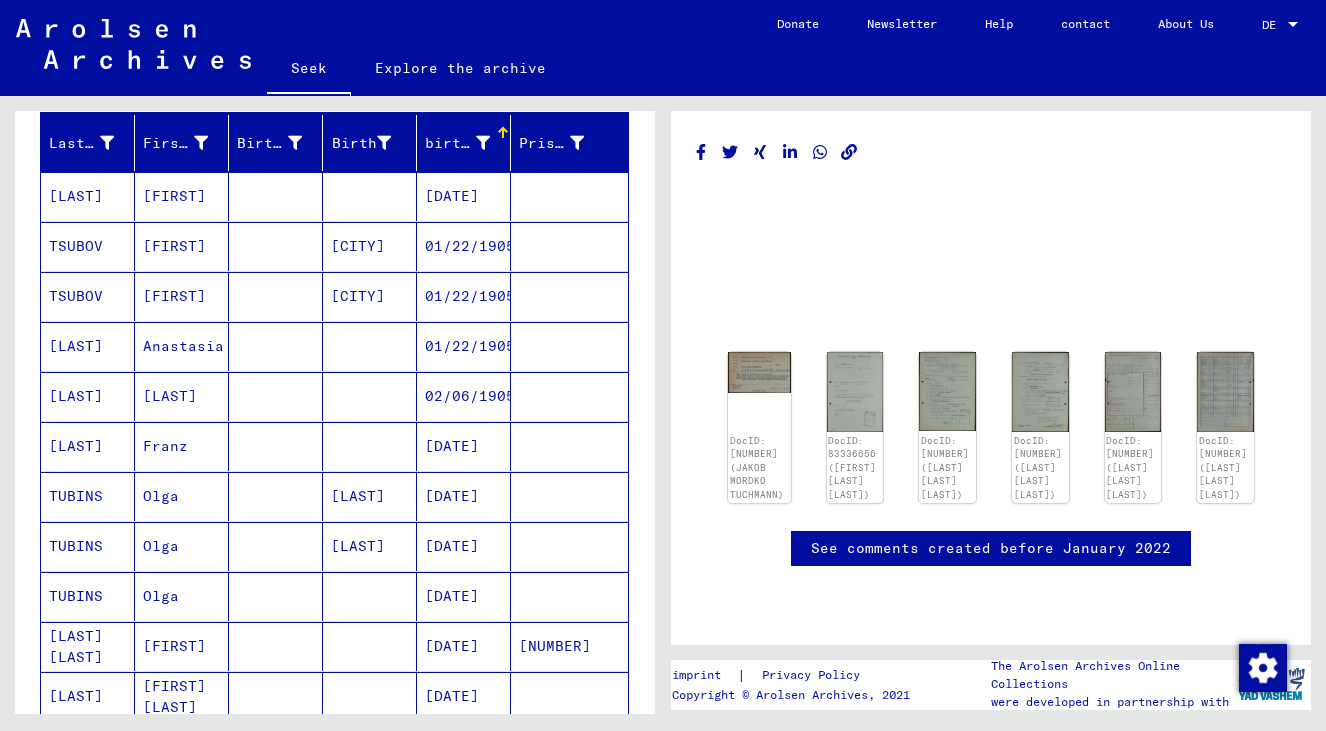 scroll, scrollTop: 0, scrollLeft: 0, axis: both 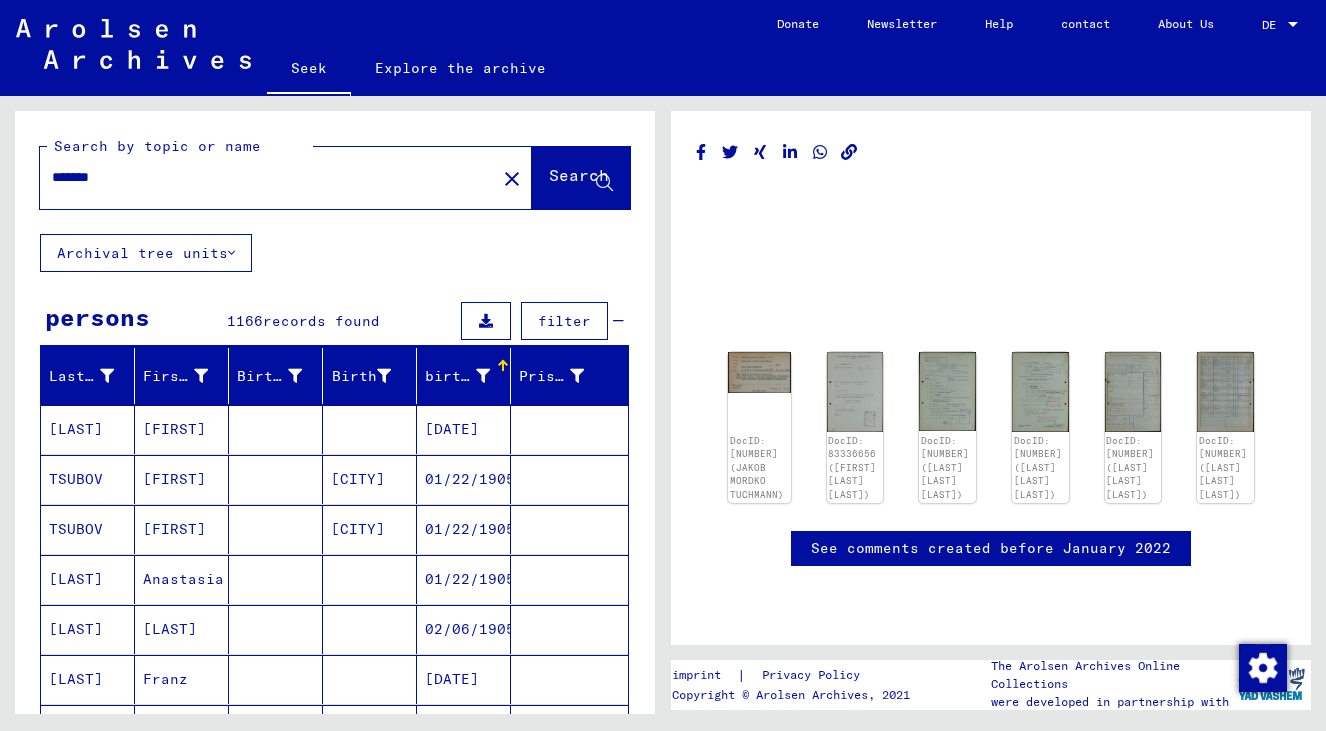 click on "*******" at bounding box center [268, 177] 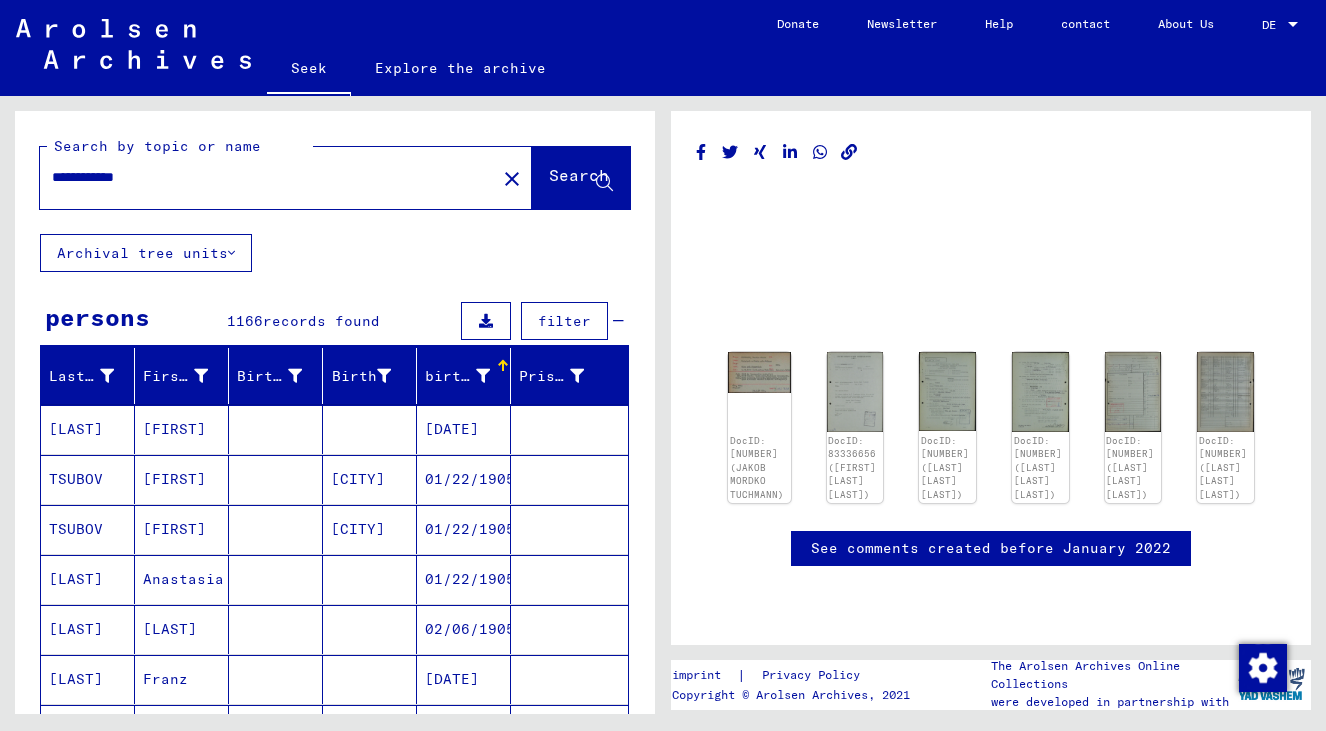 type on "**********" 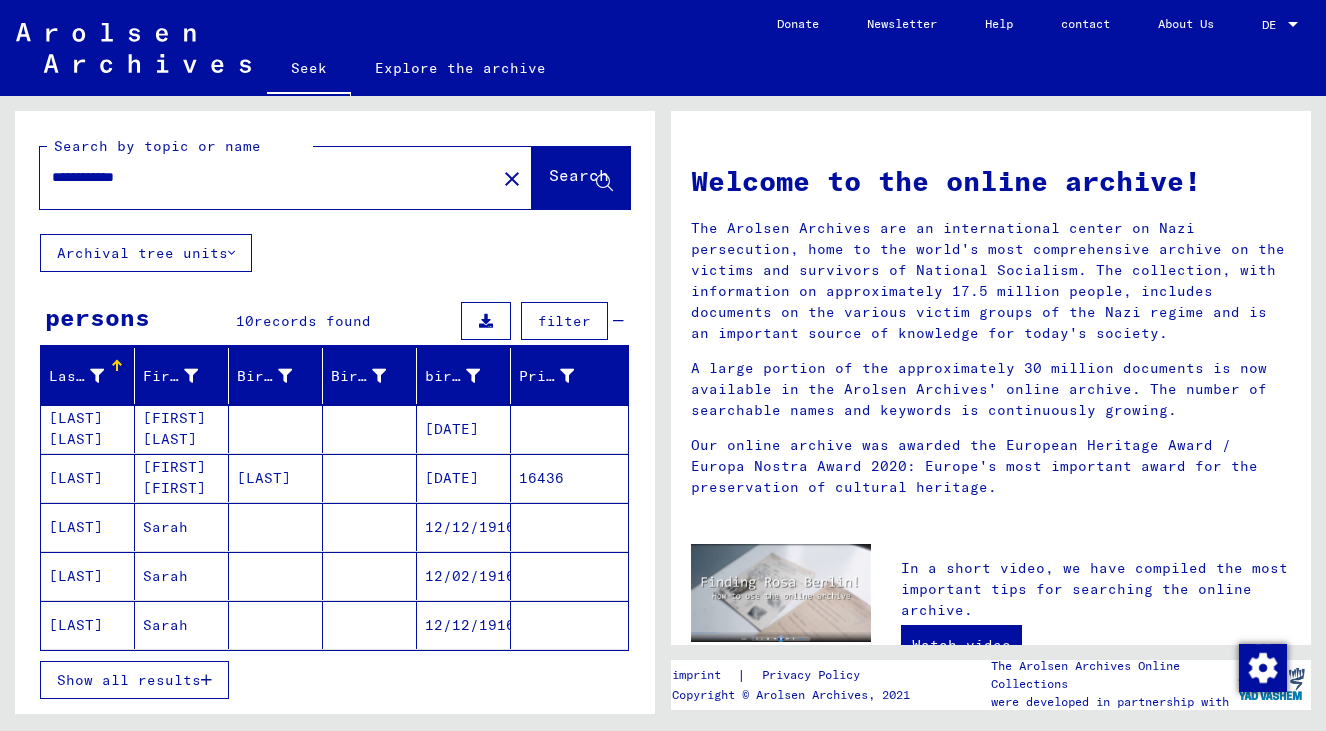 click on "Show all results" at bounding box center (129, 680) 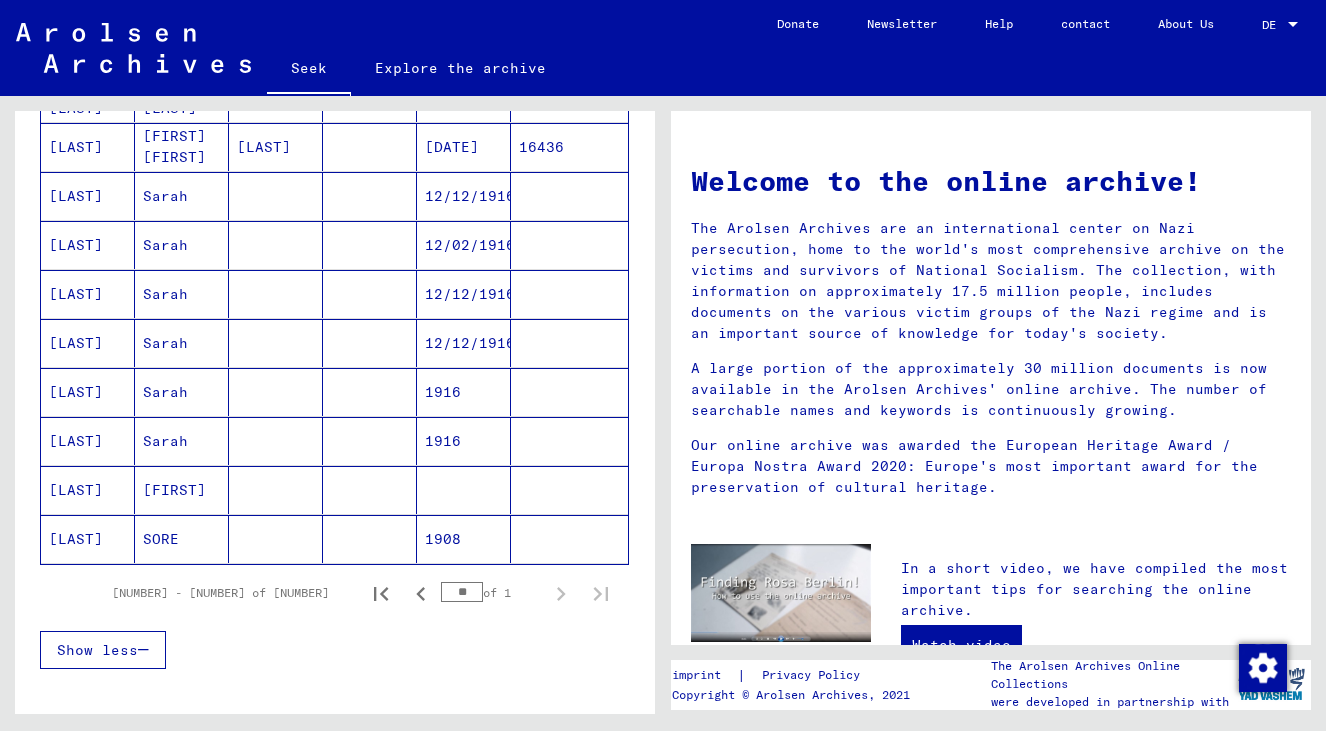 scroll, scrollTop: 332, scrollLeft: 0, axis: vertical 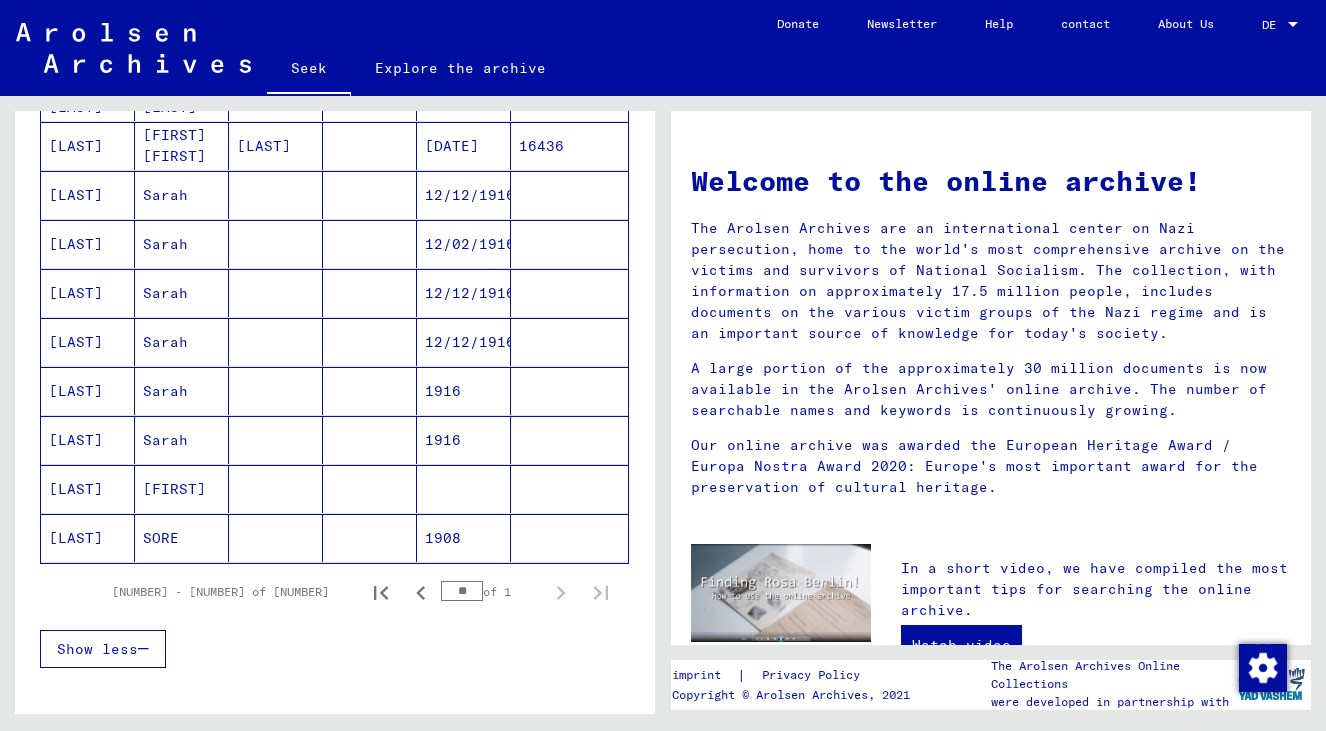 click at bounding box center [464, 538] 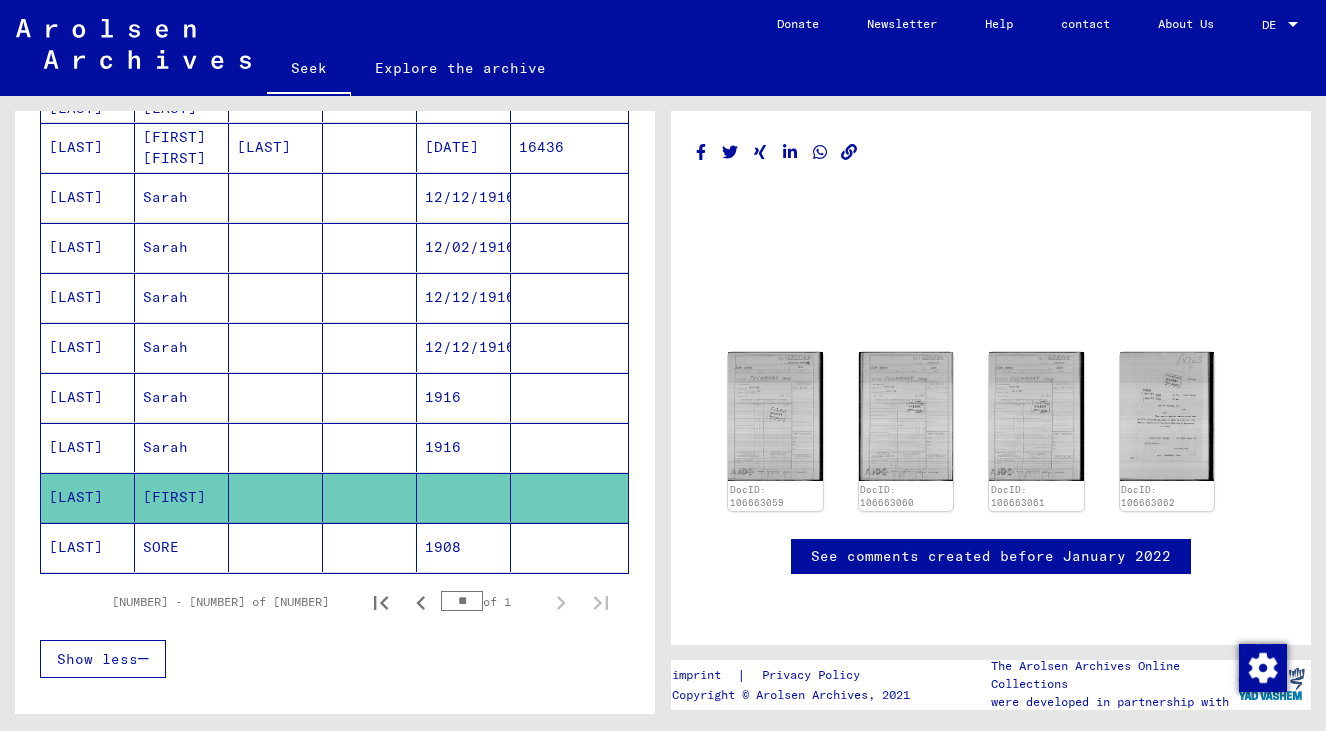 scroll, scrollTop: 0, scrollLeft: 0, axis: both 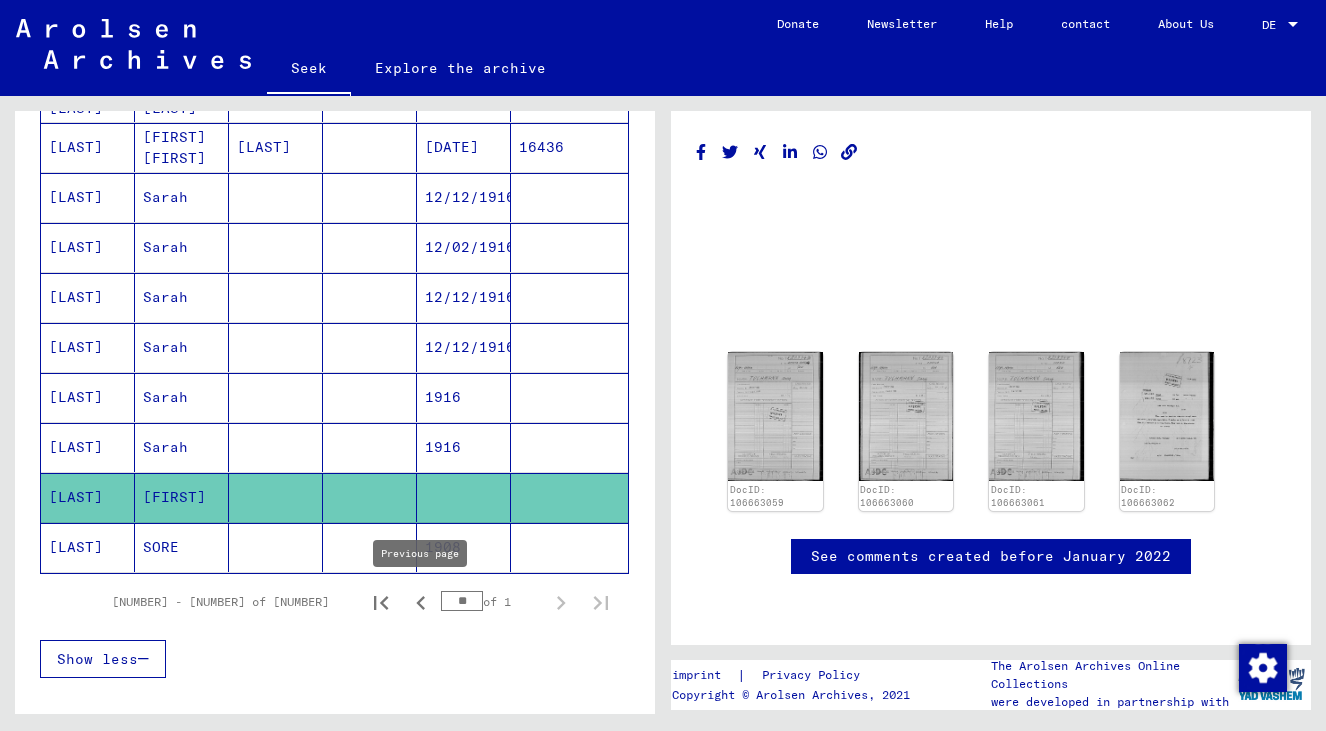 click 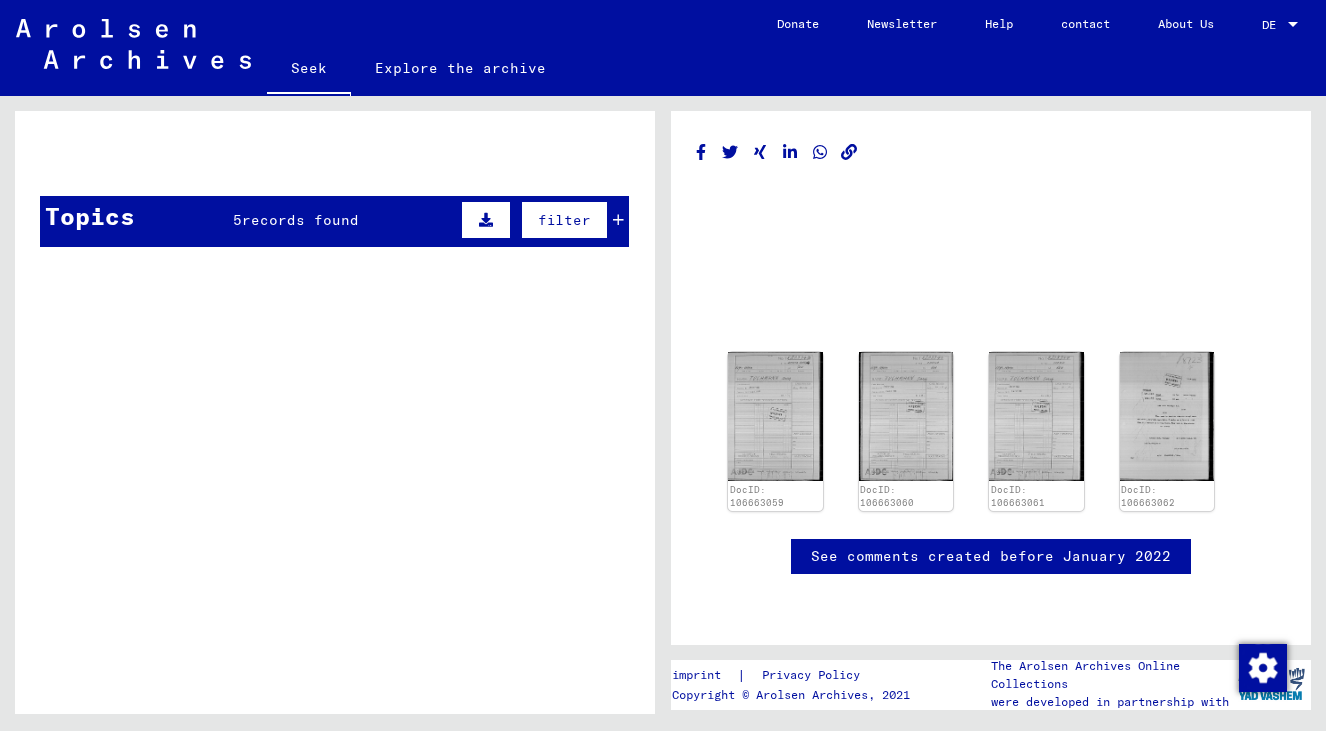 scroll, scrollTop: 0, scrollLeft: 0, axis: both 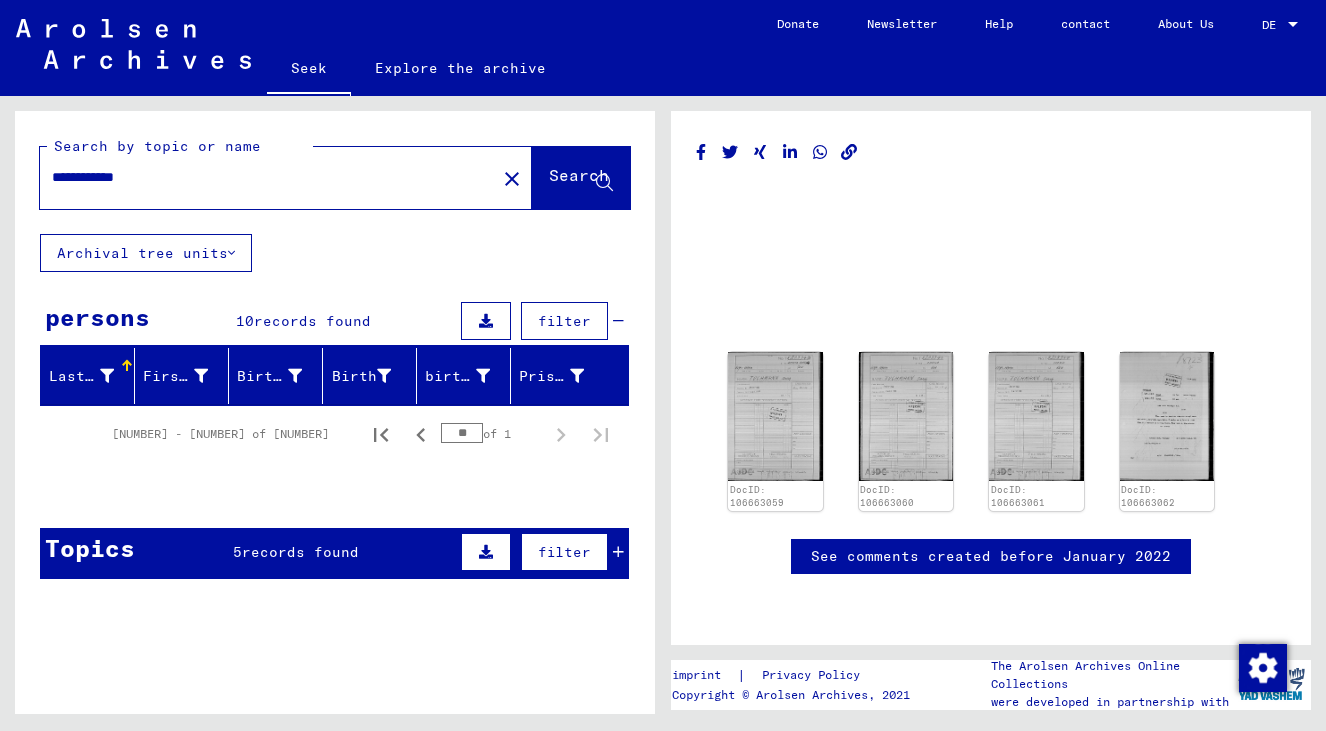 click on "**********" 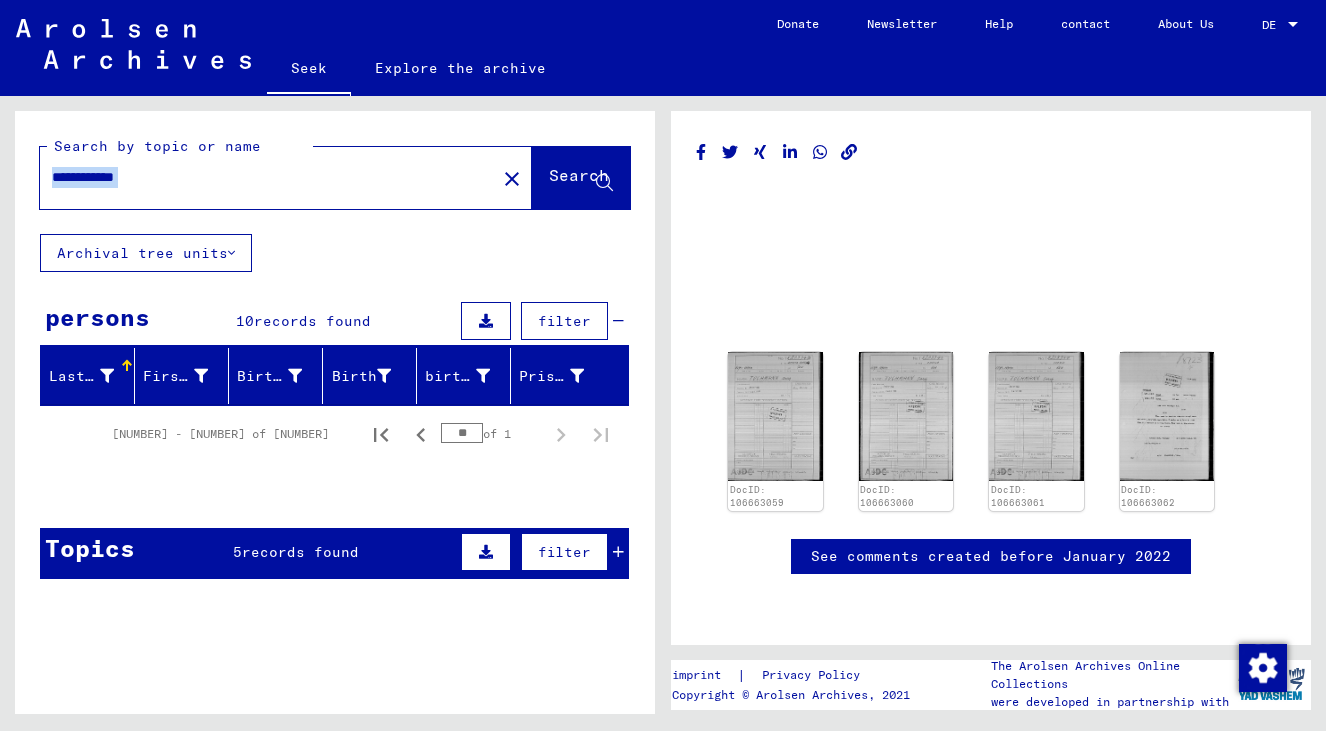 click on "**********" 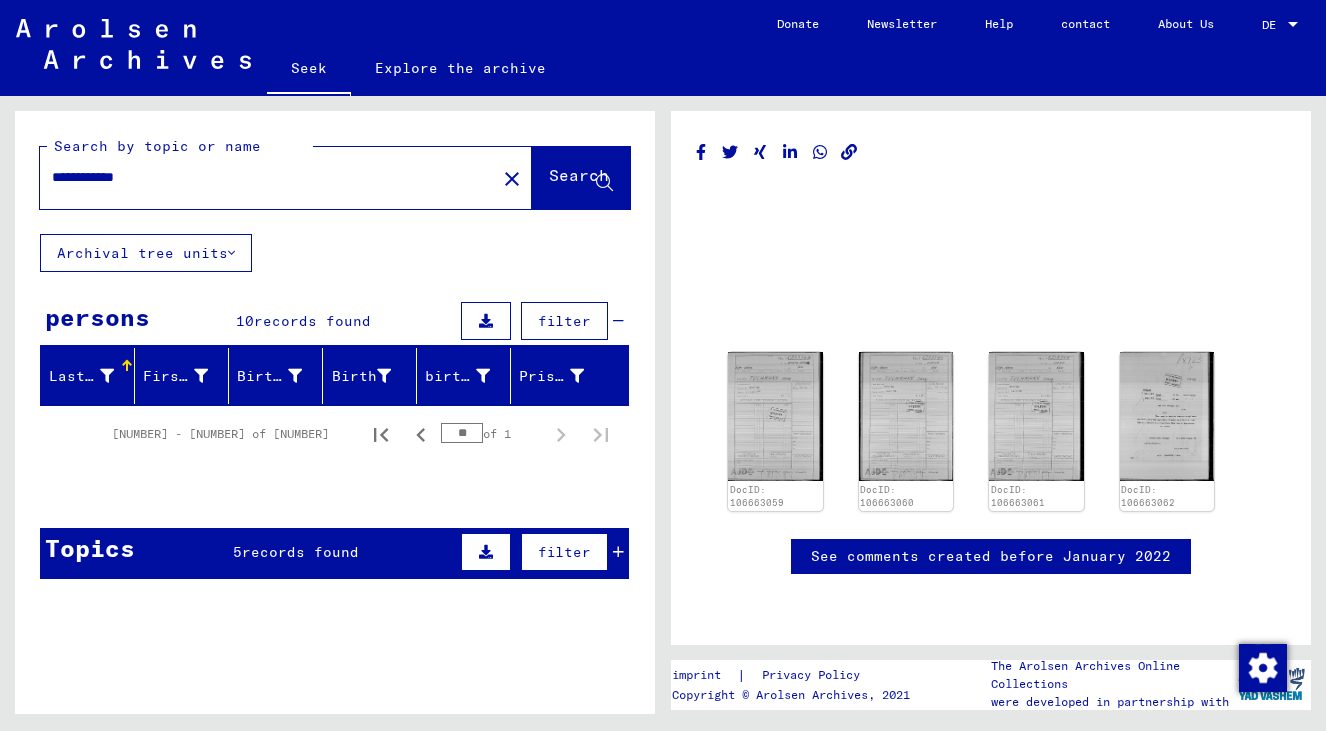 click on "**********" at bounding box center [268, 177] 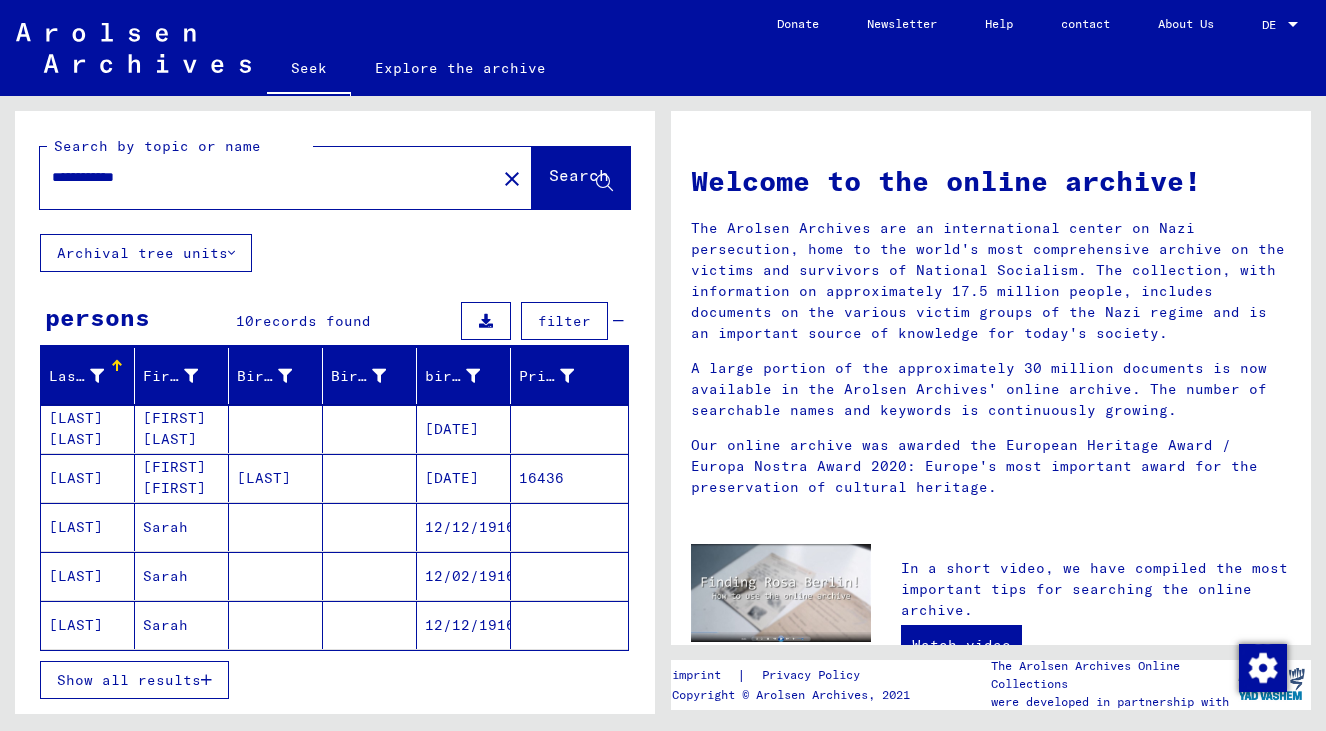 click on "Show all results" at bounding box center (129, 680) 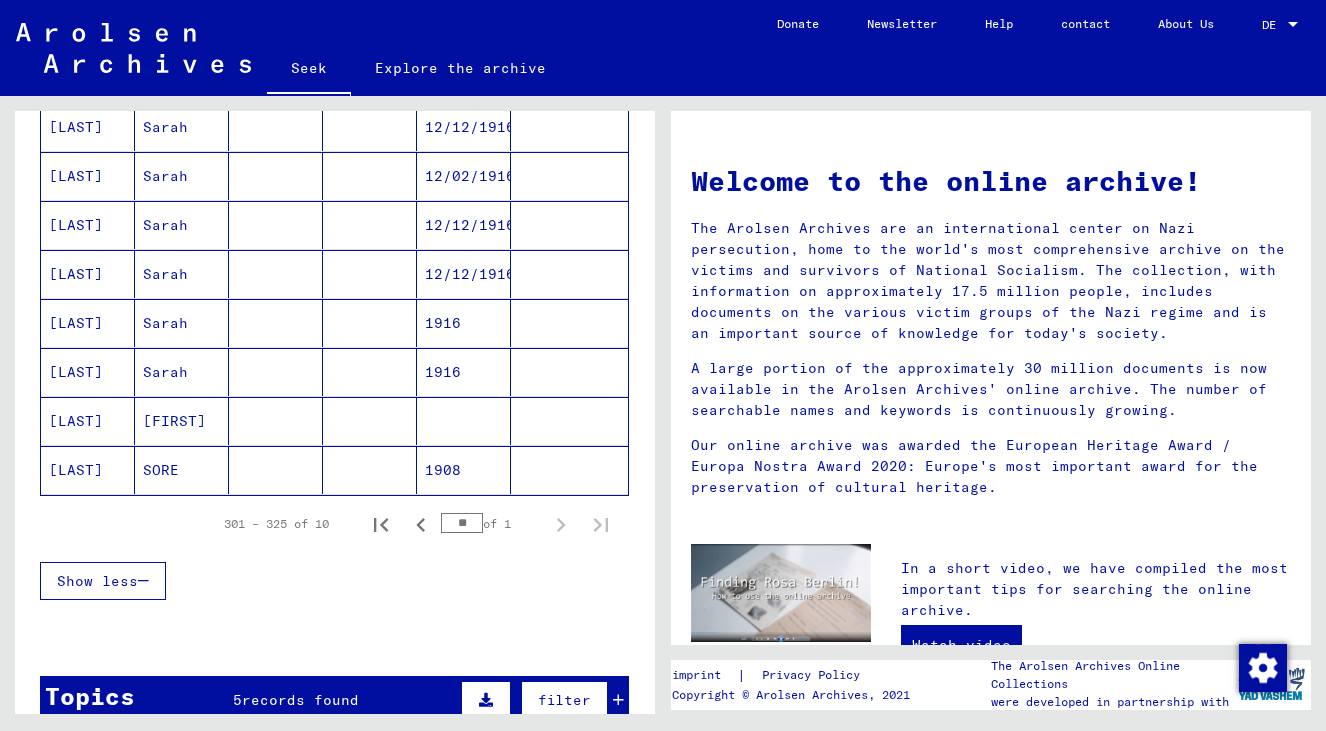 scroll, scrollTop: 442, scrollLeft: 0, axis: vertical 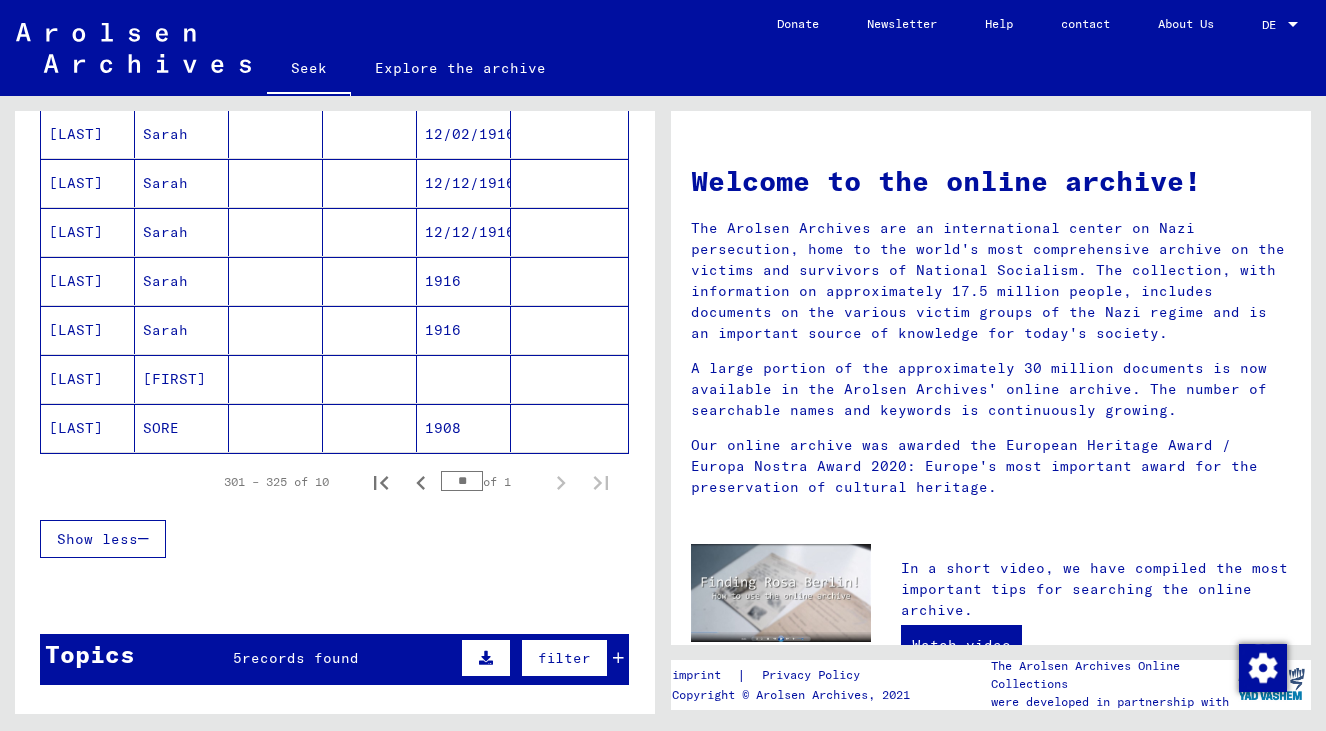 click on "1908" 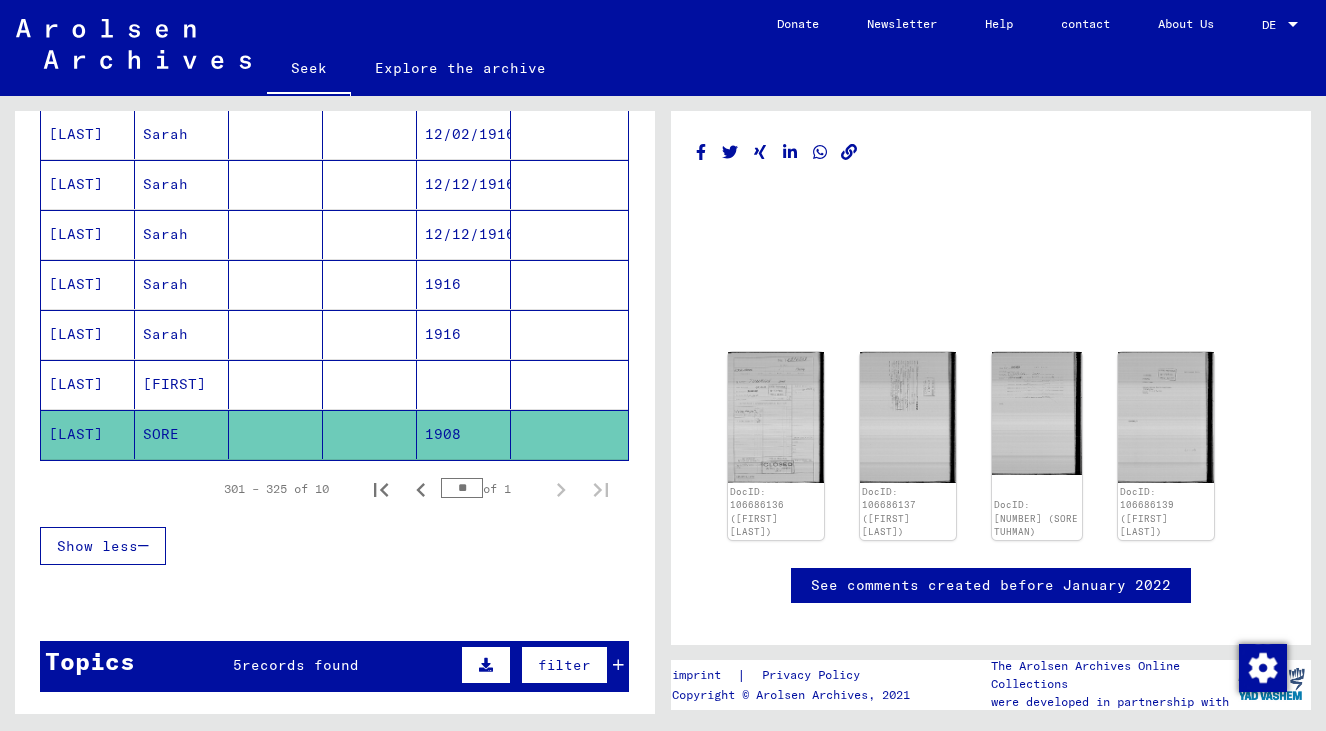 scroll, scrollTop: 0, scrollLeft: 0, axis: both 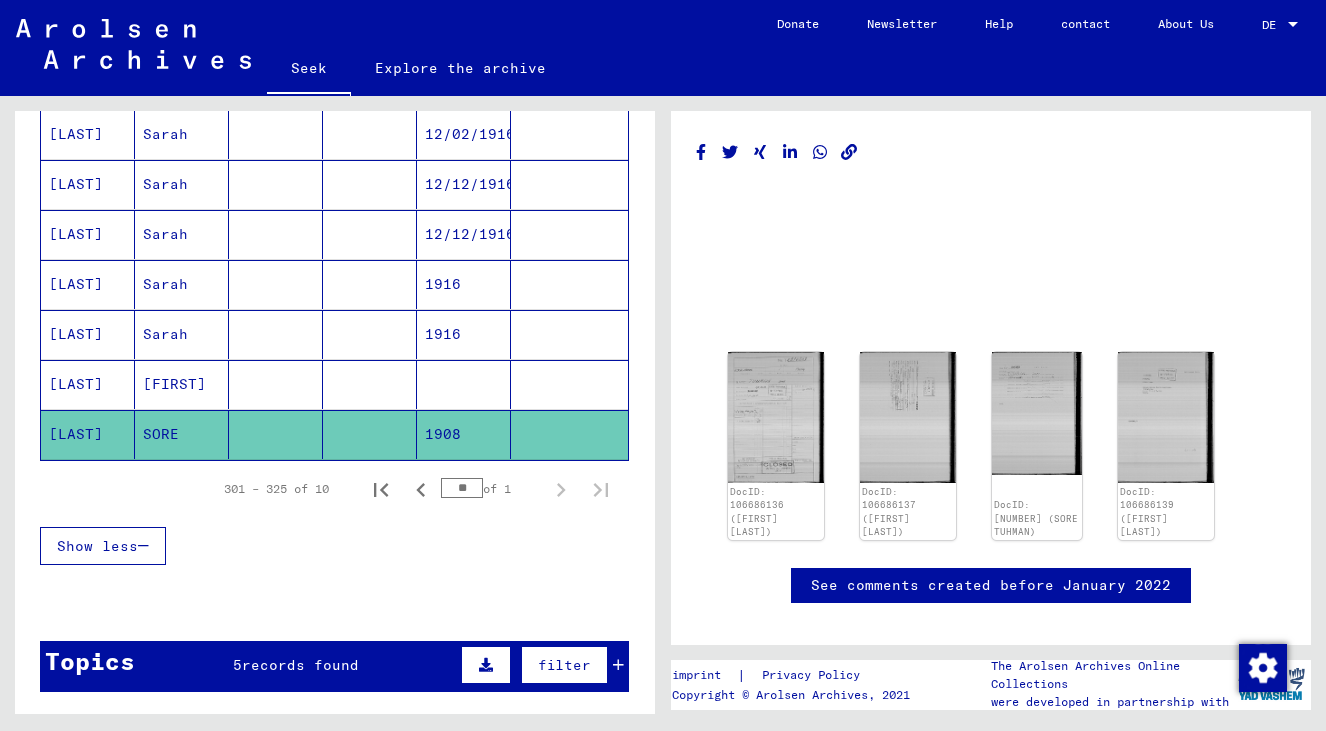 click at bounding box center [464, 434] 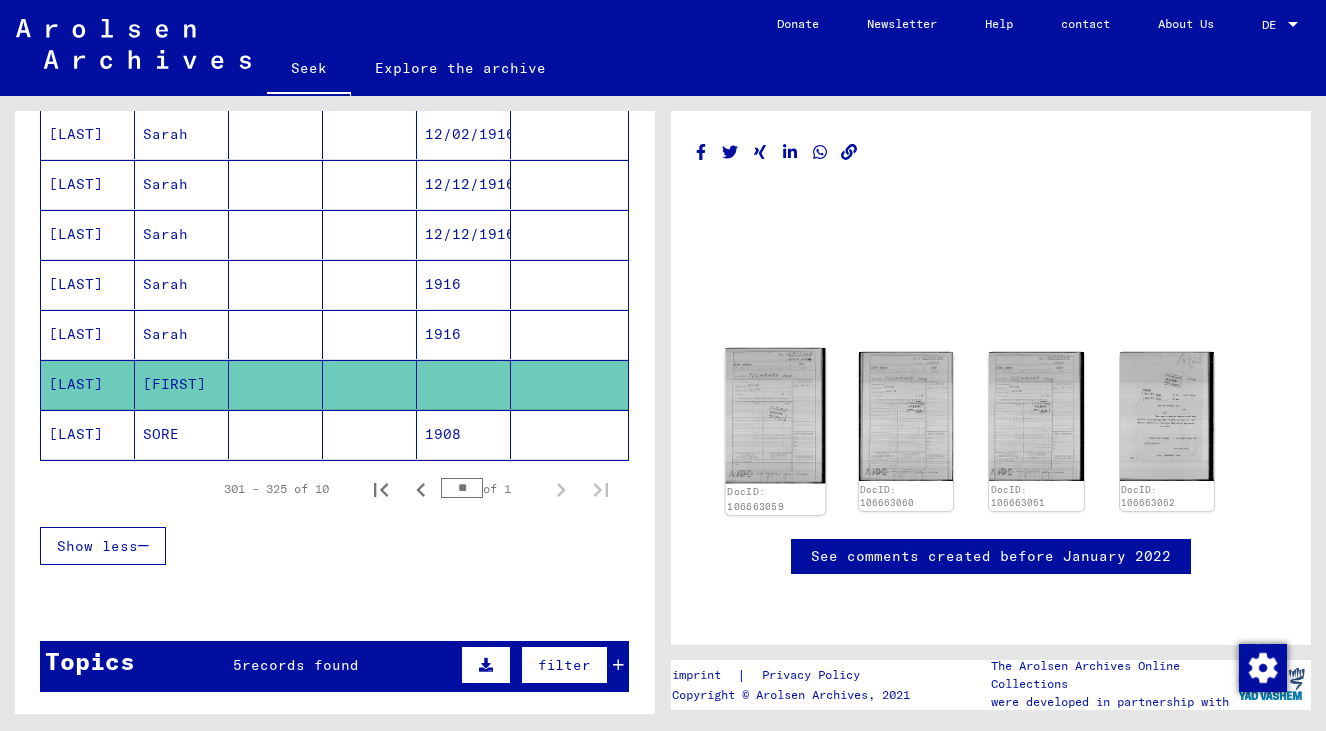 click 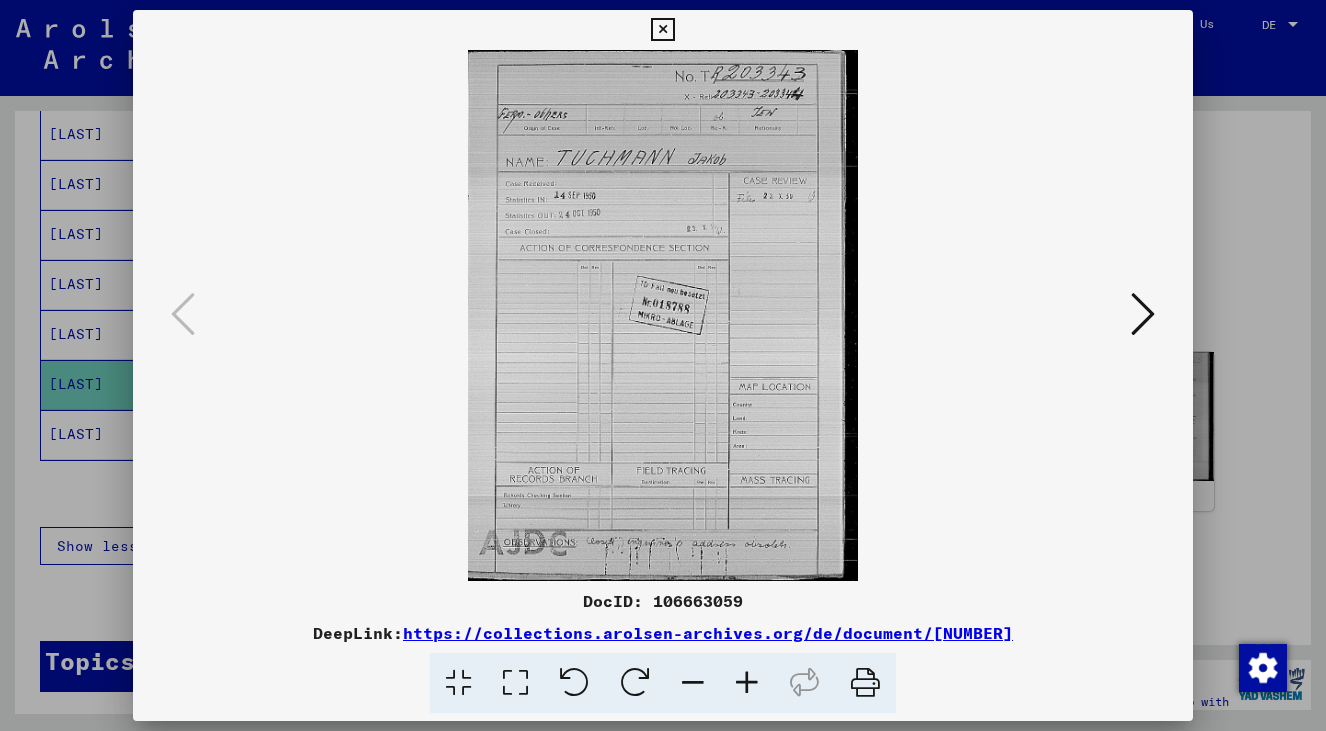 click at bounding box center (1143, 314) 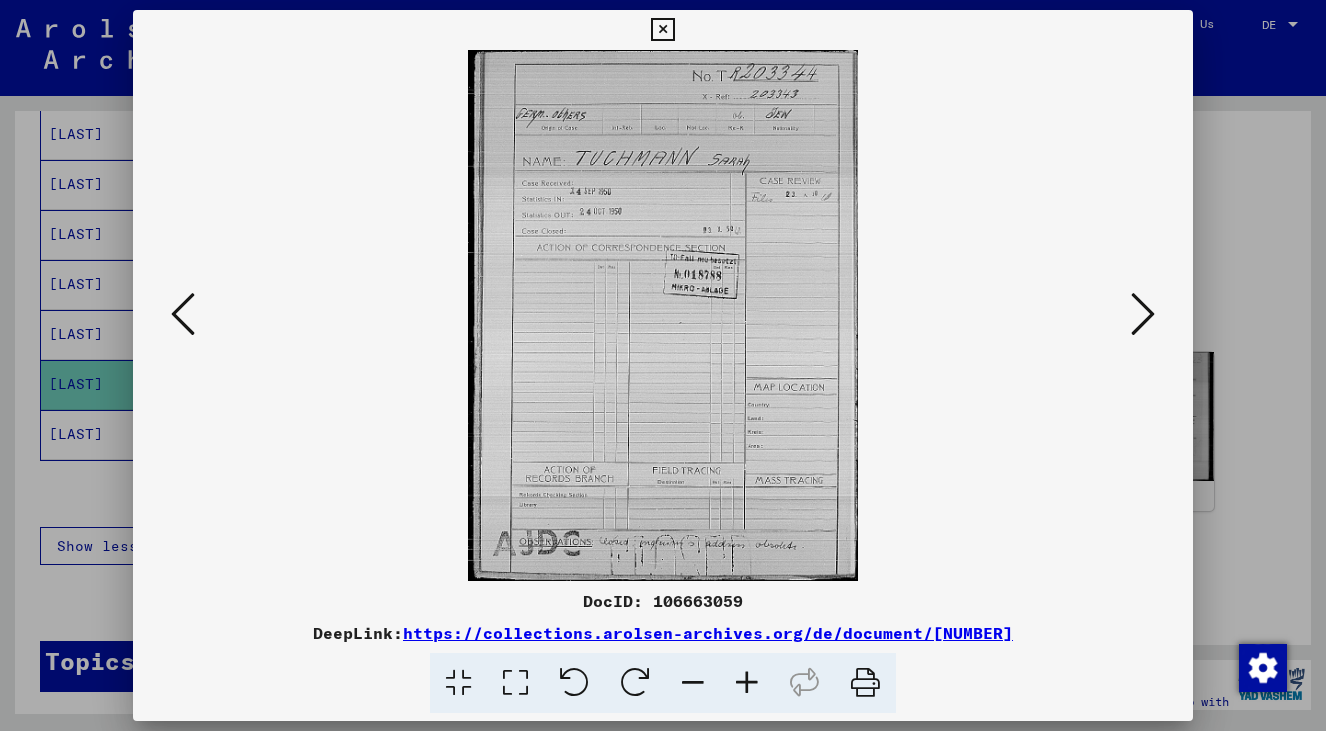 click at bounding box center [1143, 314] 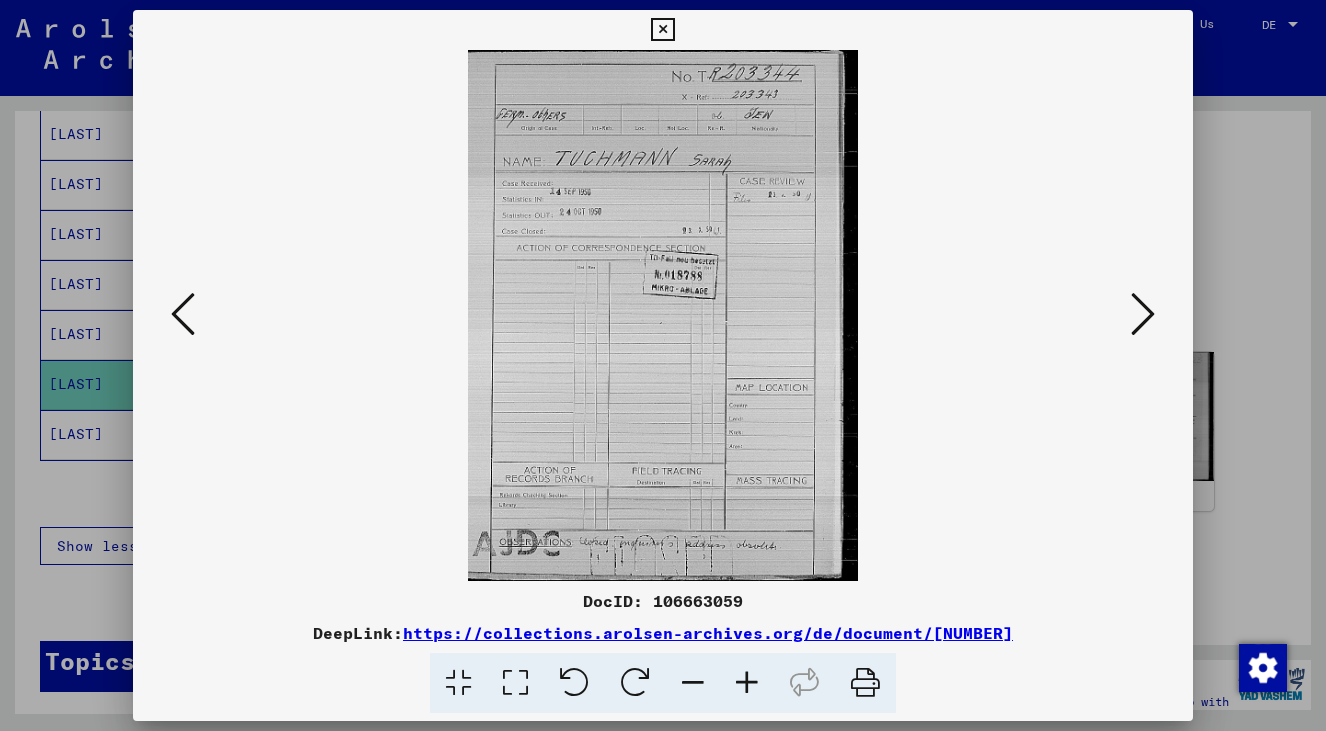 click at bounding box center [1143, 314] 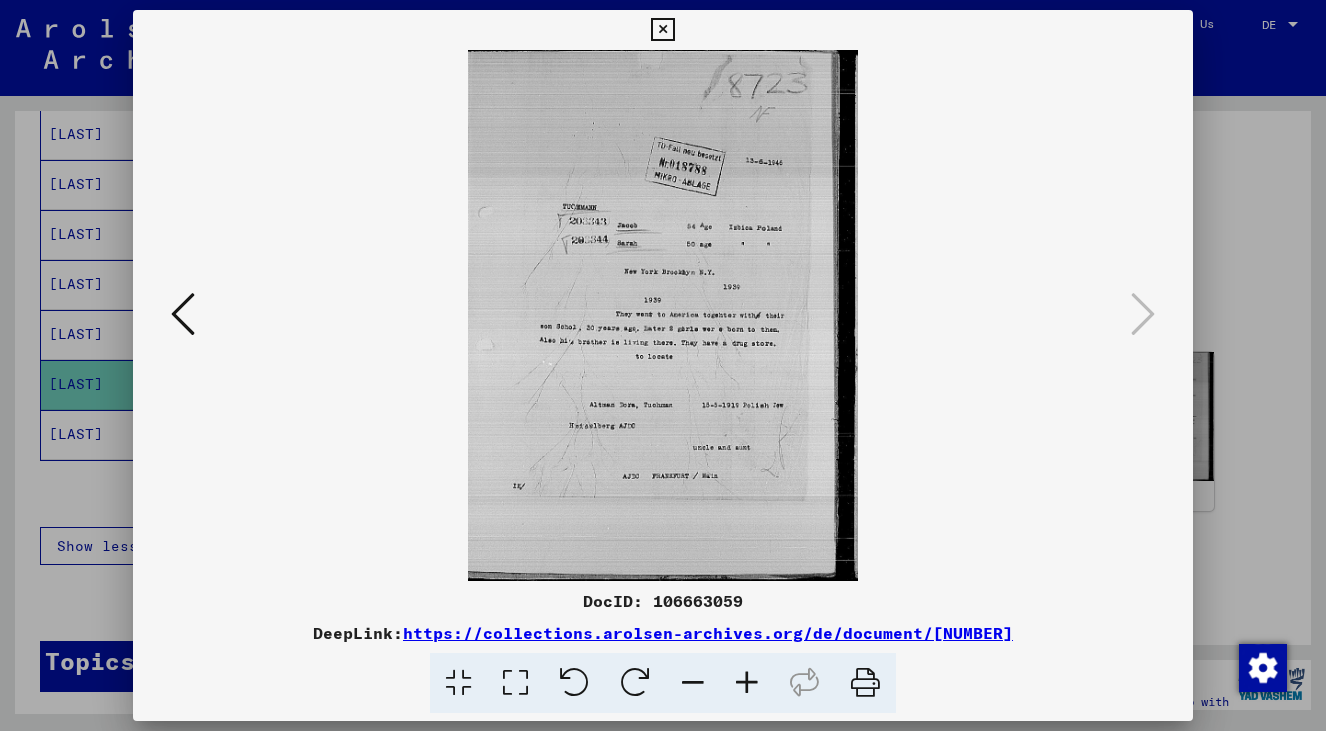 click at bounding box center (663, 365) 